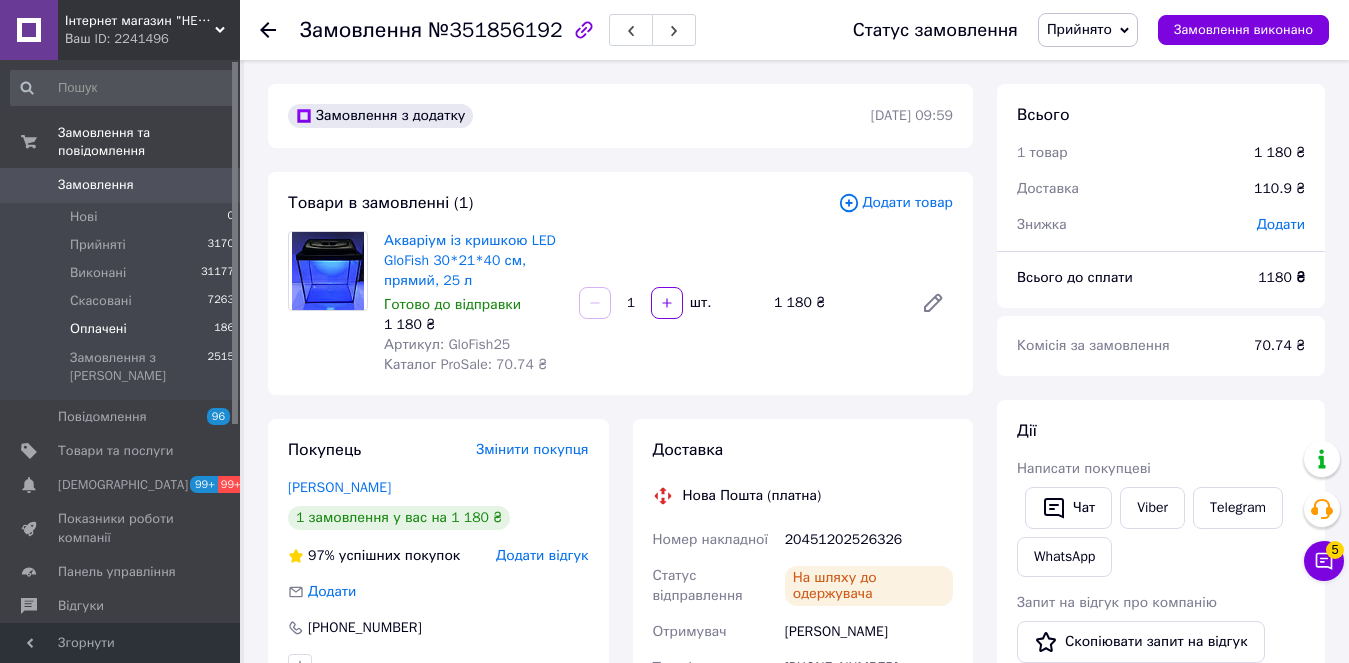 scroll, scrollTop: 0, scrollLeft: 0, axis: both 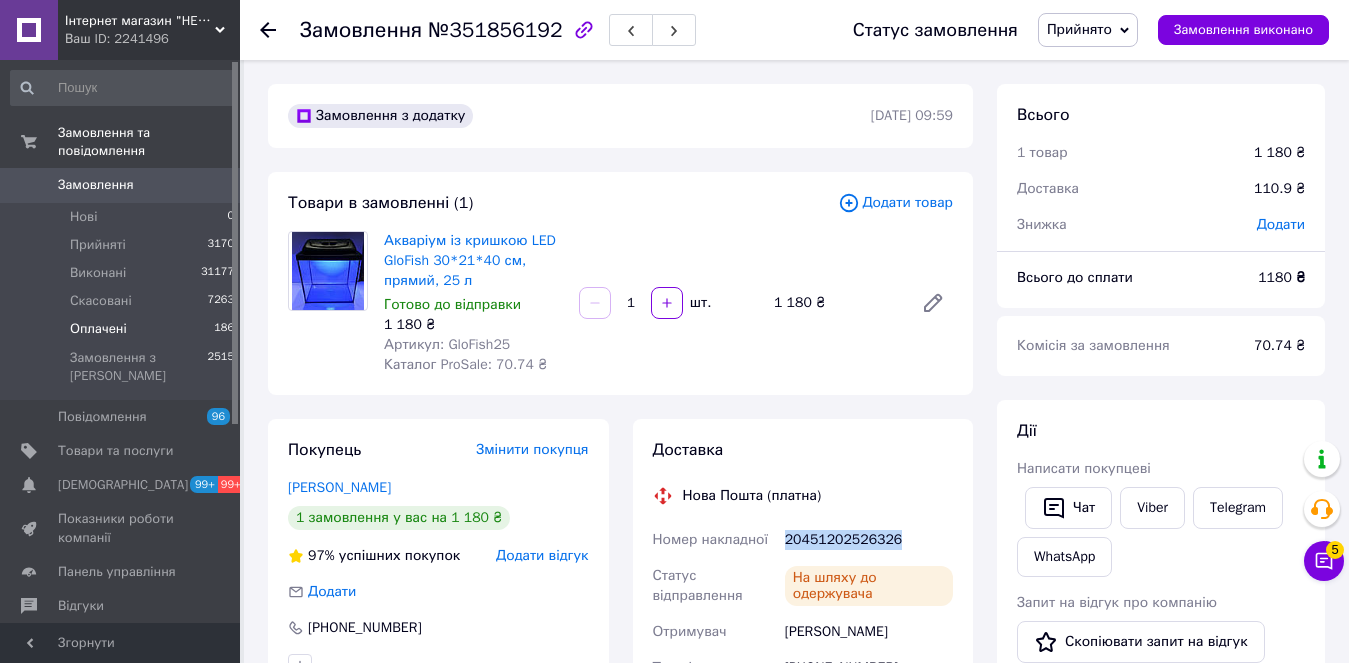 click on "Оплачені" at bounding box center [98, 329] 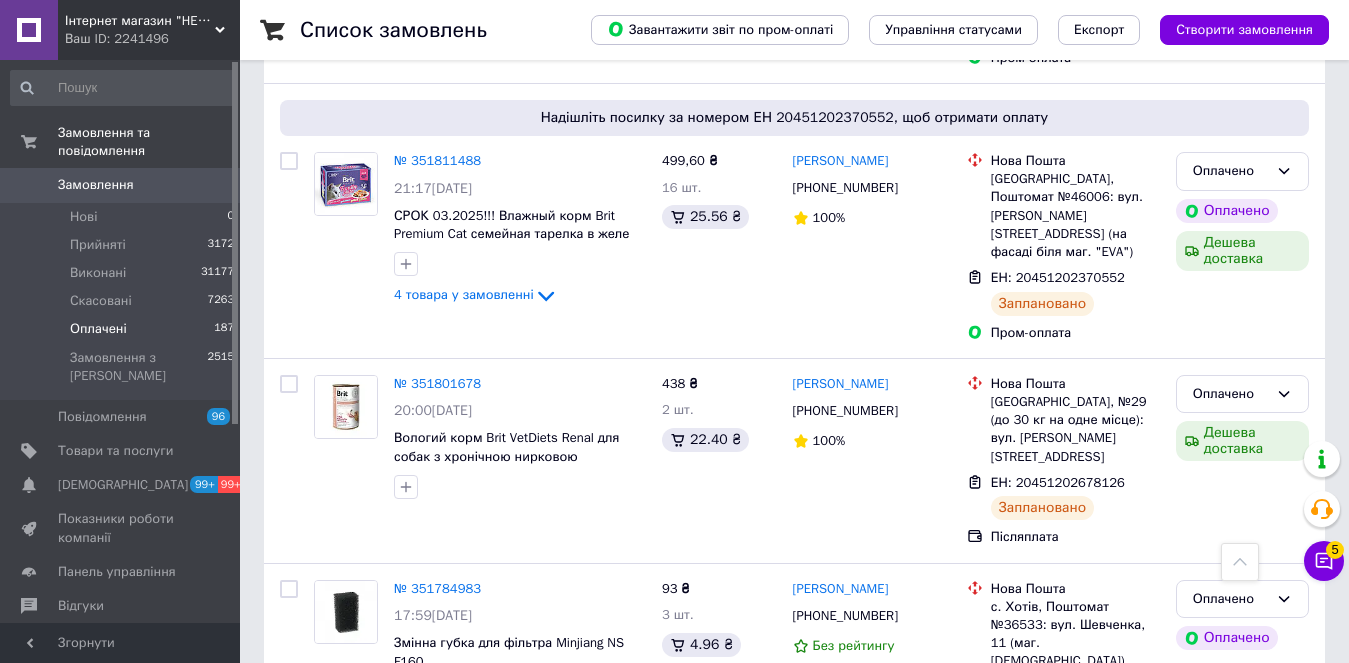 scroll, scrollTop: 4196, scrollLeft: 0, axis: vertical 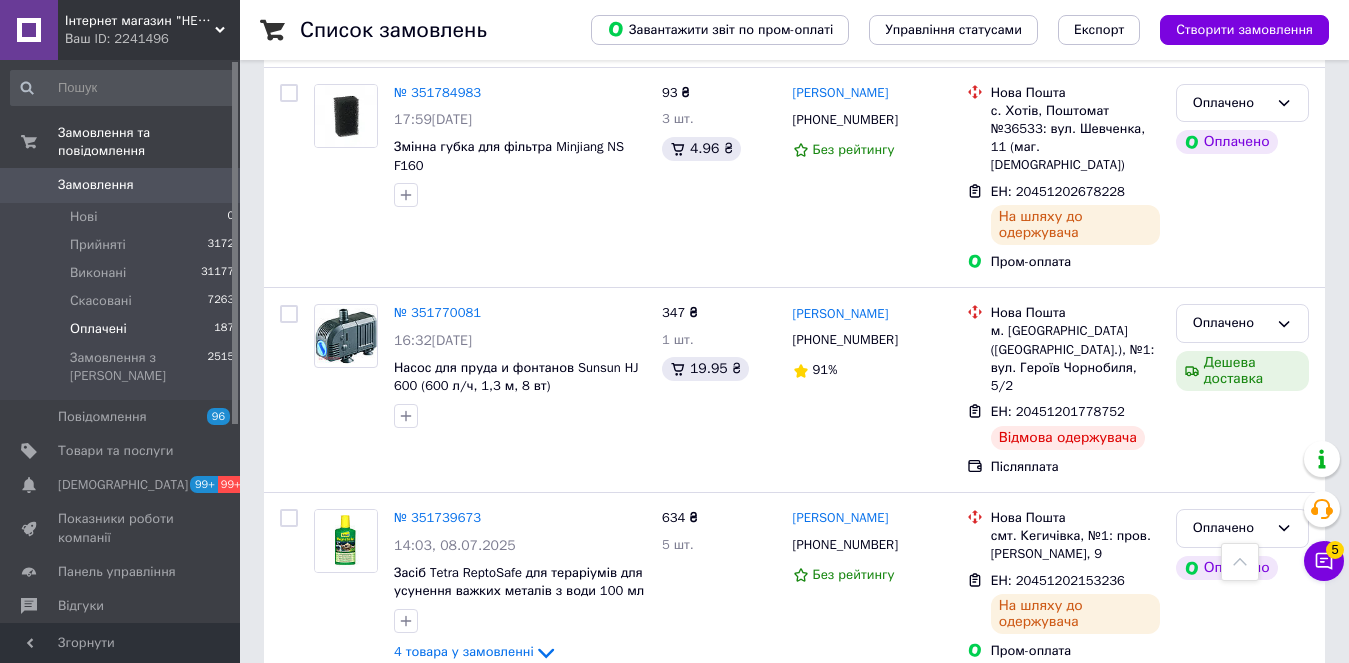 click on "2" at bounding box center [327, 912] 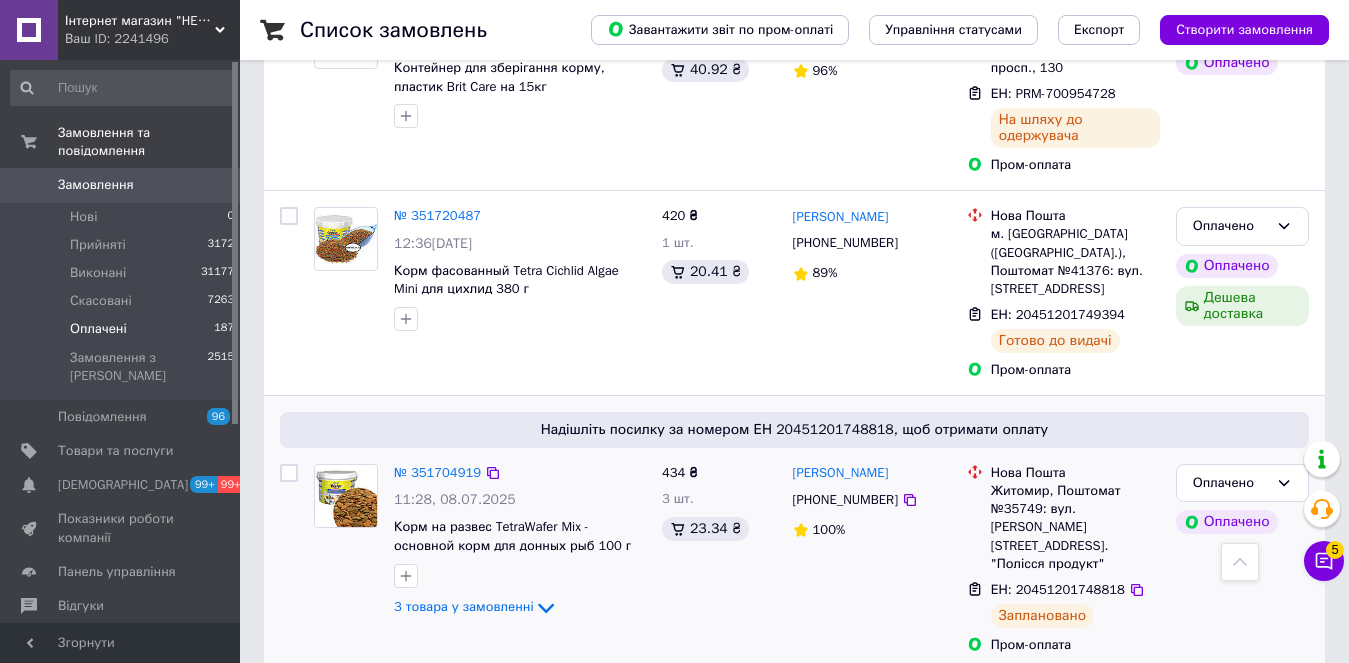 scroll, scrollTop: 1000, scrollLeft: 0, axis: vertical 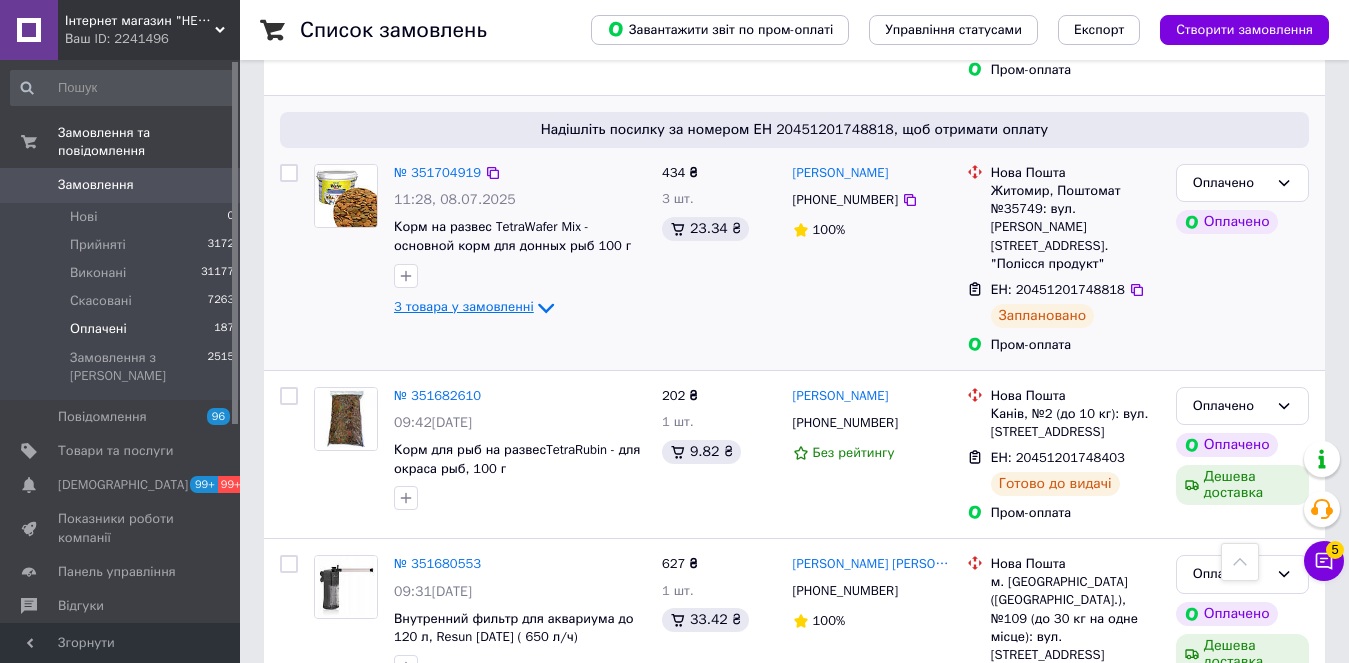 click on "3 товара у замовленні" at bounding box center (464, 306) 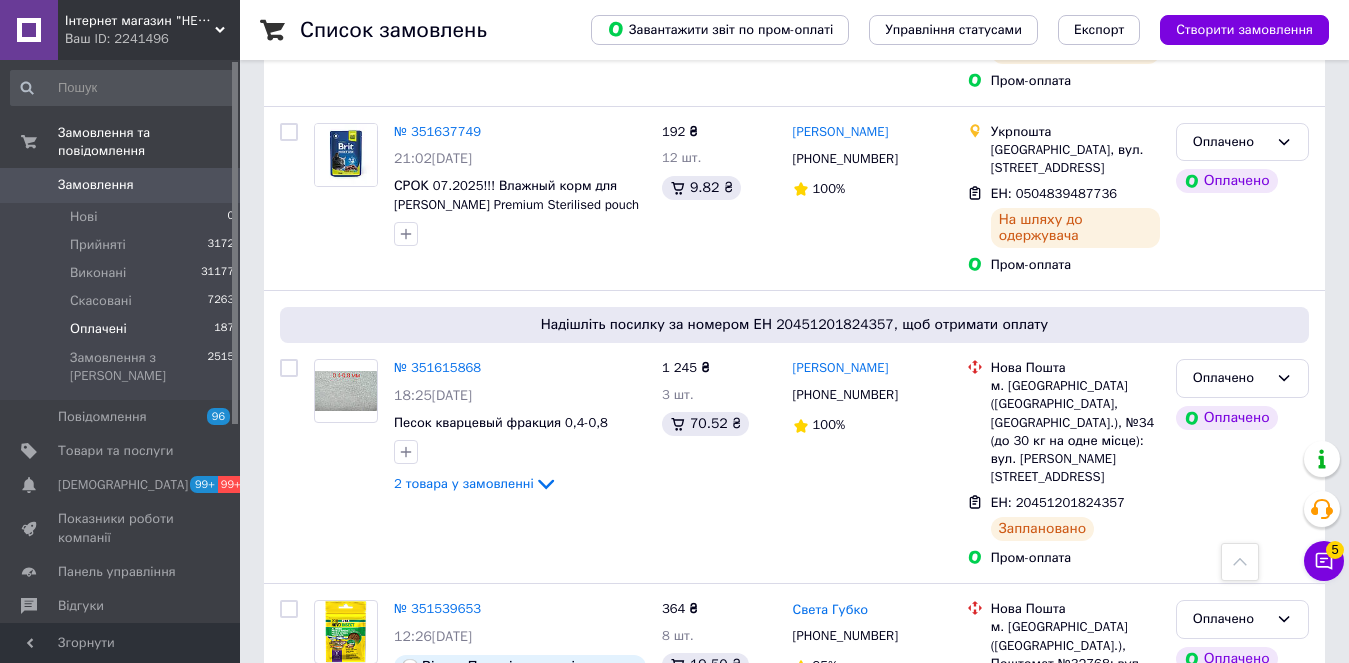scroll, scrollTop: 2700, scrollLeft: 0, axis: vertical 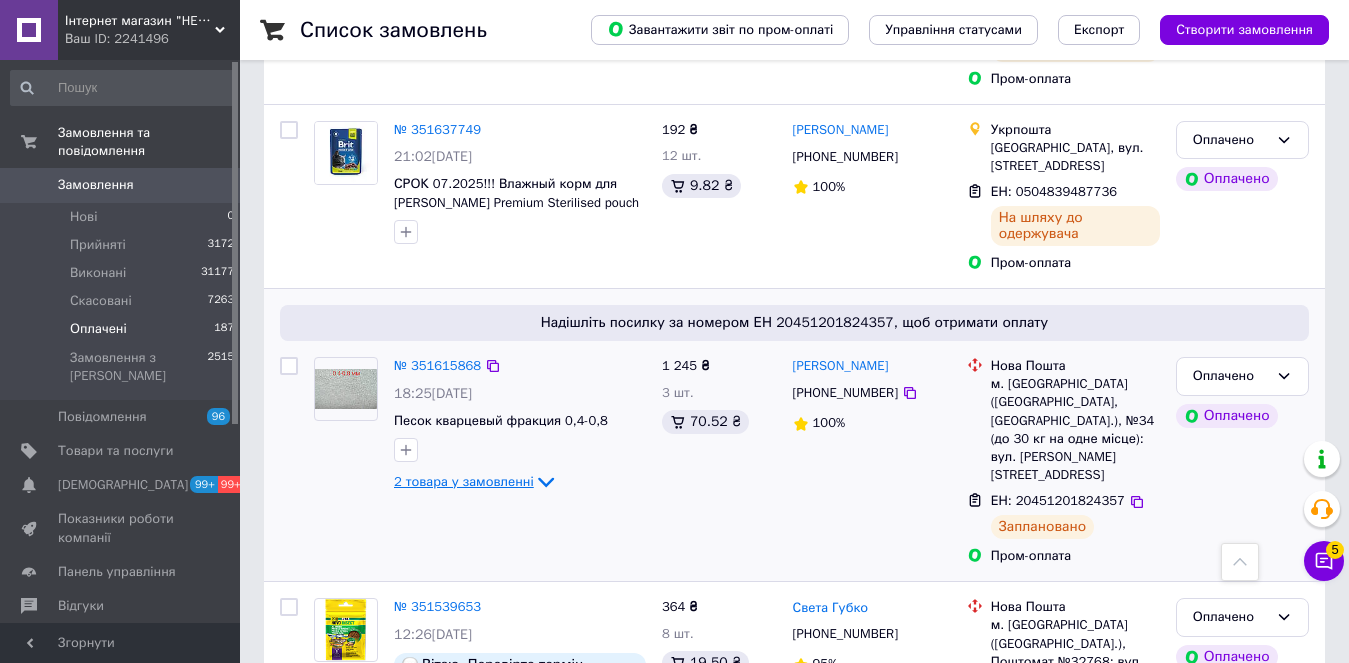 click on "2 товара у замовленні" at bounding box center [464, 481] 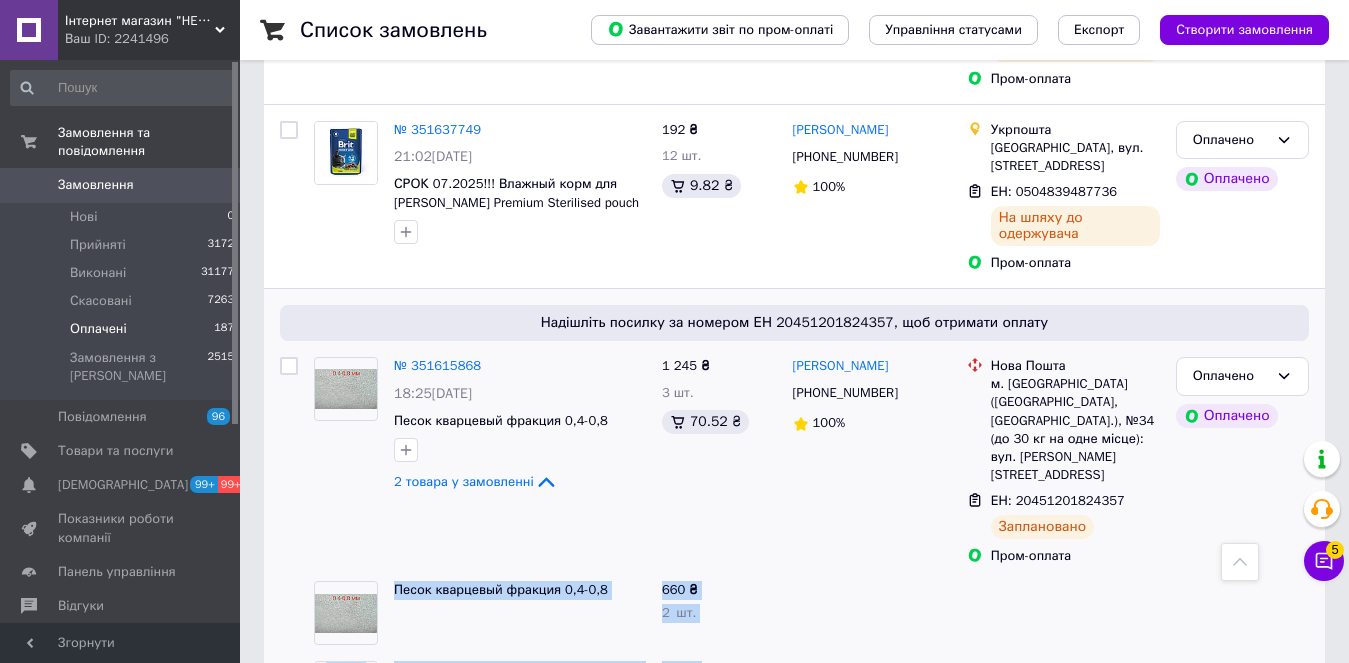 drag, startPoint x: 693, startPoint y: 493, endPoint x: 393, endPoint y: 409, distance: 311.53812 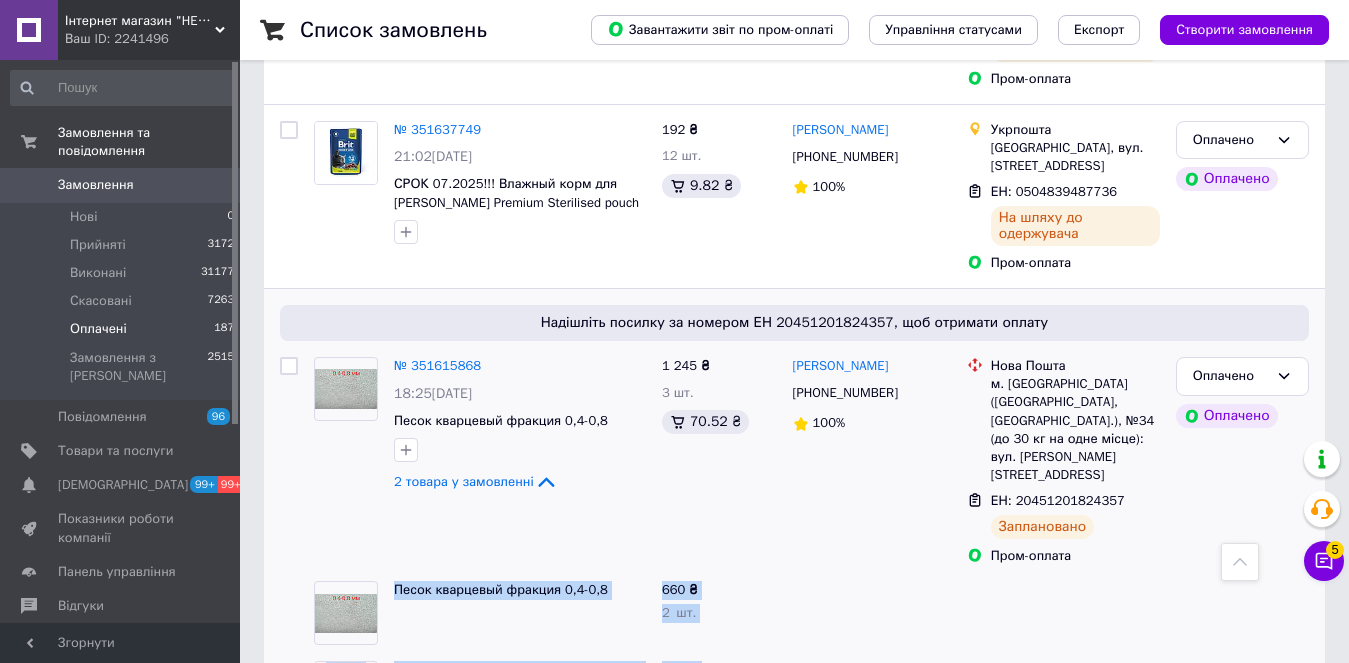 click on "Надішліть посилку за номером ЕН 20451201824357, щоб отримати оплату № 351615868 18:25, 07.07.2025 Песок кварцевый фракция 0,4-0,8 2 товара у замовленні 1 245 ₴ 3 шт. 70.52 ₴ Дмитрий Баврин +380993194703 100% Нова Пошта м. Запоріжжя (Запорізька обл., Запорізький р-н.), №34 (до 30 кг на одне місце): вул. Мирослава Симчича, 41 ЕН: 20451201824357 Заплановано Пром-оплата Оплачено Оплачено Песок кварцевый фракция 0,4-0,8 660 ₴ 2   шт. Фильтр внутренний, SunSun JP-024F для аквариума до 300 л JP-024F 585 ₴ 1   шт." at bounding box center (794, 515) 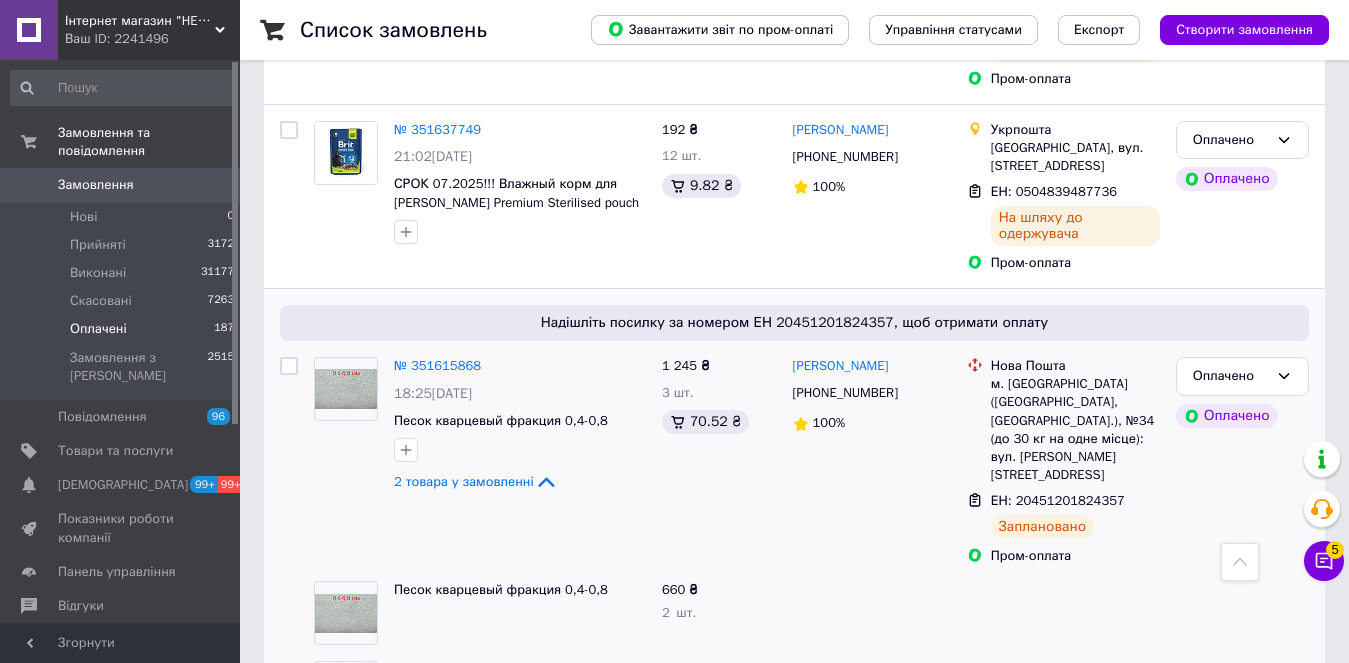 click at bounding box center (872, 693) 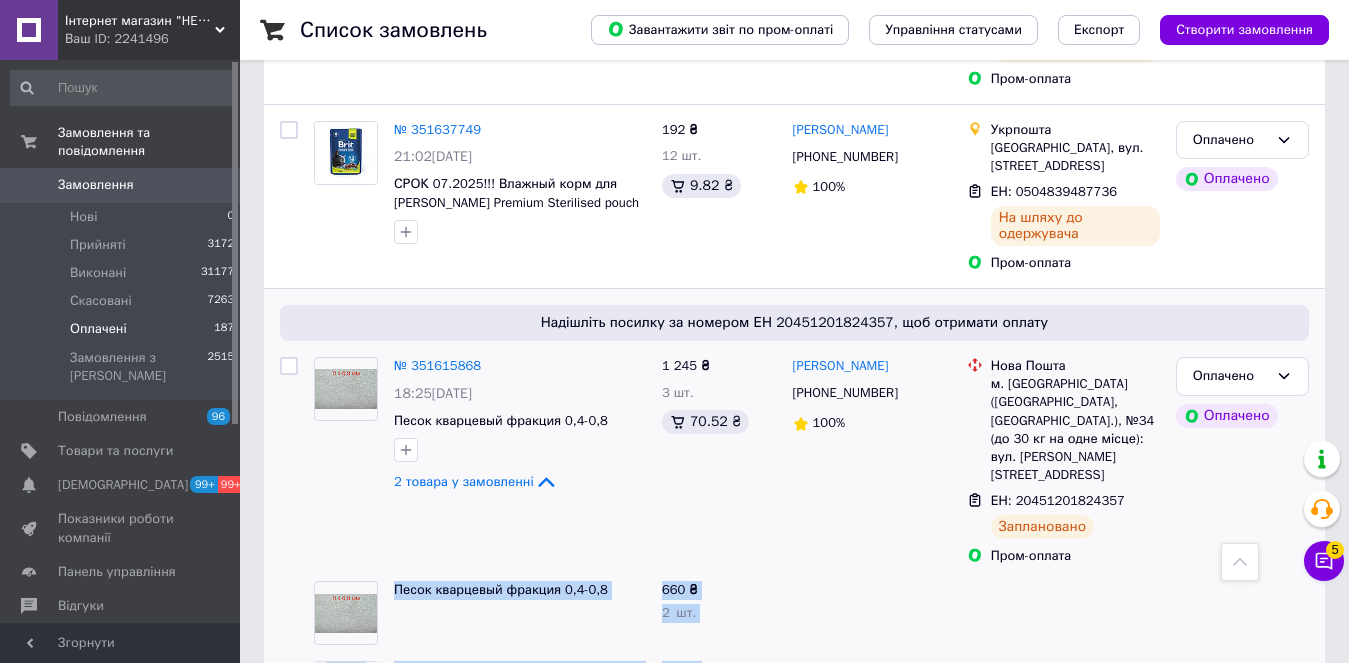 drag, startPoint x: 759, startPoint y: 491, endPoint x: 406, endPoint y: 412, distance: 361.73193 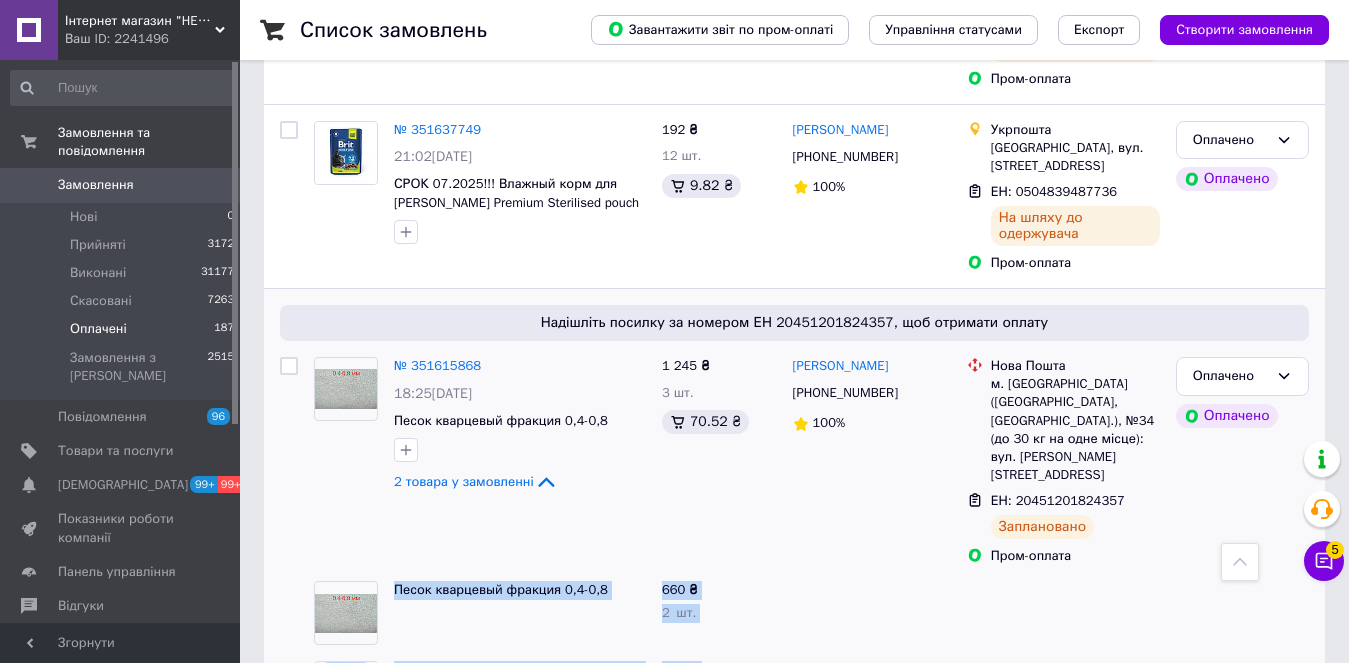click on "Надішліть посилку за номером ЕН 20451201824357, щоб отримати оплату № 351615868 18:25, 07.07.2025 Песок кварцевый фракция 0,4-0,8 2 товара у замовленні 1 245 ₴ 3 шт. 70.52 ₴ Дмитрий Баврин +380993194703 100% Нова Пошта м. Запоріжжя (Запорізька обл., Запорізький р-н.), №34 (до 30 кг на одне місце): вул. Мирослава Симчича, 41 ЕН: 20451201824357 Заплановано Пром-оплата Оплачено Оплачено Песок кварцевый фракция 0,4-0,8 660 ₴ 2   шт. Фильтр внутренний, SunSun JP-024F для аквариума до 300 л JP-024F 585 ₴ 1   шт." at bounding box center (794, 515) 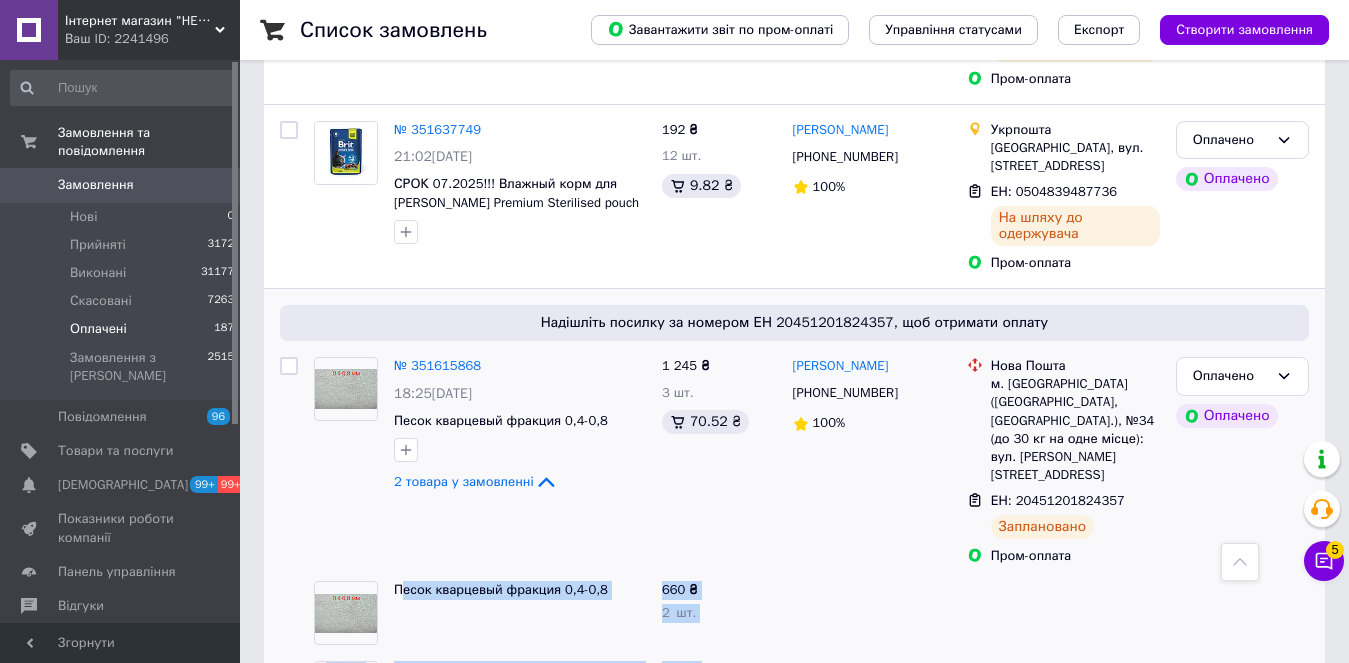 click at bounding box center (872, 613) 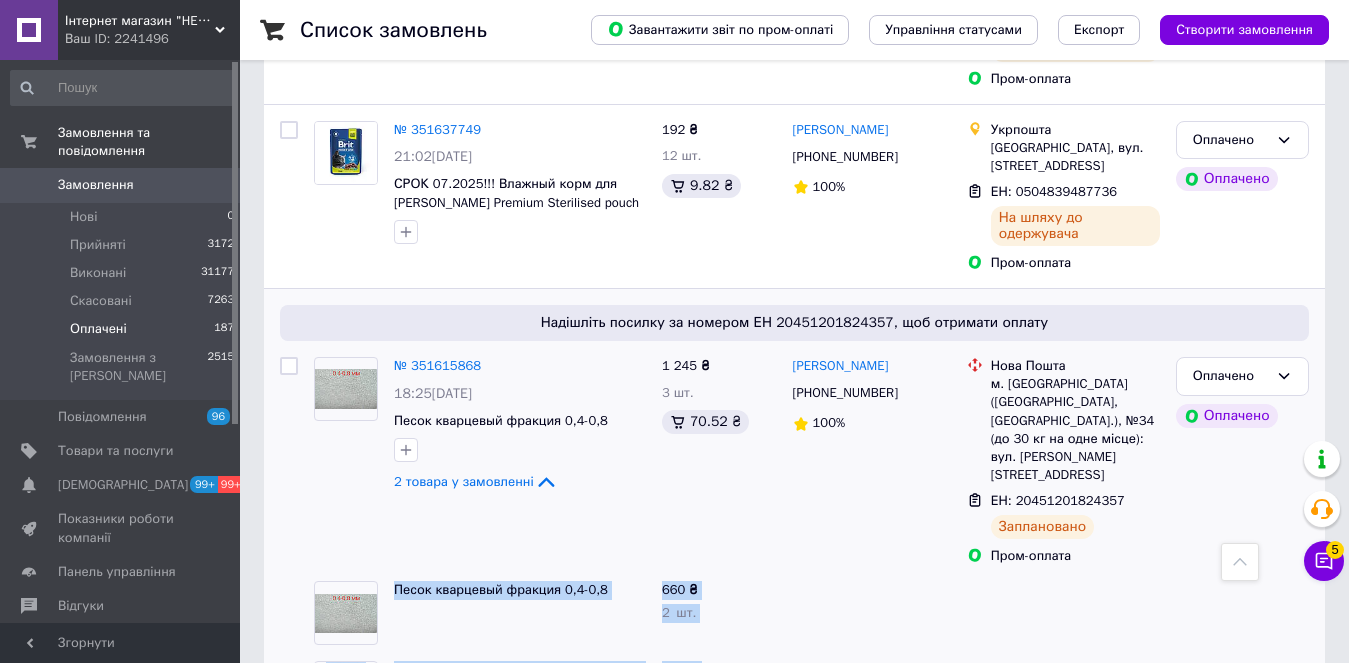 drag, startPoint x: 733, startPoint y: 503, endPoint x: 533, endPoint y: 377, distance: 236.38104 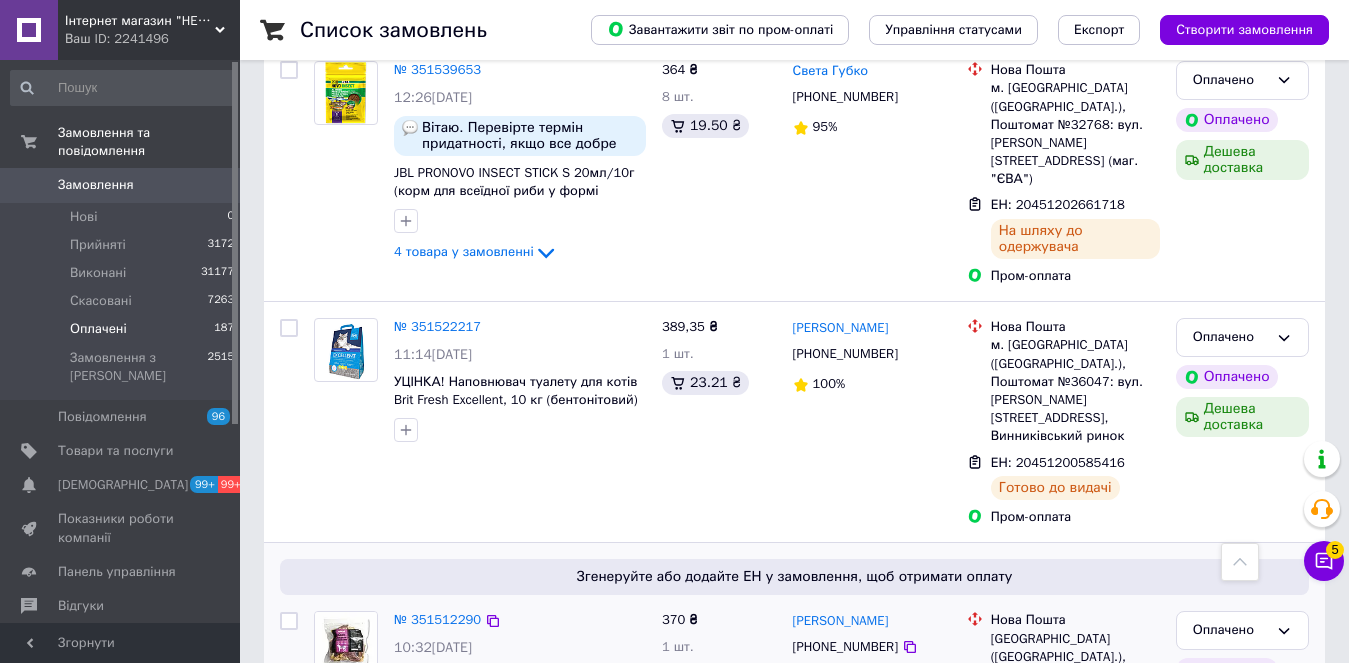 scroll, scrollTop: 3400, scrollLeft: 0, axis: vertical 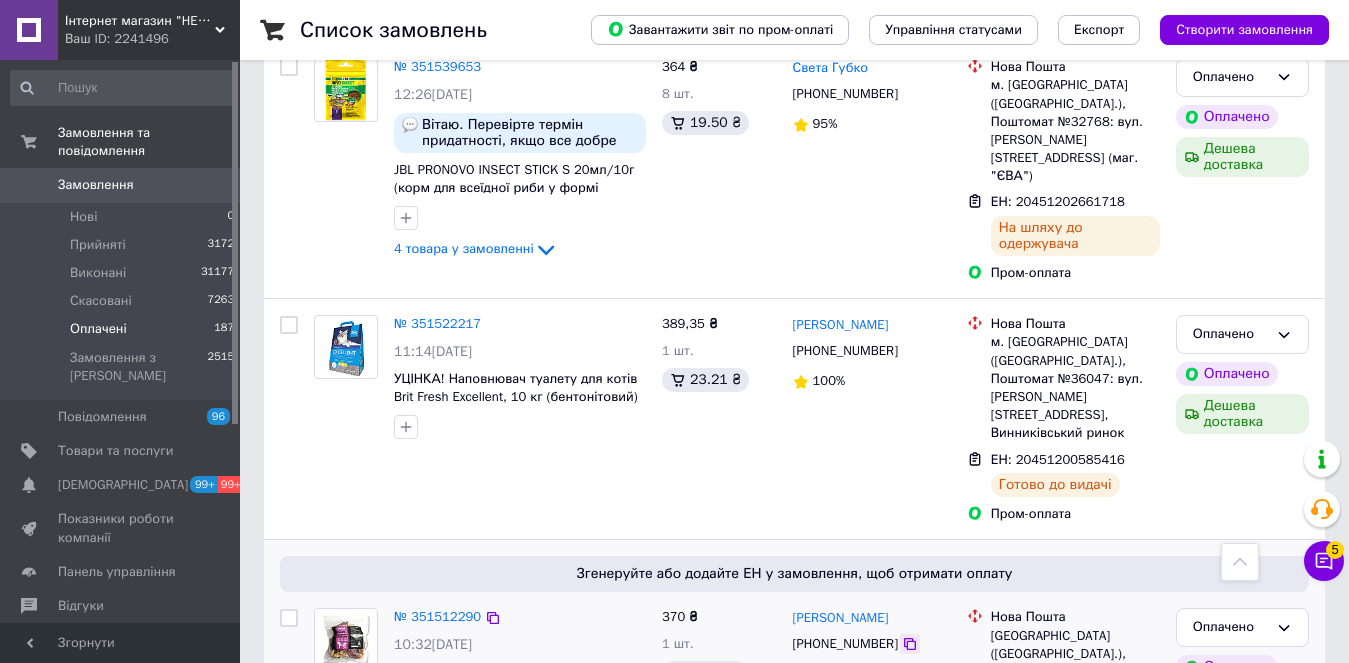 click 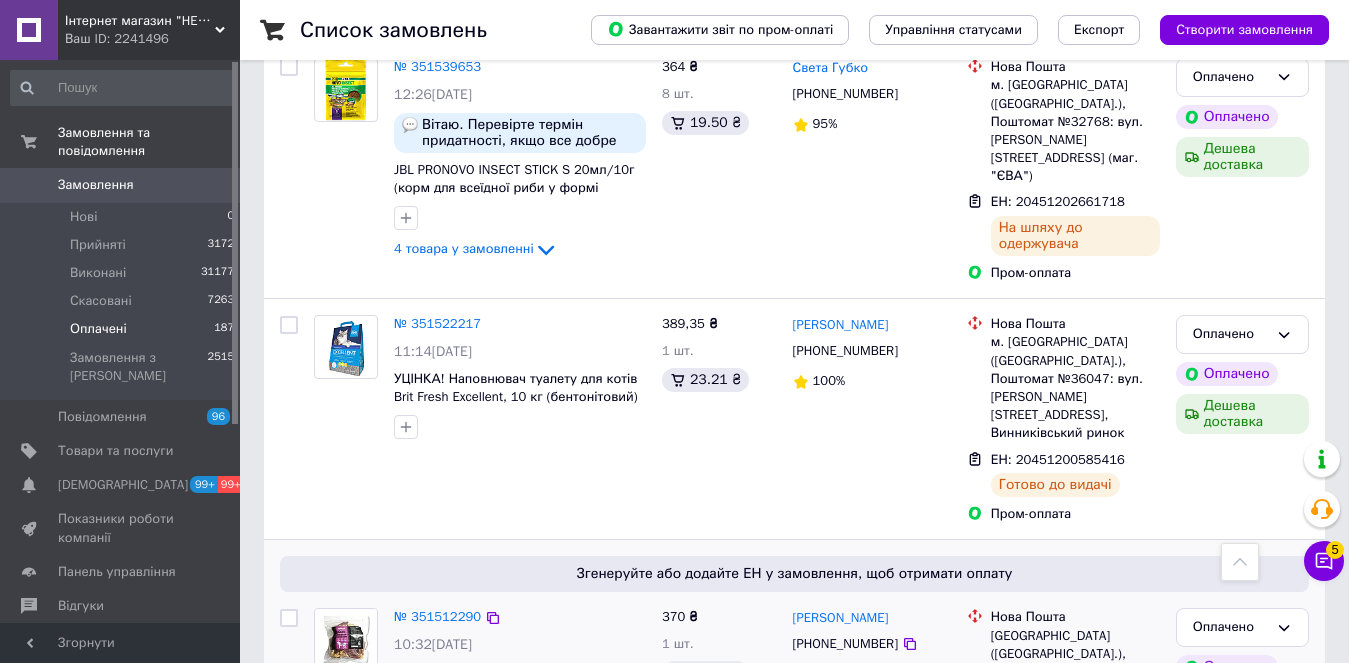 drag, startPoint x: 500, startPoint y: 407, endPoint x: 586, endPoint y: 424, distance: 87.66413 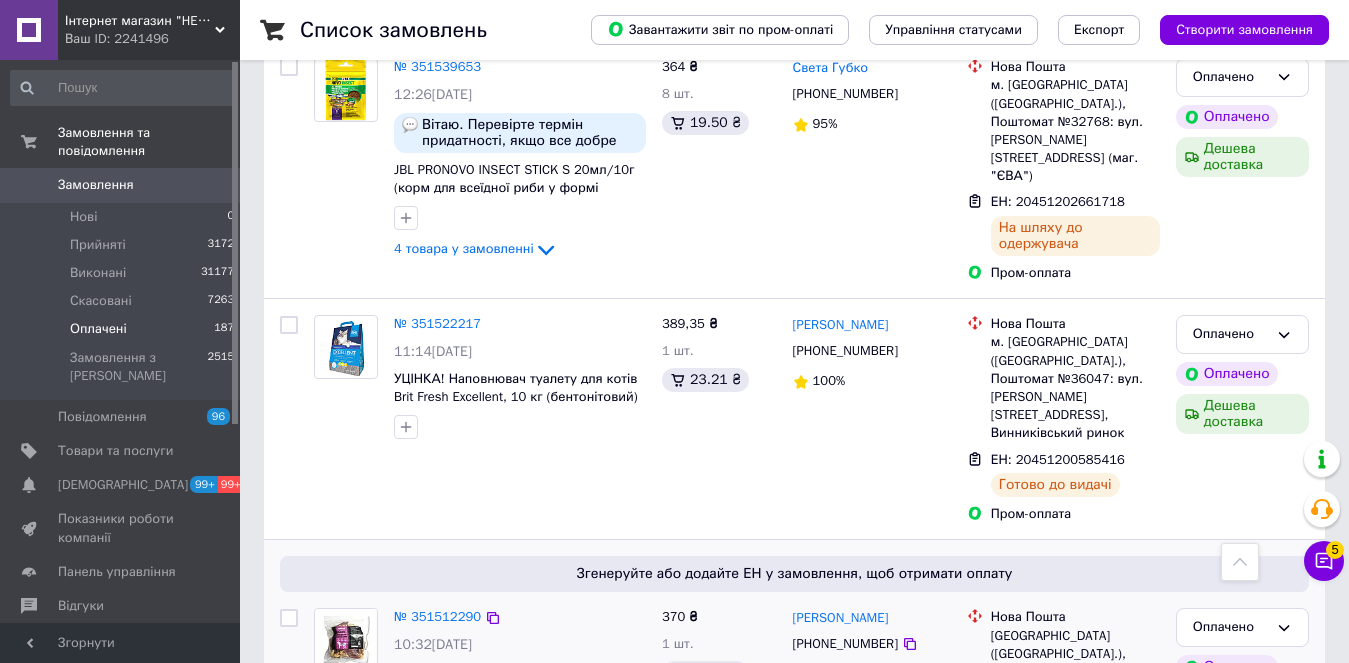 copy on "AnimAll Snack" 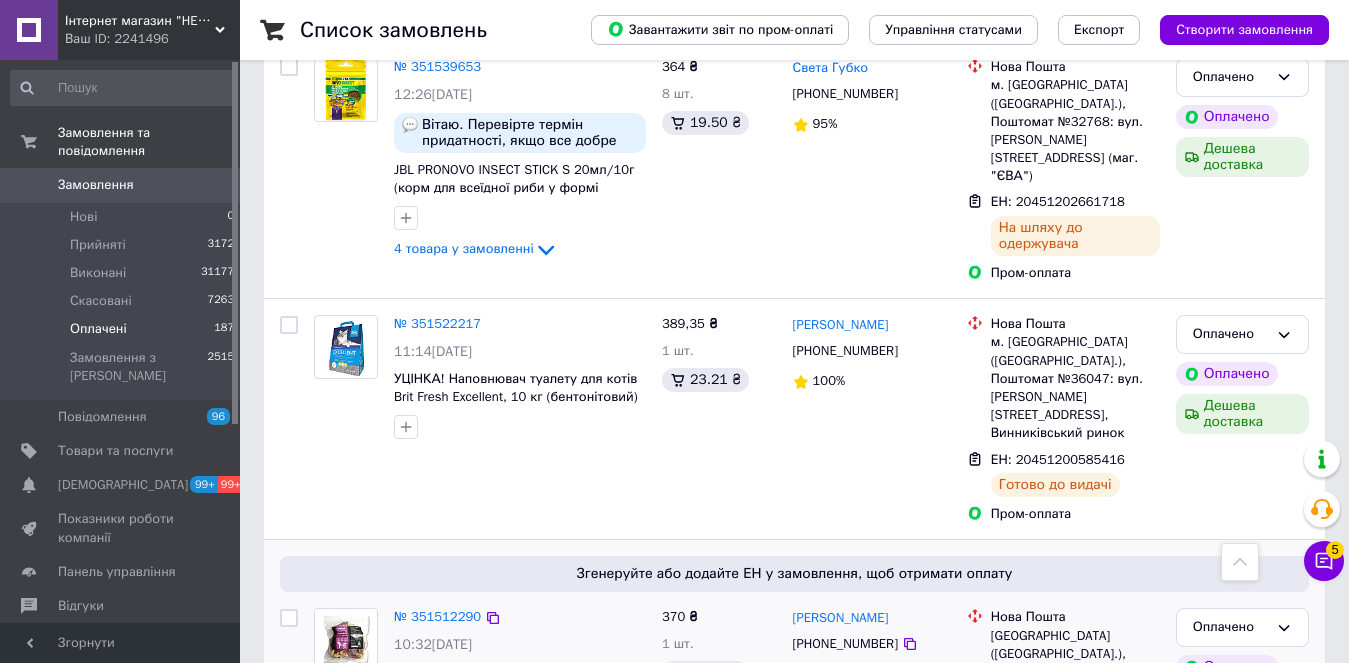 click on "№ 351512290" at bounding box center (437, 617) 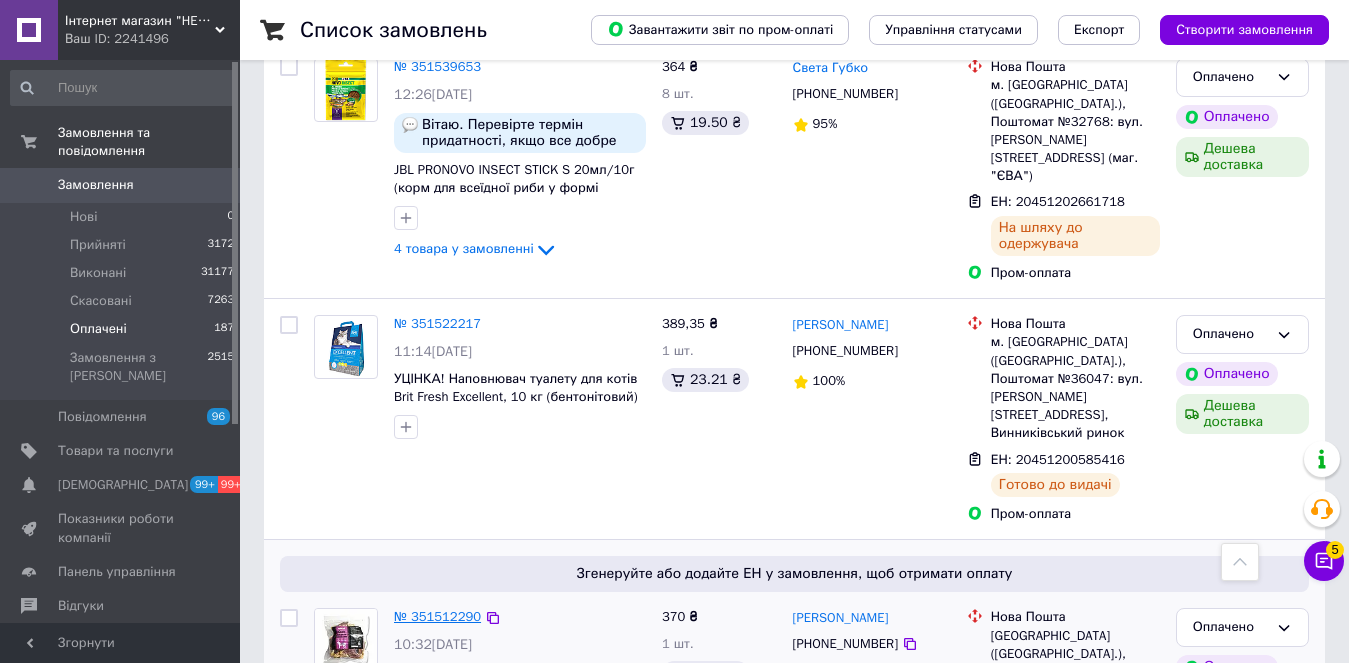 click on "№ 351512290" at bounding box center (437, 616) 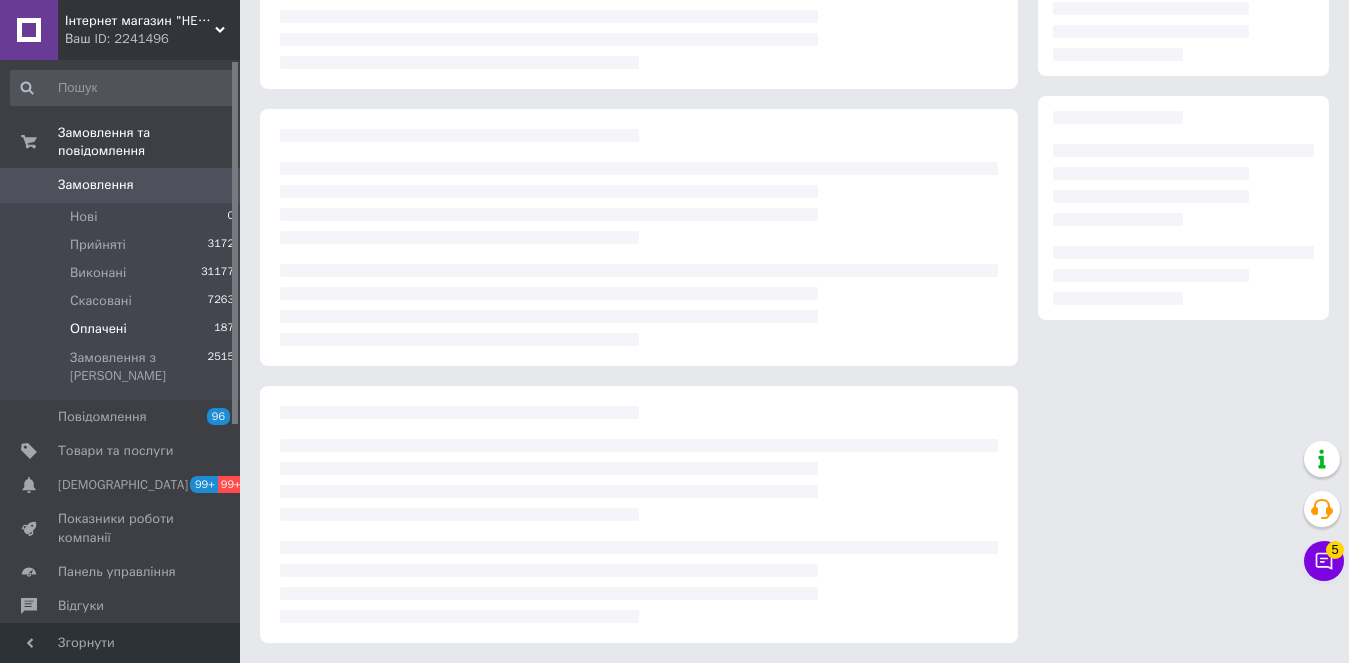 scroll, scrollTop: 251, scrollLeft: 0, axis: vertical 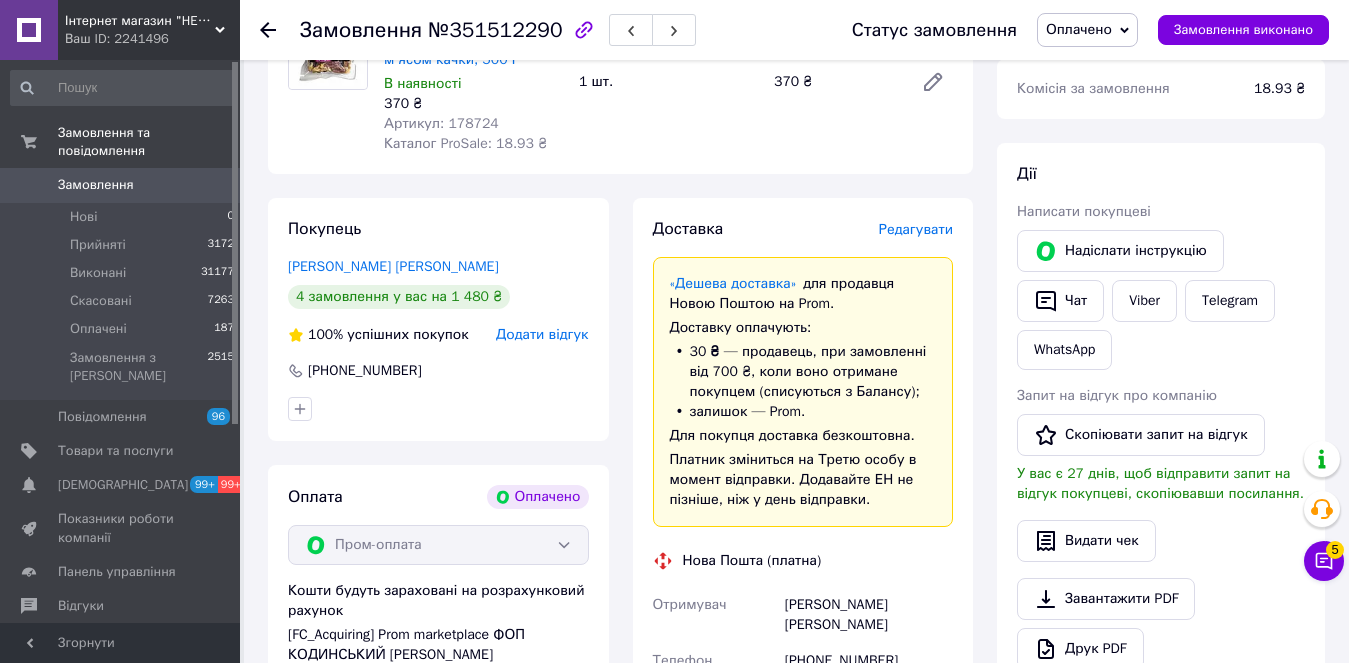 click on "Редагувати" at bounding box center [916, 229] 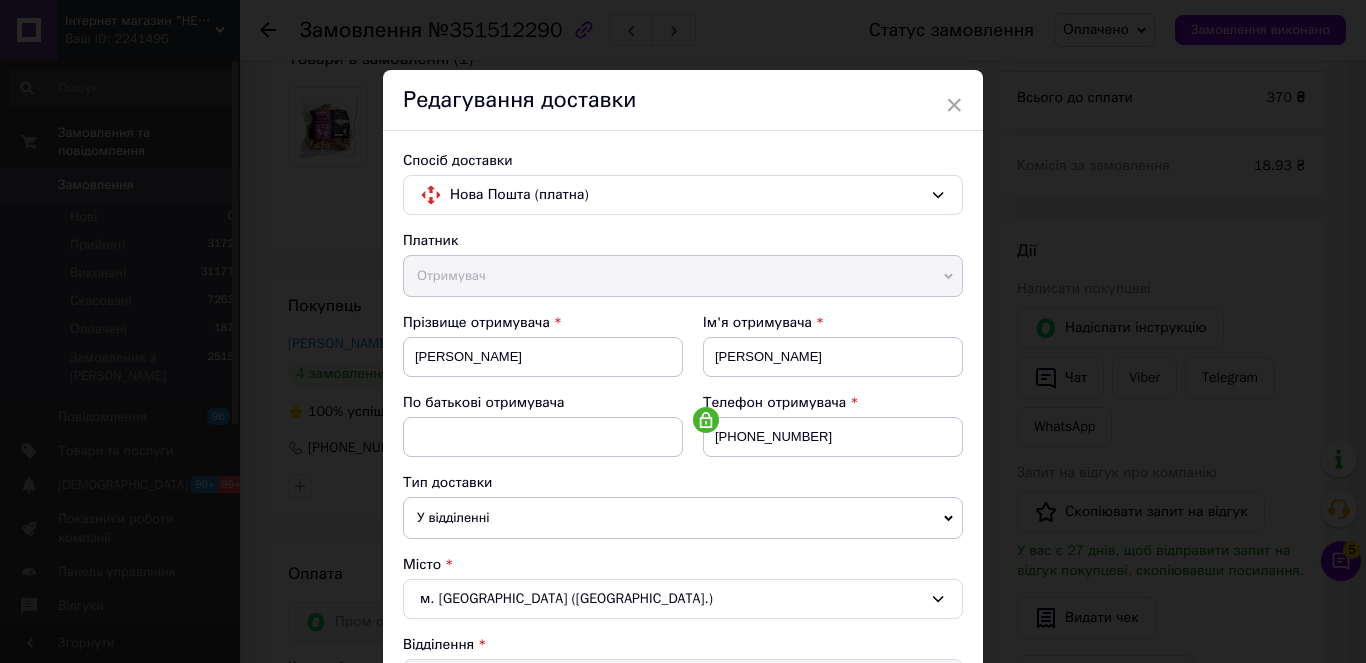 scroll, scrollTop: 718, scrollLeft: 0, axis: vertical 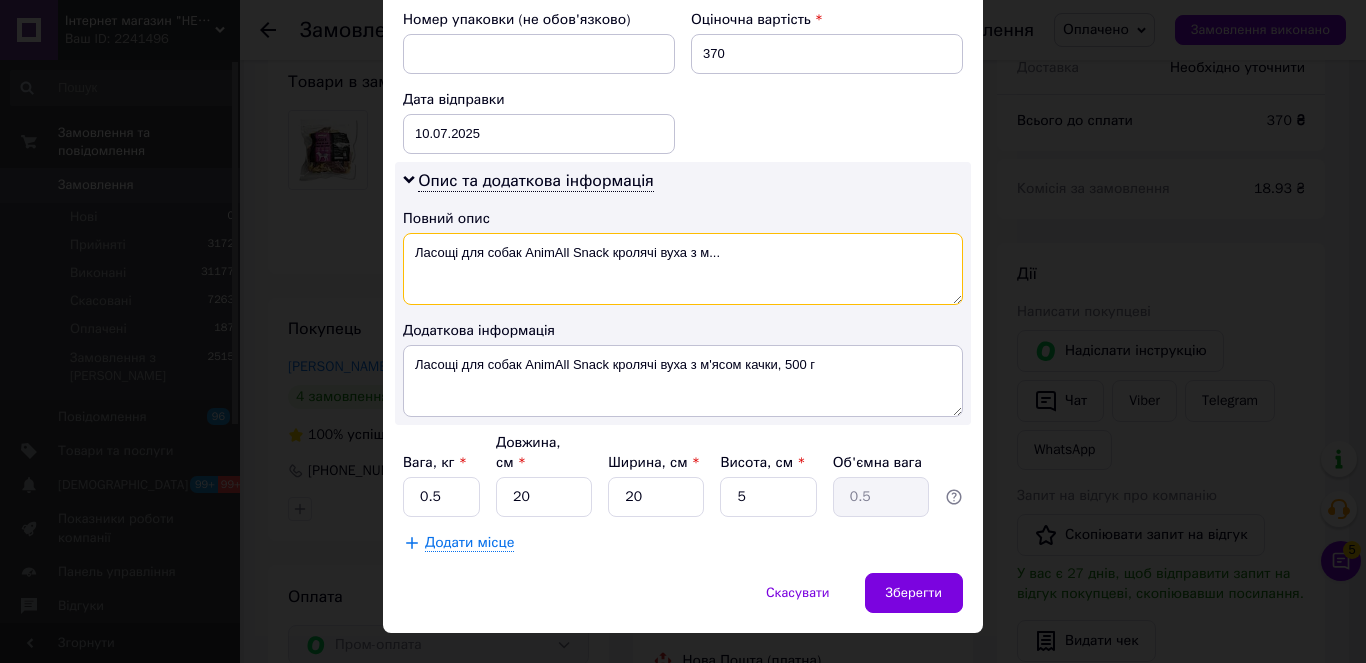 click on "Ласощі для собак AnimAll Snack кролячі вуха з м..." at bounding box center (683, 269) 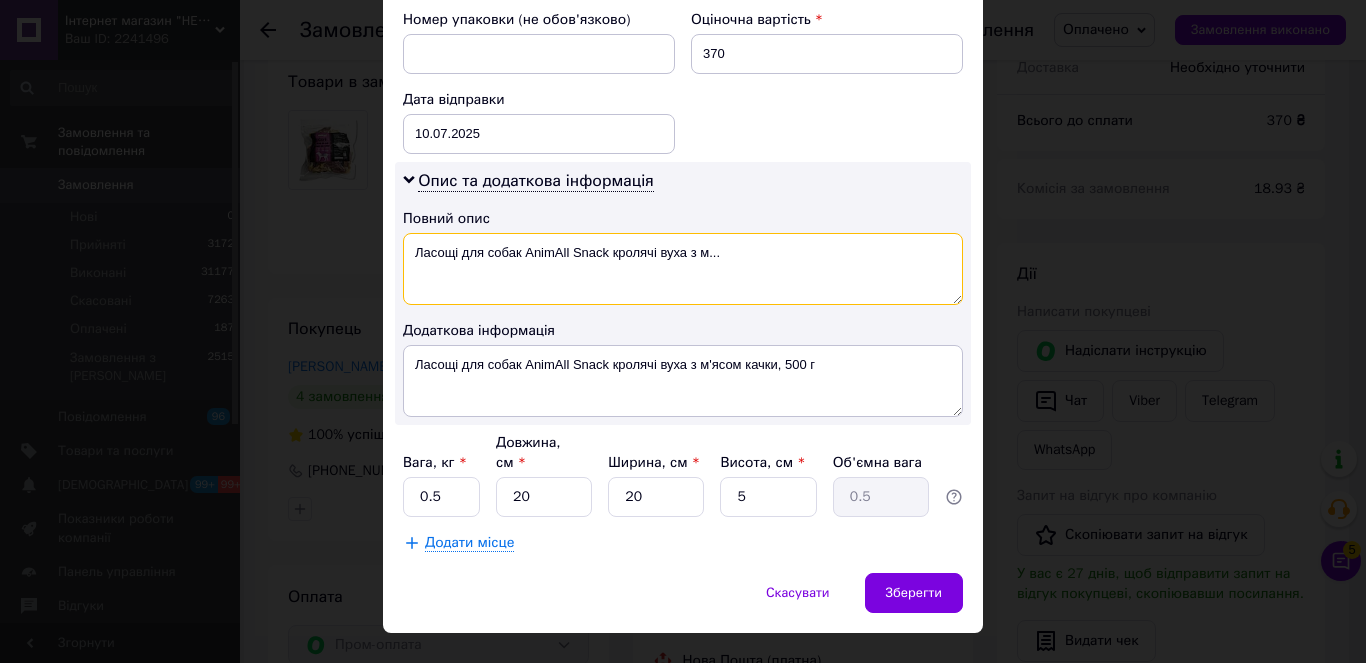 paste on "AnimAll Snack" 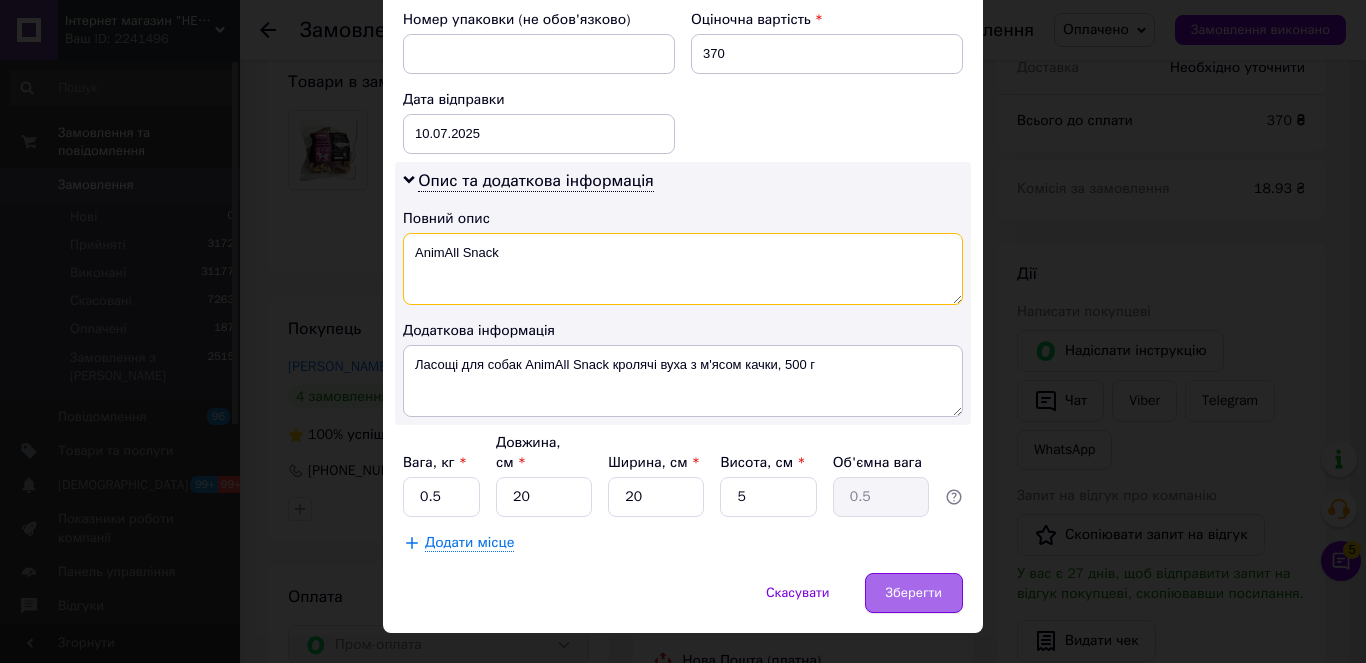 type on "AnimAll Snack" 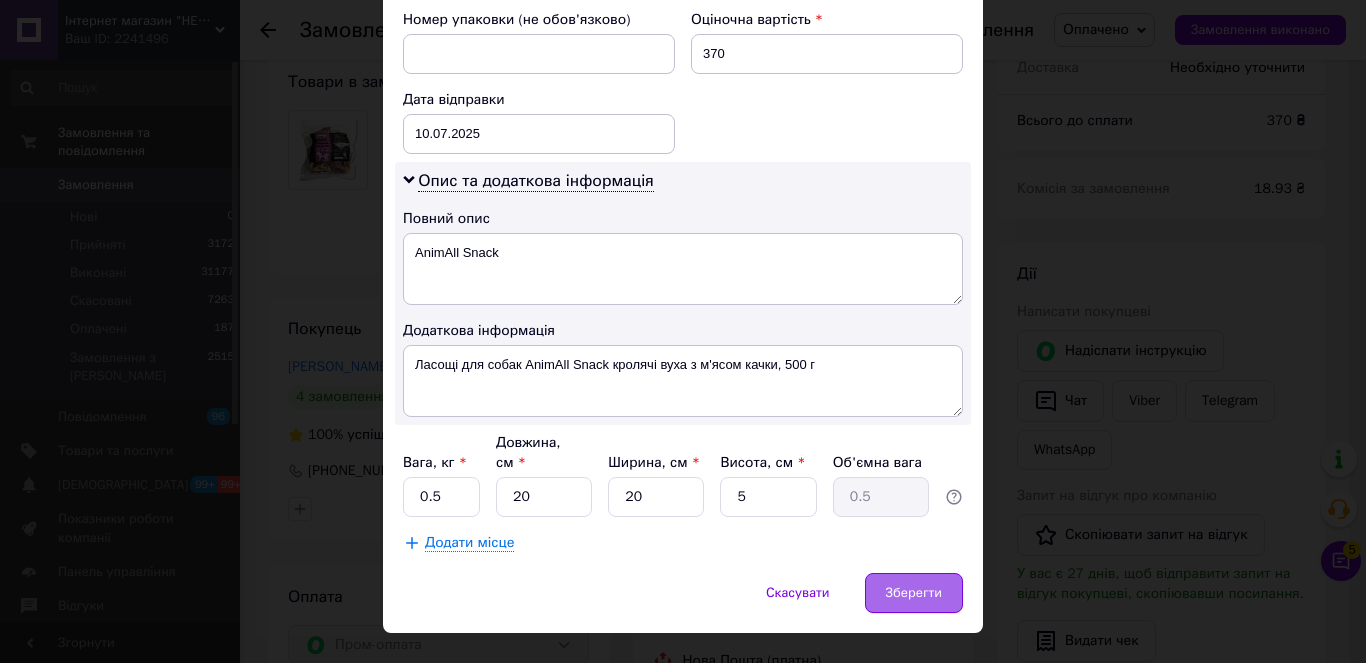 click on "Зберегти" at bounding box center [914, 593] 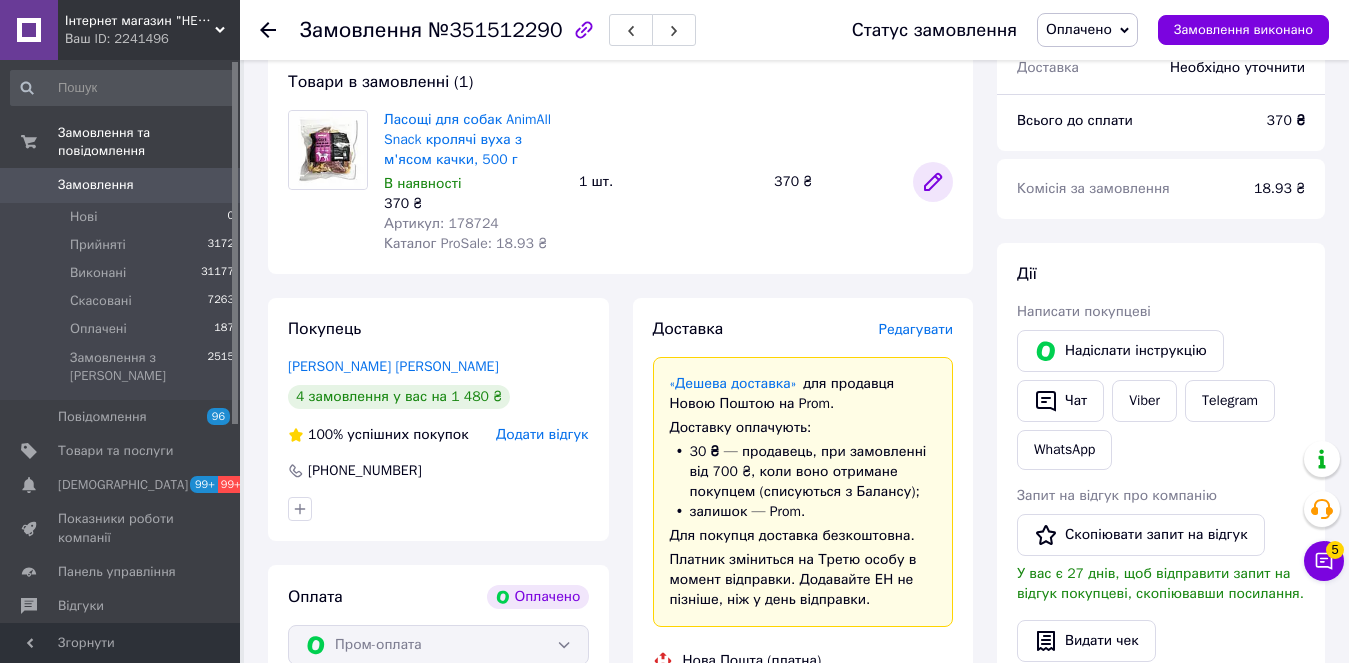 click at bounding box center [933, 182] 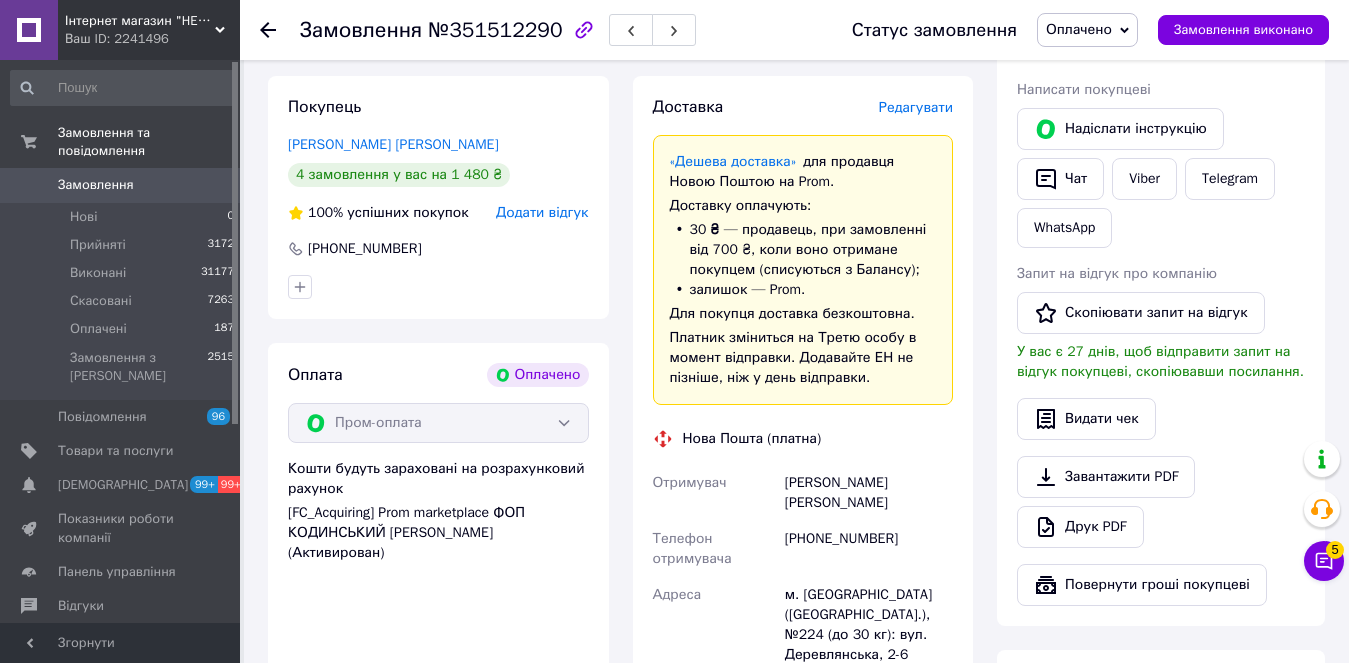 scroll, scrollTop: 1518, scrollLeft: 0, axis: vertical 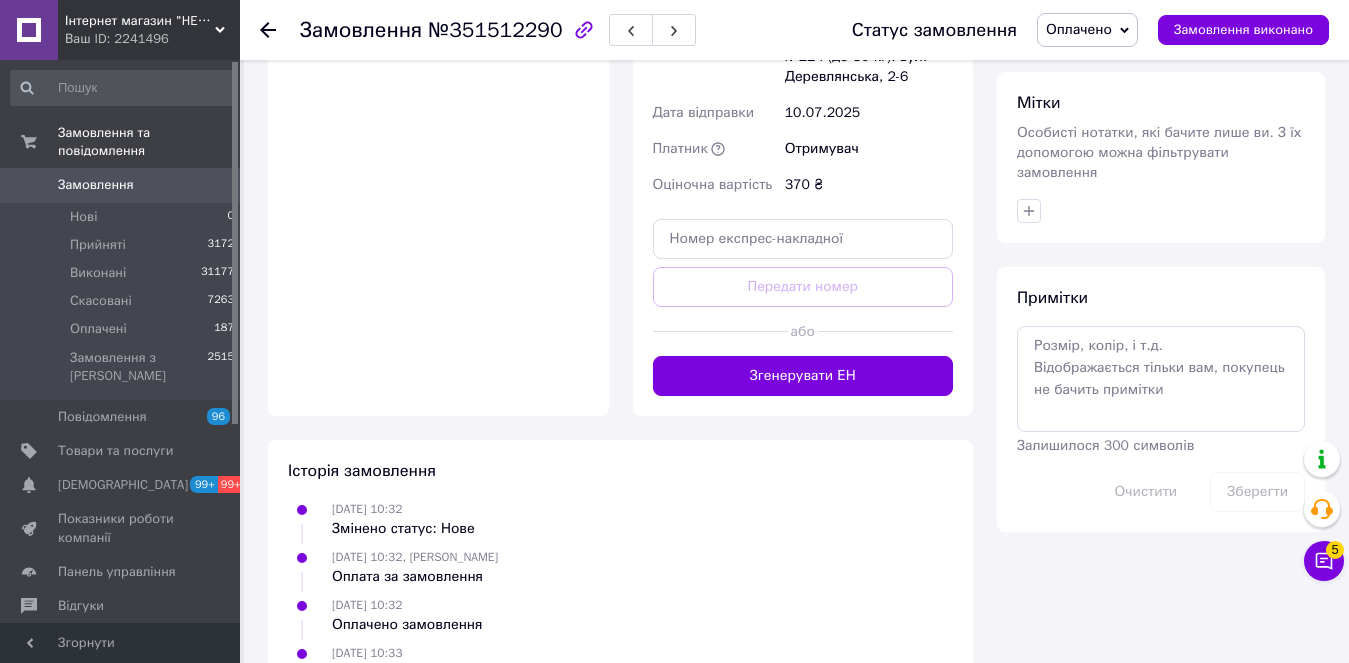 click at bounding box center (720, 331) 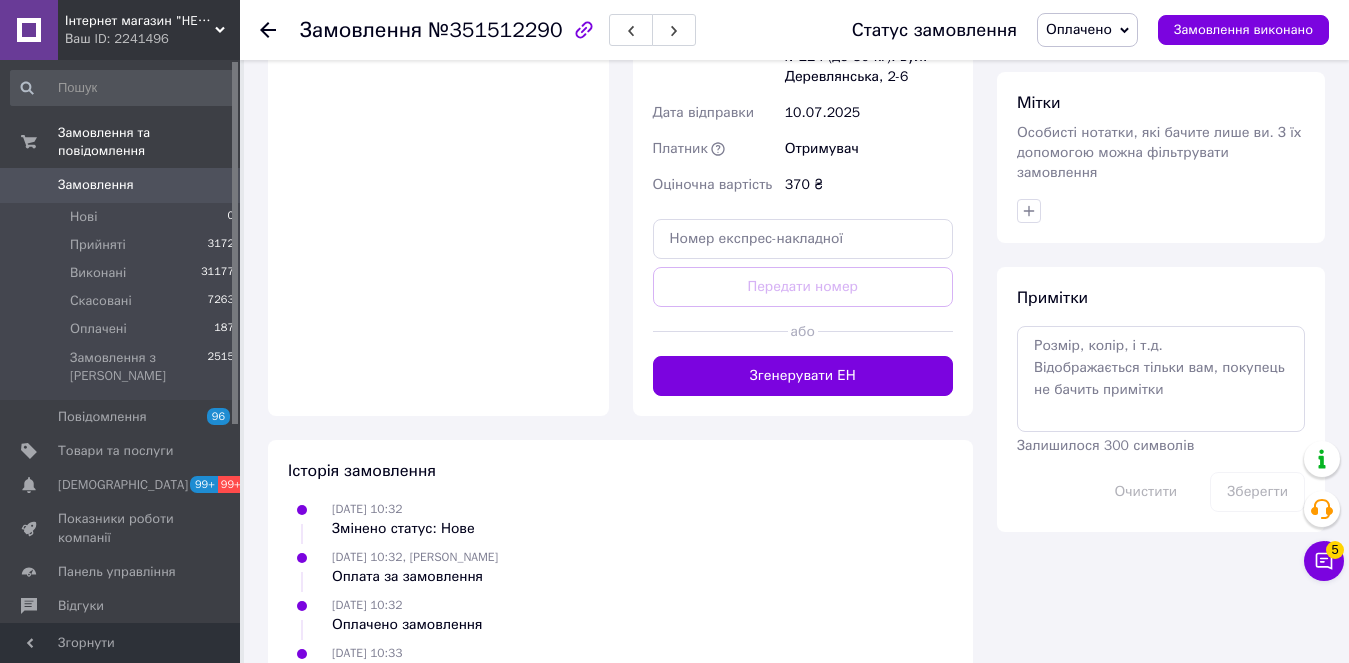 drag, startPoint x: 765, startPoint y: 319, endPoint x: 802, endPoint y: 361, distance: 55.97321 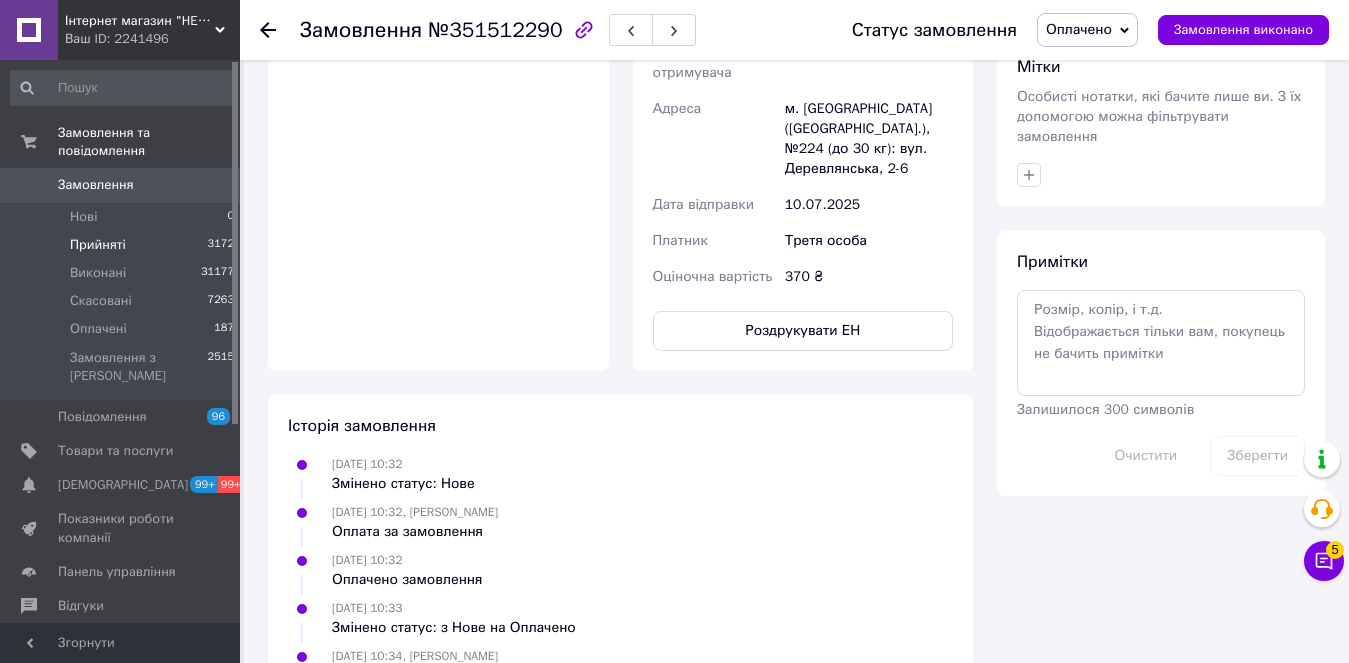 click on "Прийняті 3172" at bounding box center (123, 245) 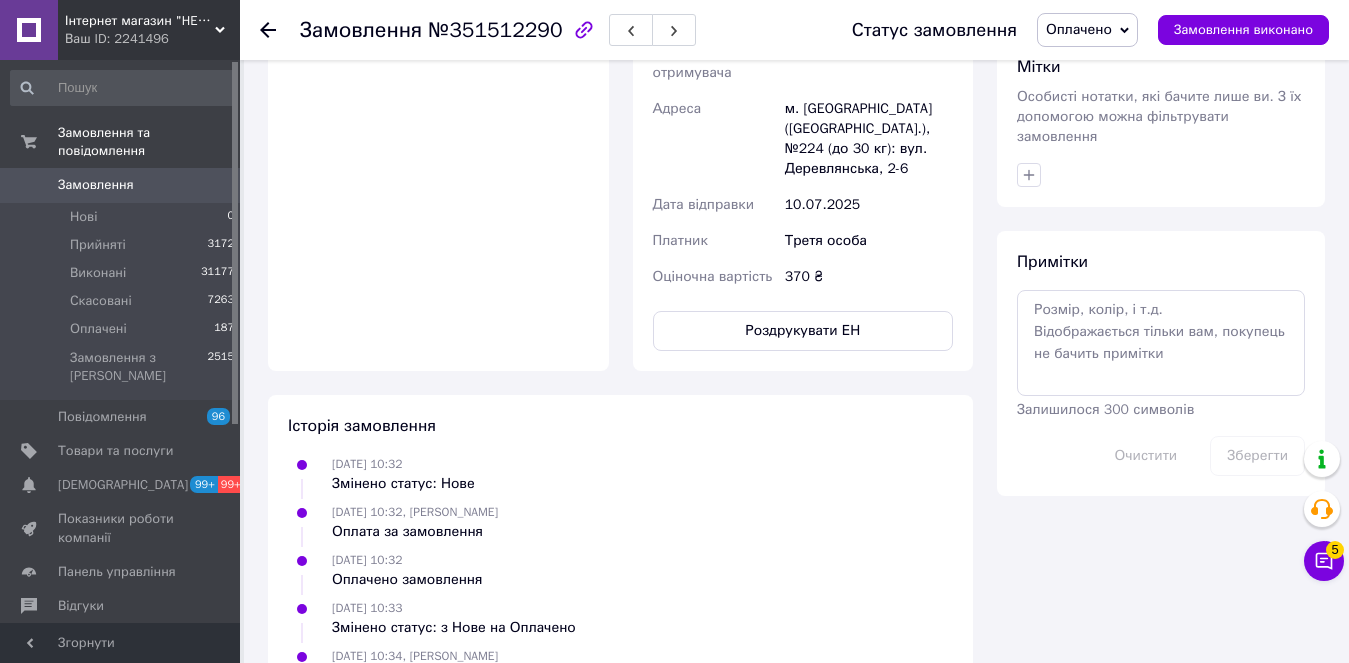 scroll, scrollTop: 0, scrollLeft: 0, axis: both 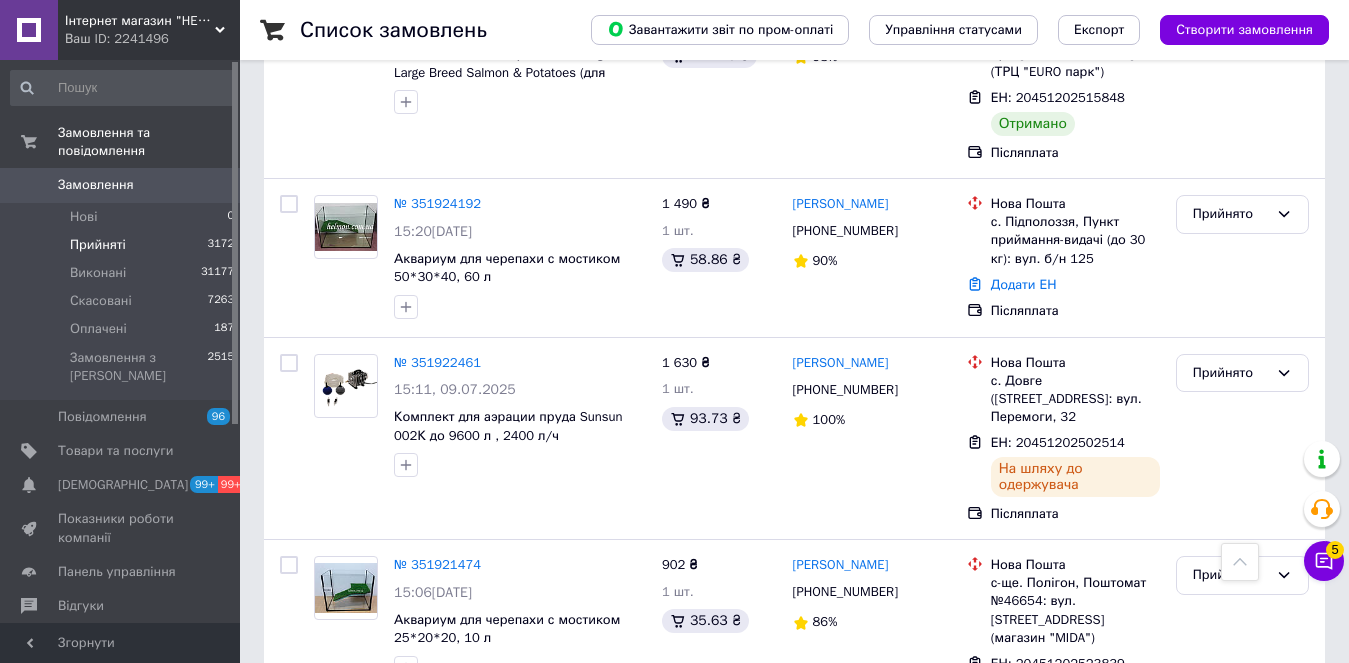 click on "2" at bounding box center [327, 825] 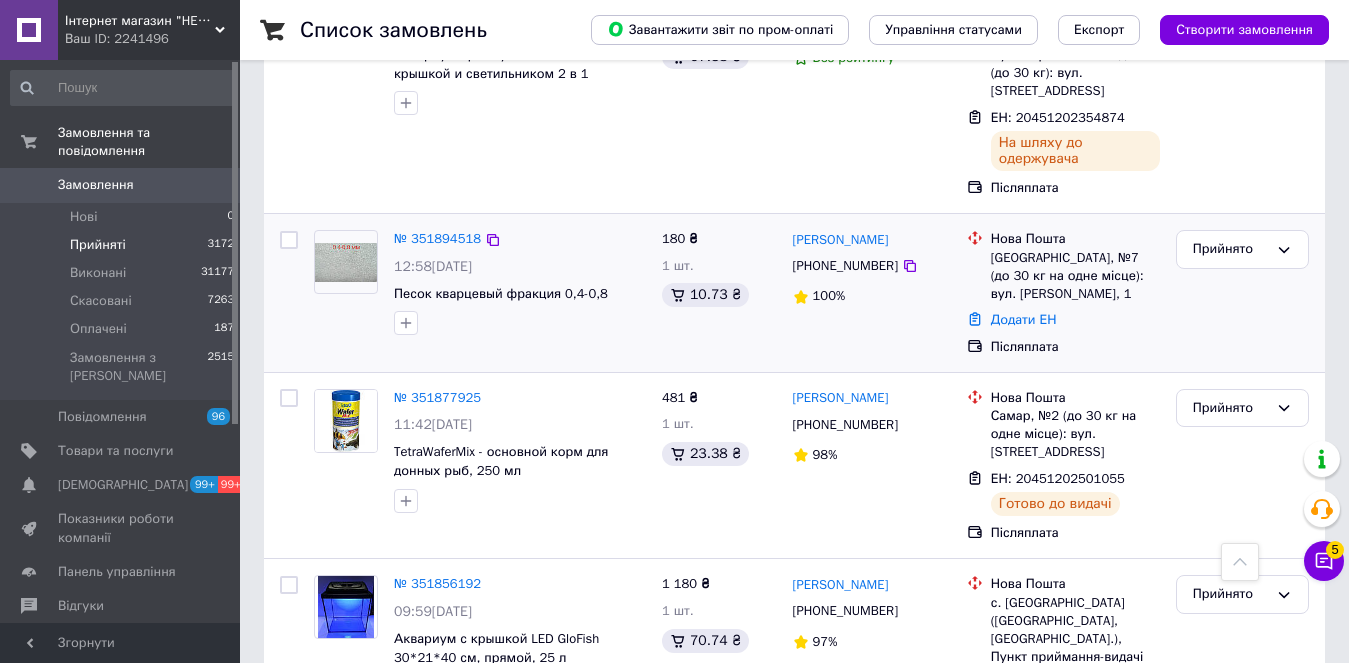 scroll, scrollTop: 700, scrollLeft: 0, axis: vertical 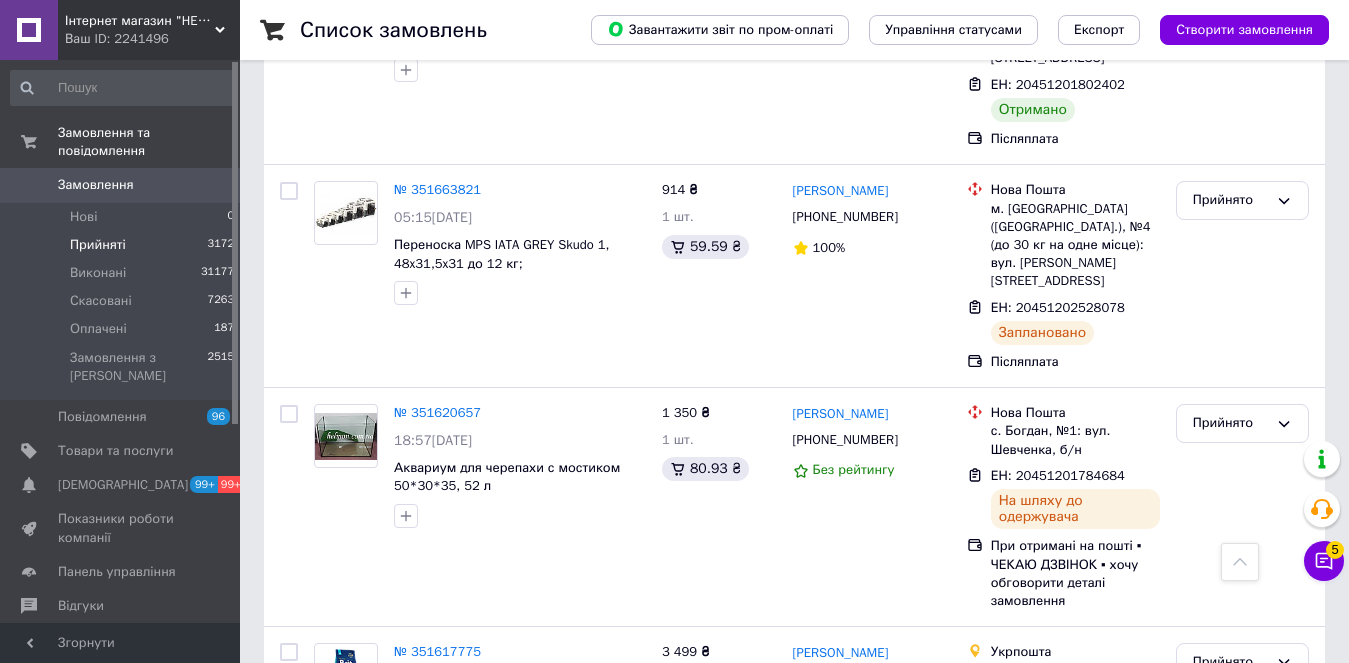 drag, startPoint x: 498, startPoint y: 615, endPoint x: 666, endPoint y: 649, distance: 171.40594 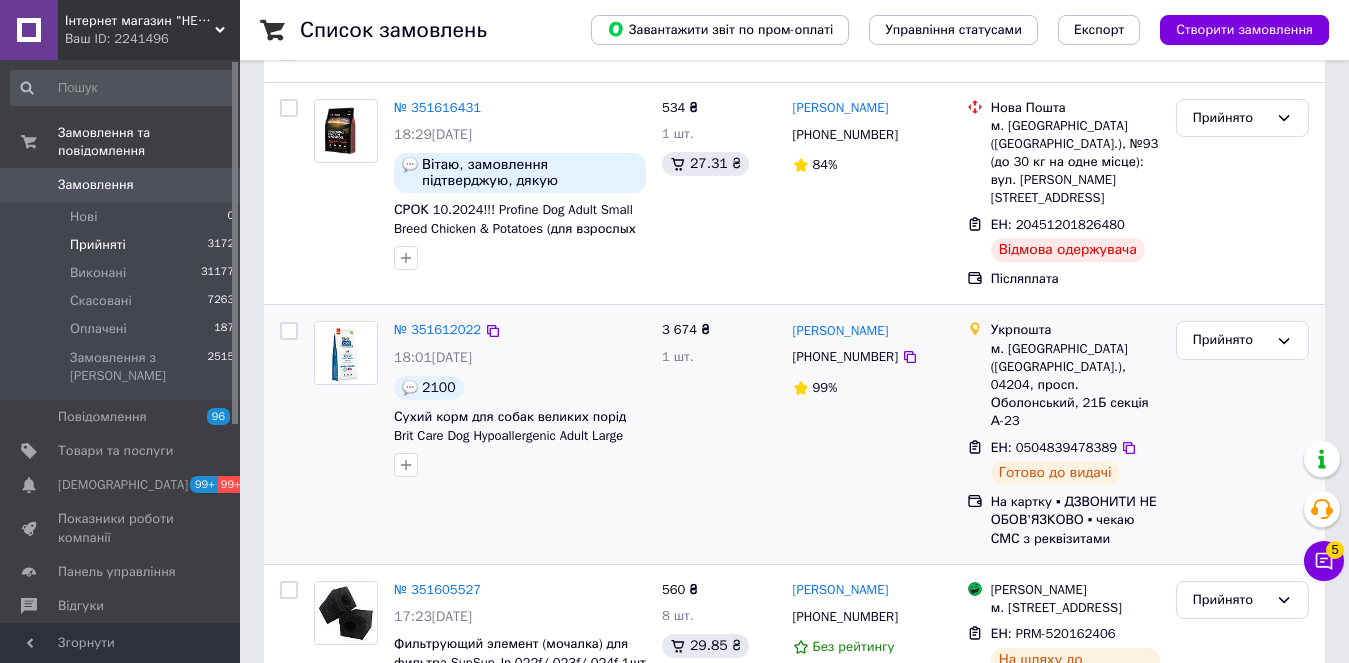 scroll, scrollTop: 400, scrollLeft: 0, axis: vertical 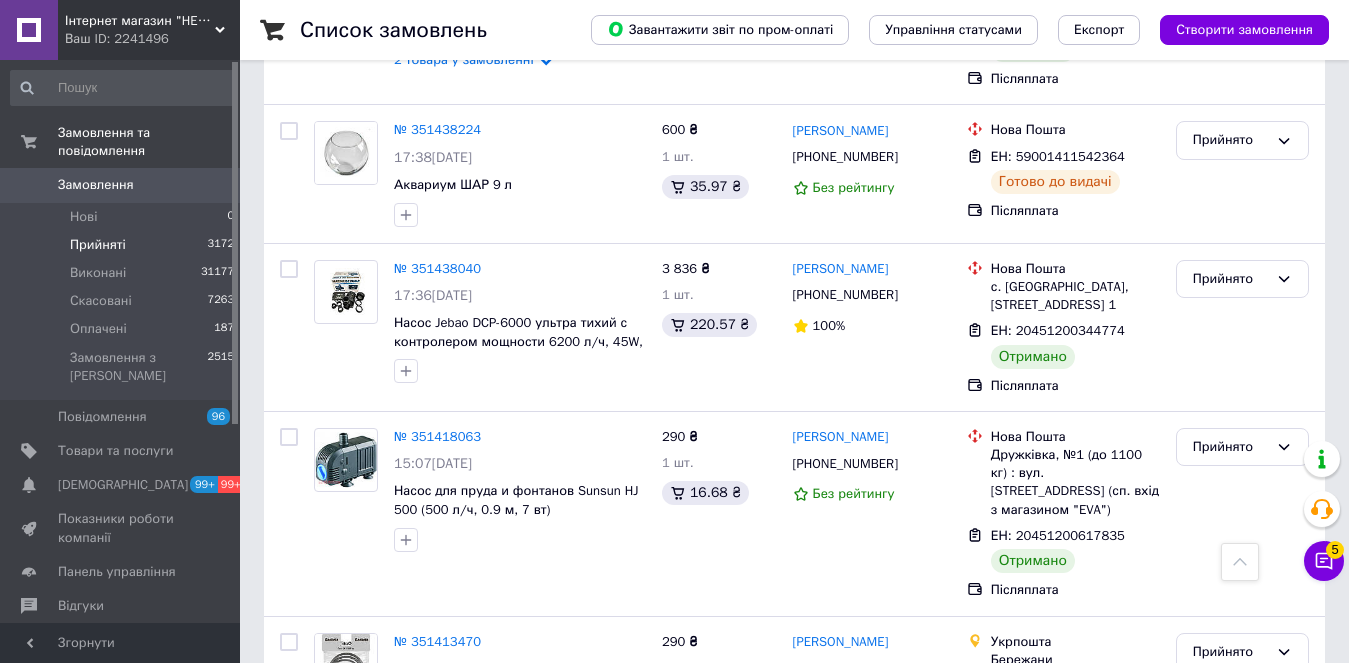 click on "4" at bounding box center [539, 819] 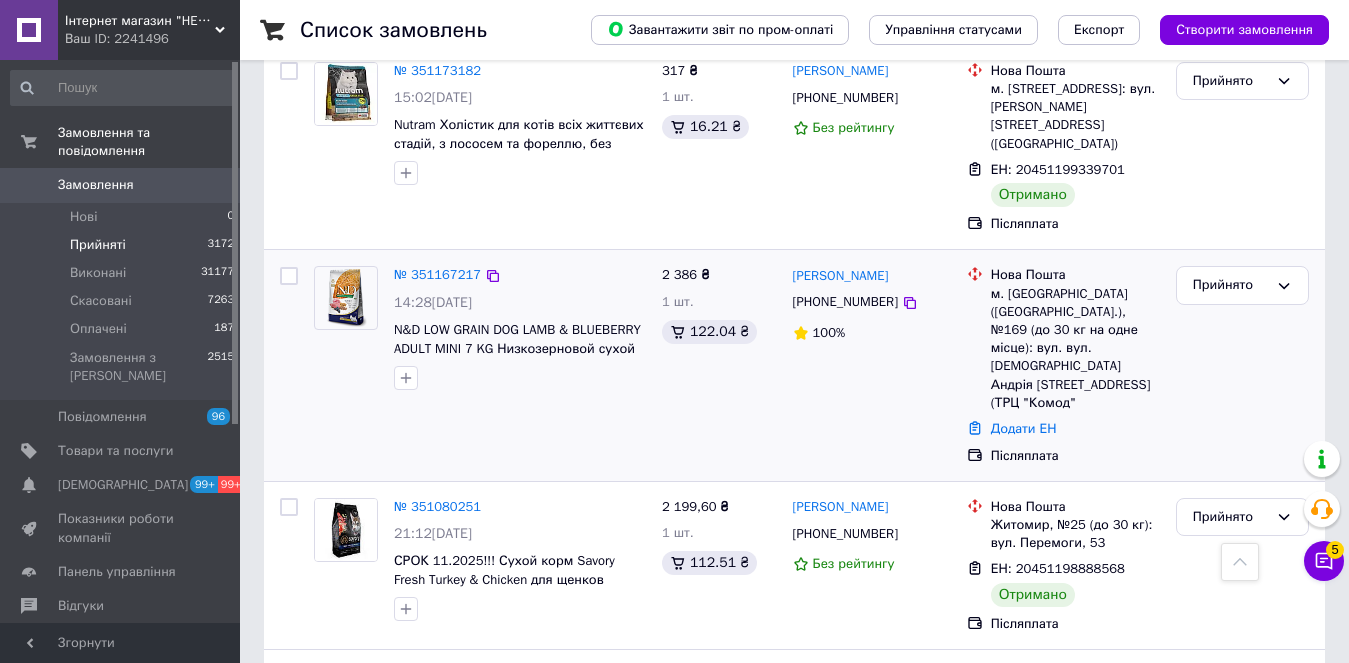 scroll, scrollTop: 3400, scrollLeft: 0, axis: vertical 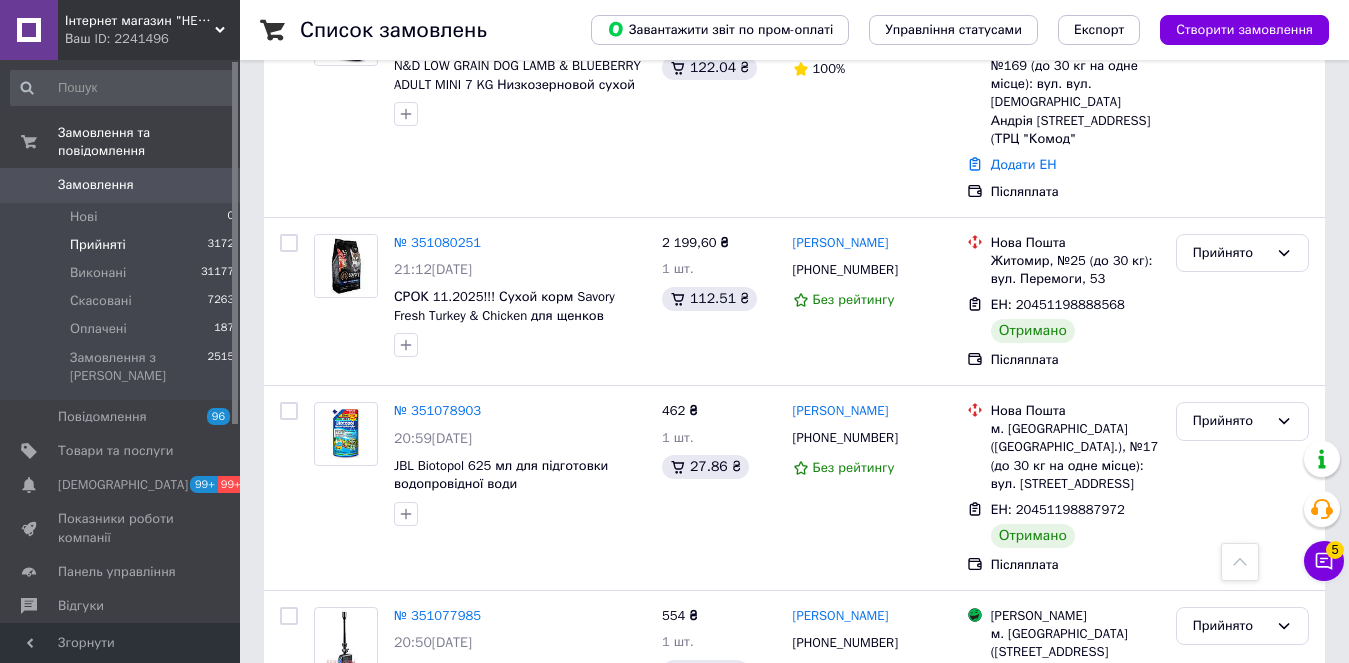 click on "5" at bounding box center (584, 803) 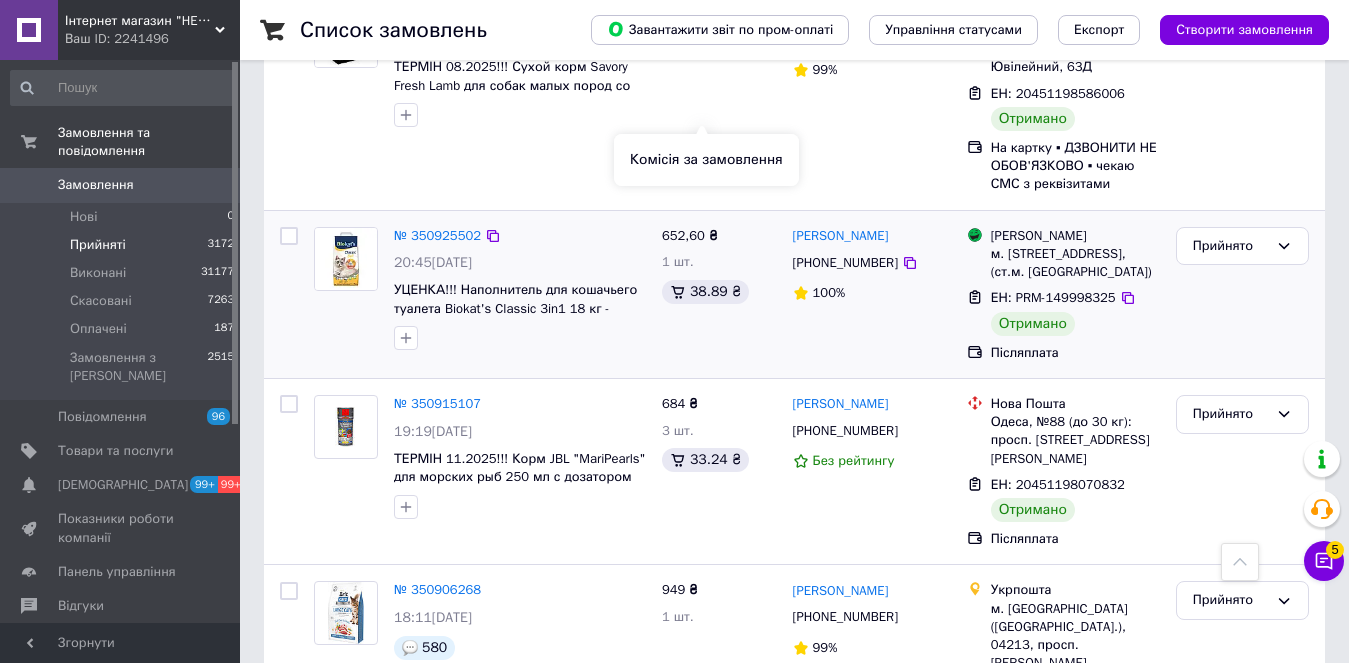 scroll, scrollTop: 3889, scrollLeft: 0, axis: vertical 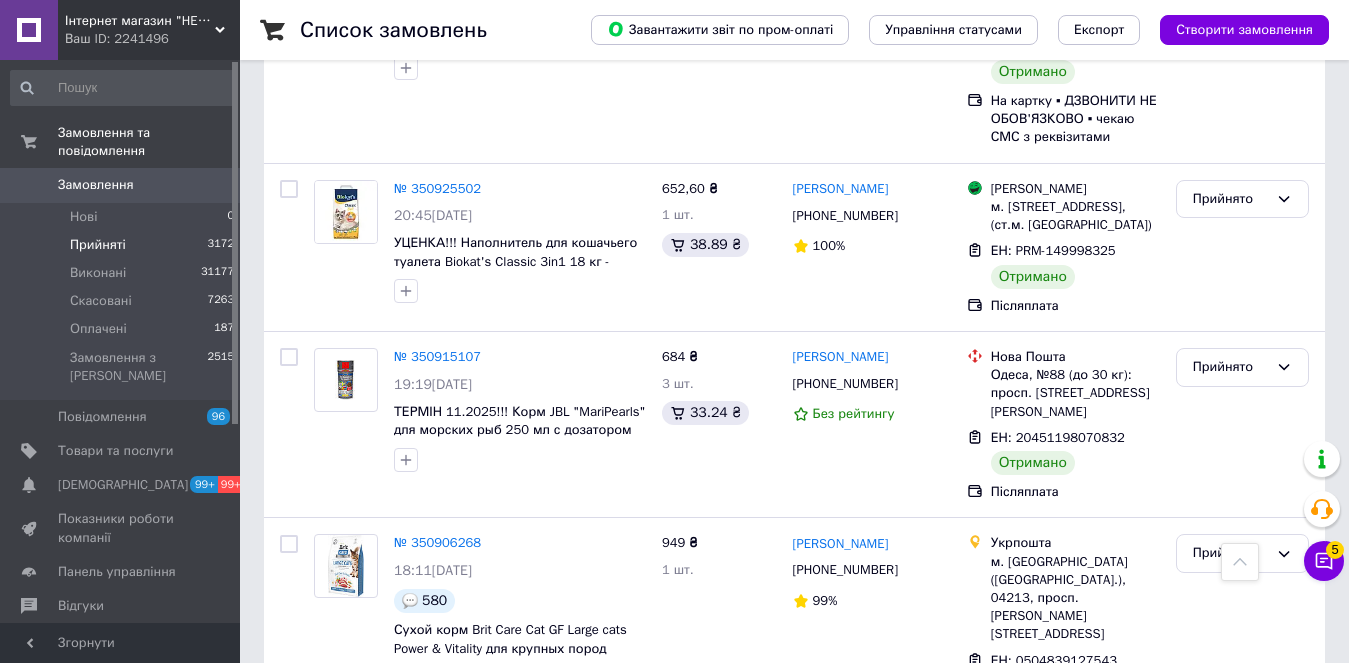 click on "6" at bounding box center (629, 822) 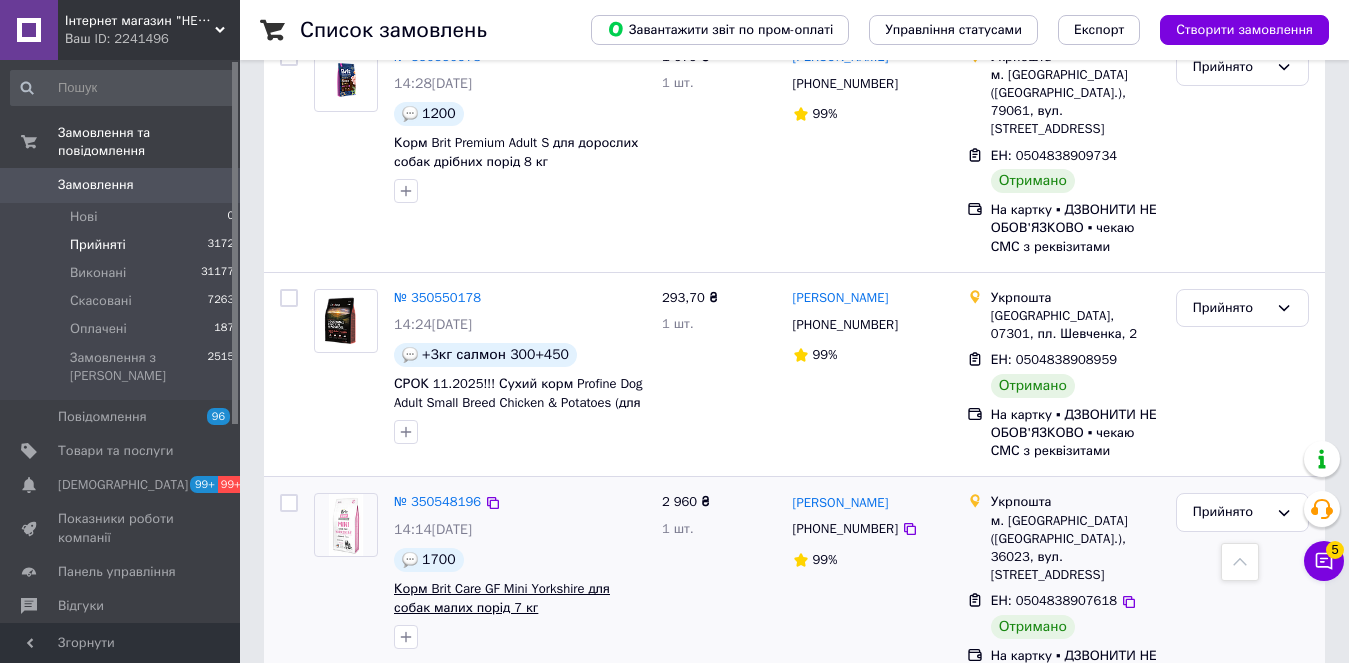 scroll, scrollTop: 3936, scrollLeft: 0, axis: vertical 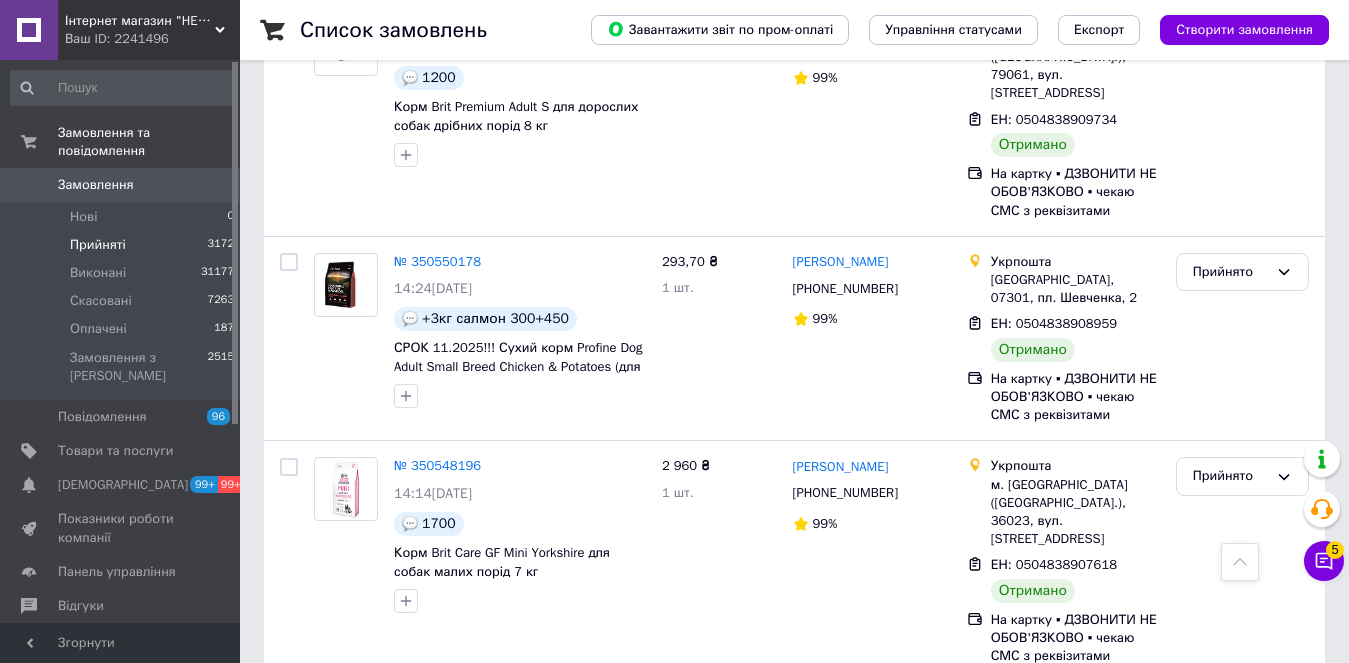 click on "Прийняті" at bounding box center [98, 245] 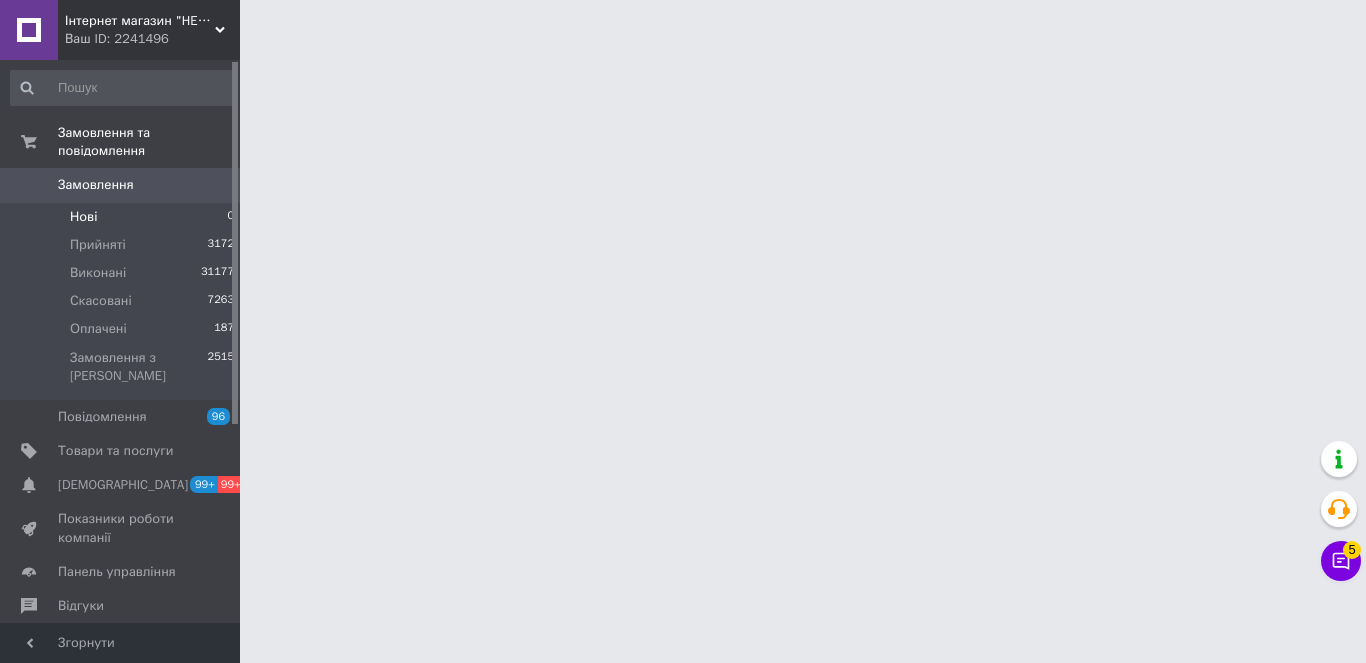 click on "Нові 0" at bounding box center [123, 217] 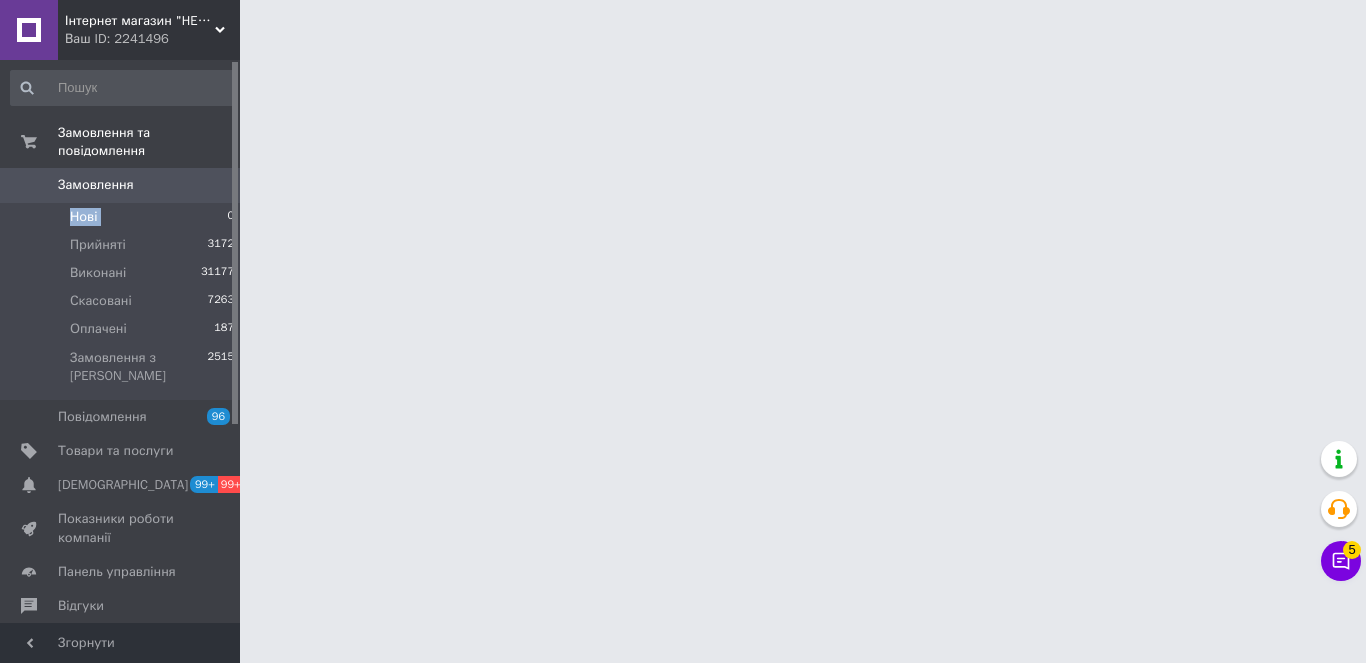 click on "Нові 0" at bounding box center (123, 217) 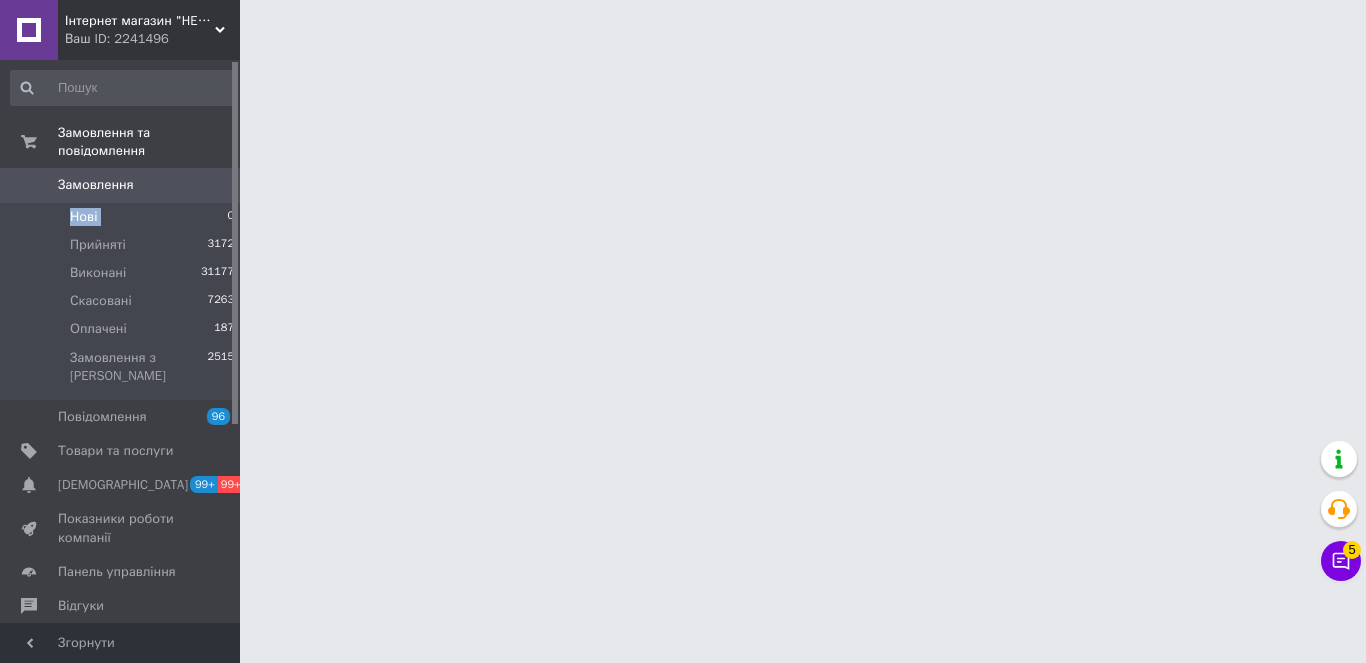 click on "Нові 0" at bounding box center [123, 217] 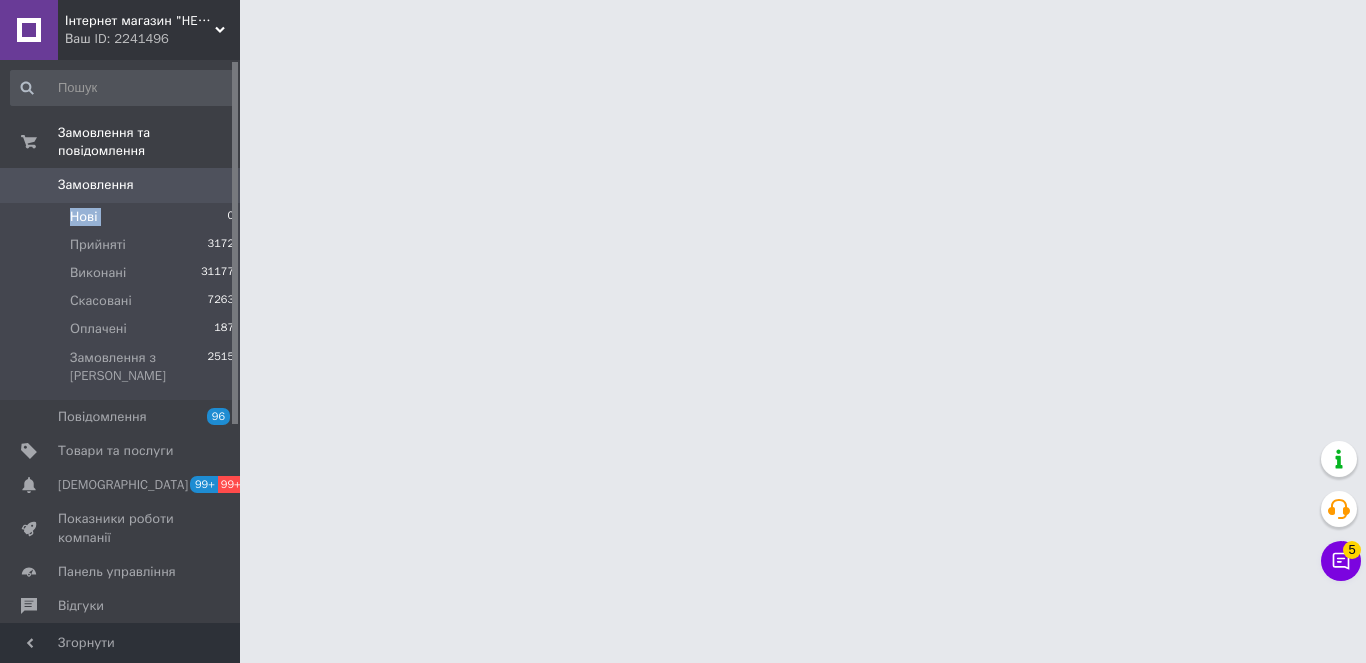 click on "Нові 0" at bounding box center (123, 217) 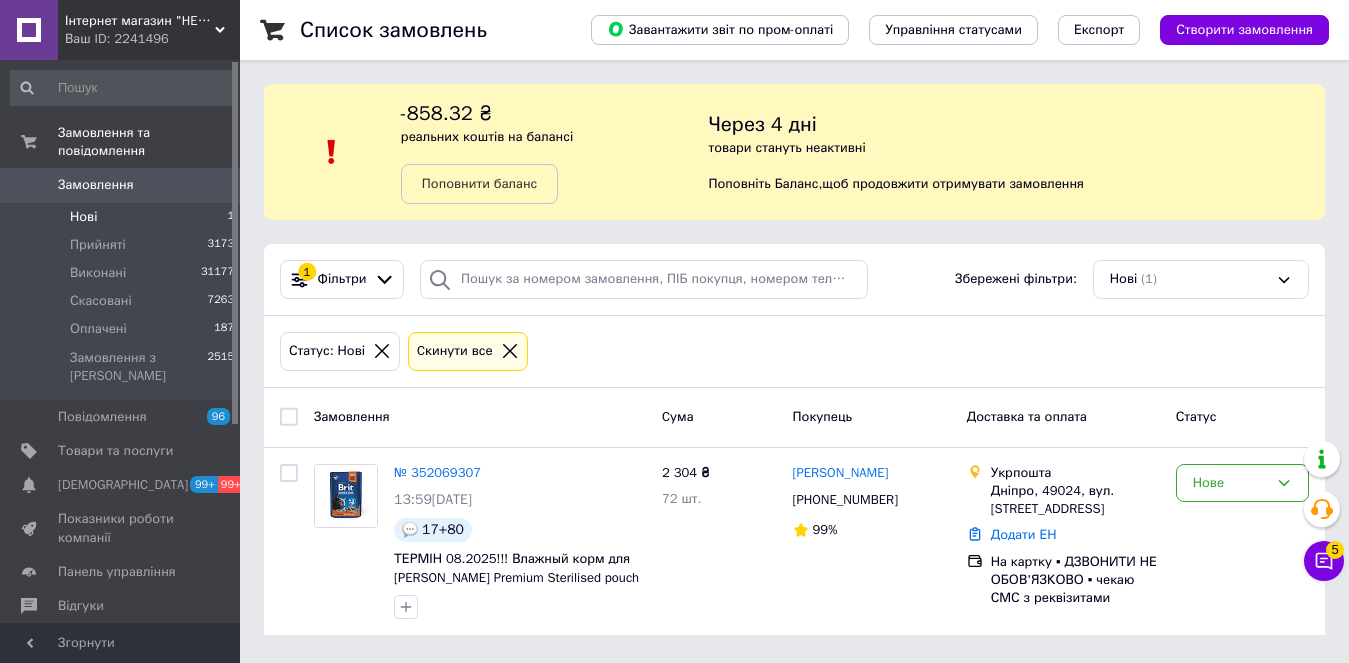 scroll, scrollTop: 0, scrollLeft: 0, axis: both 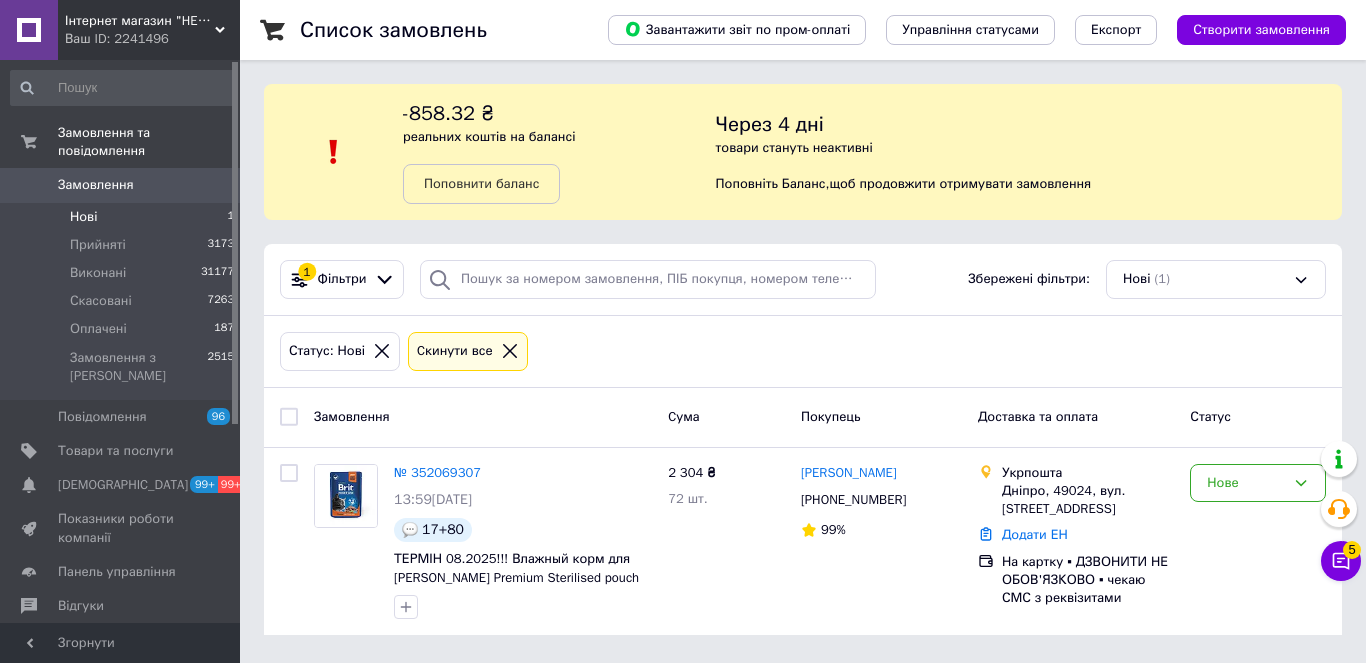 click on "Статус: Нові Cкинути все" at bounding box center (803, 351) 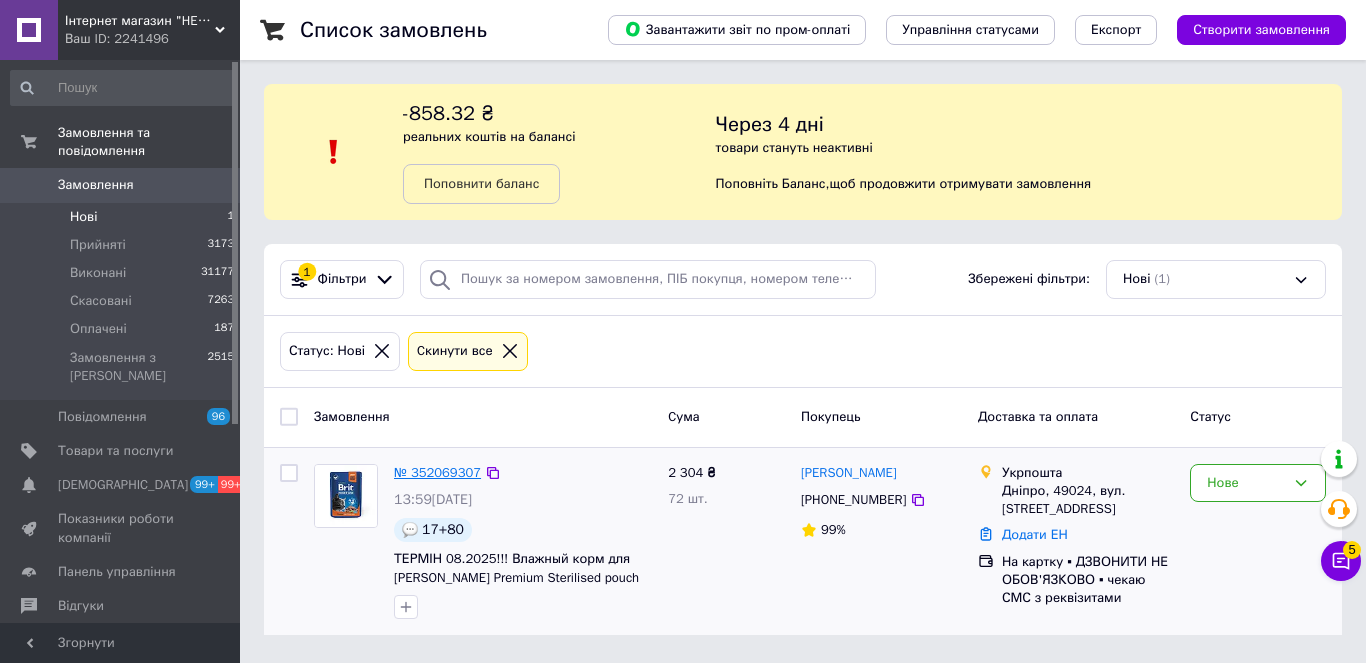 click on "№ 352069307" at bounding box center (437, 472) 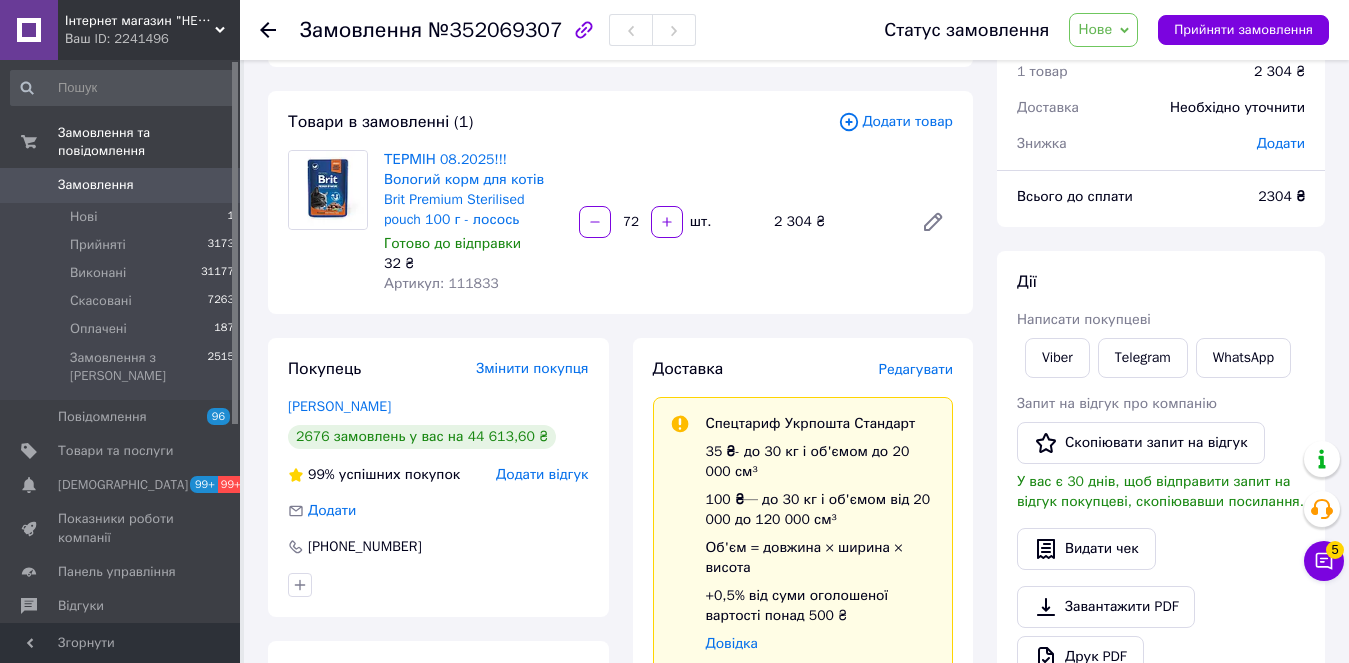 scroll, scrollTop: 200, scrollLeft: 0, axis: vertical 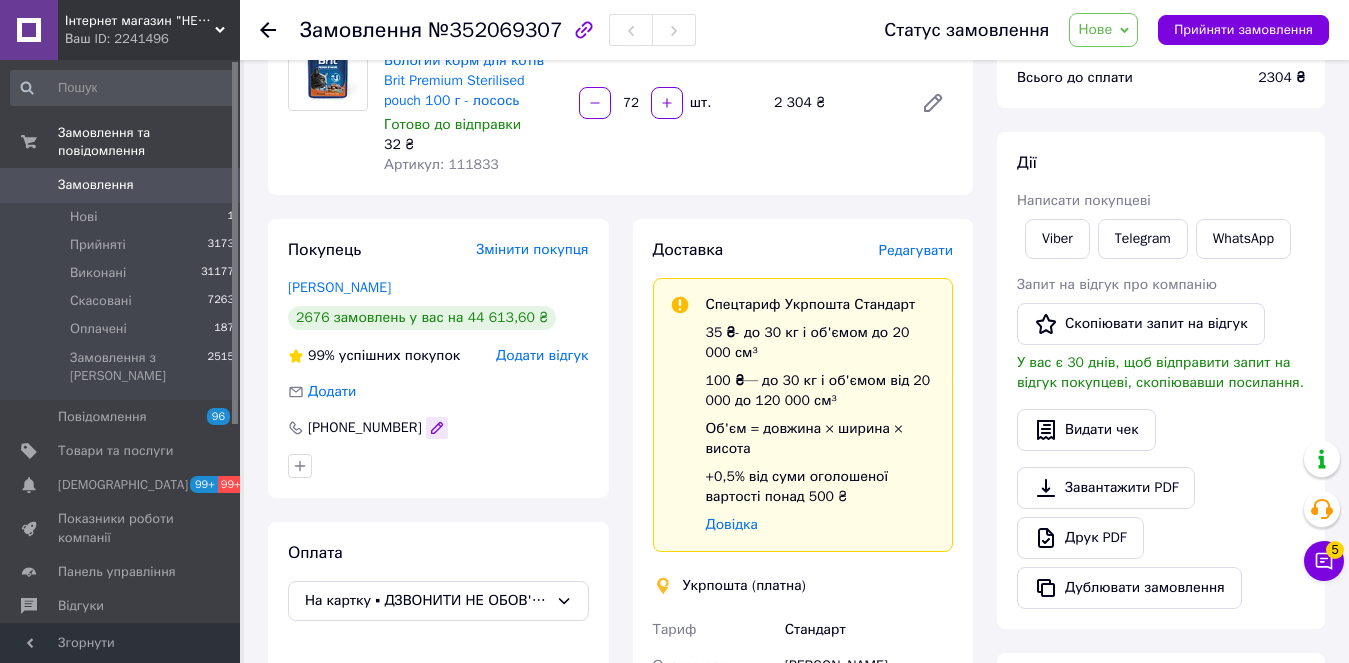 click 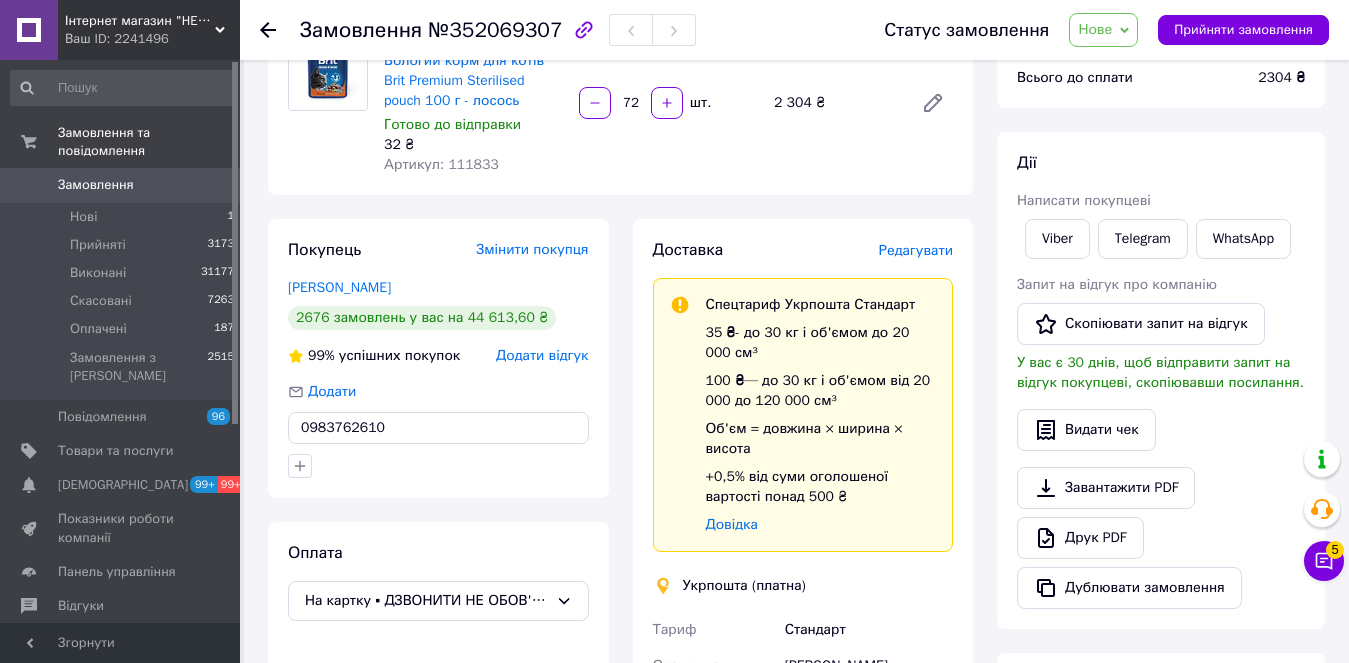 click on "0983762610" at bounding box center [438, 428] 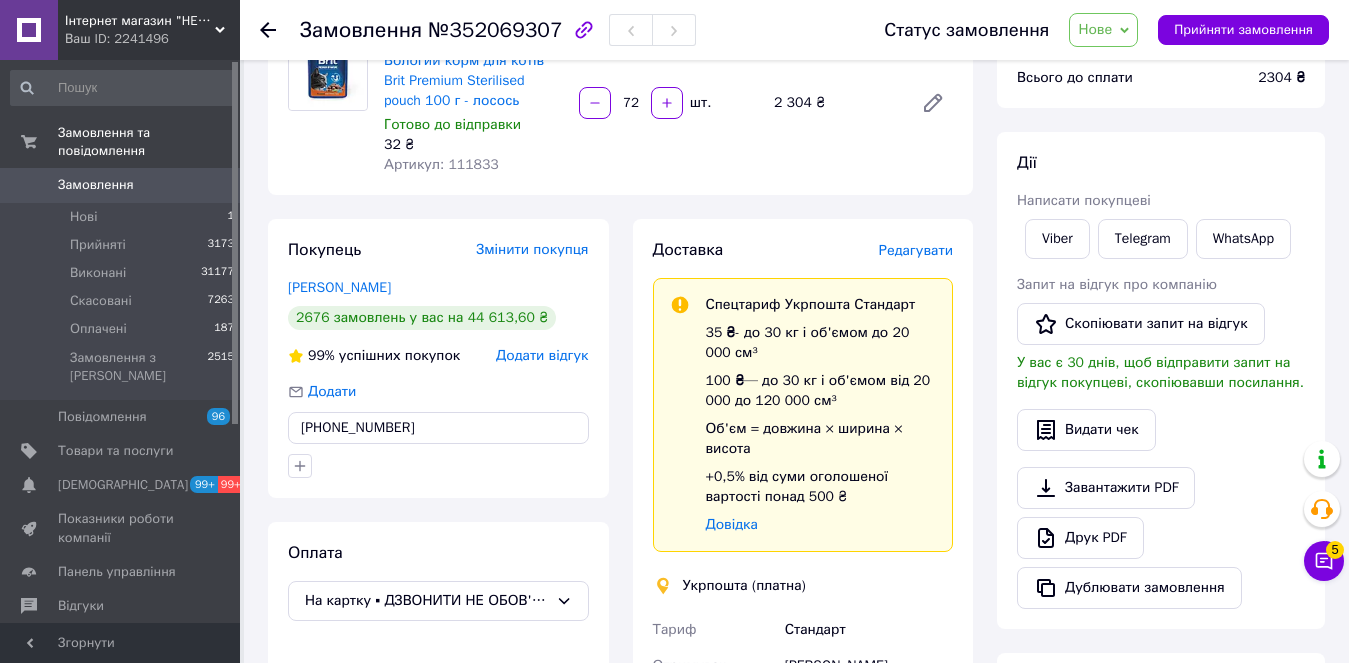 type on "[PHONE_NUMBER]" 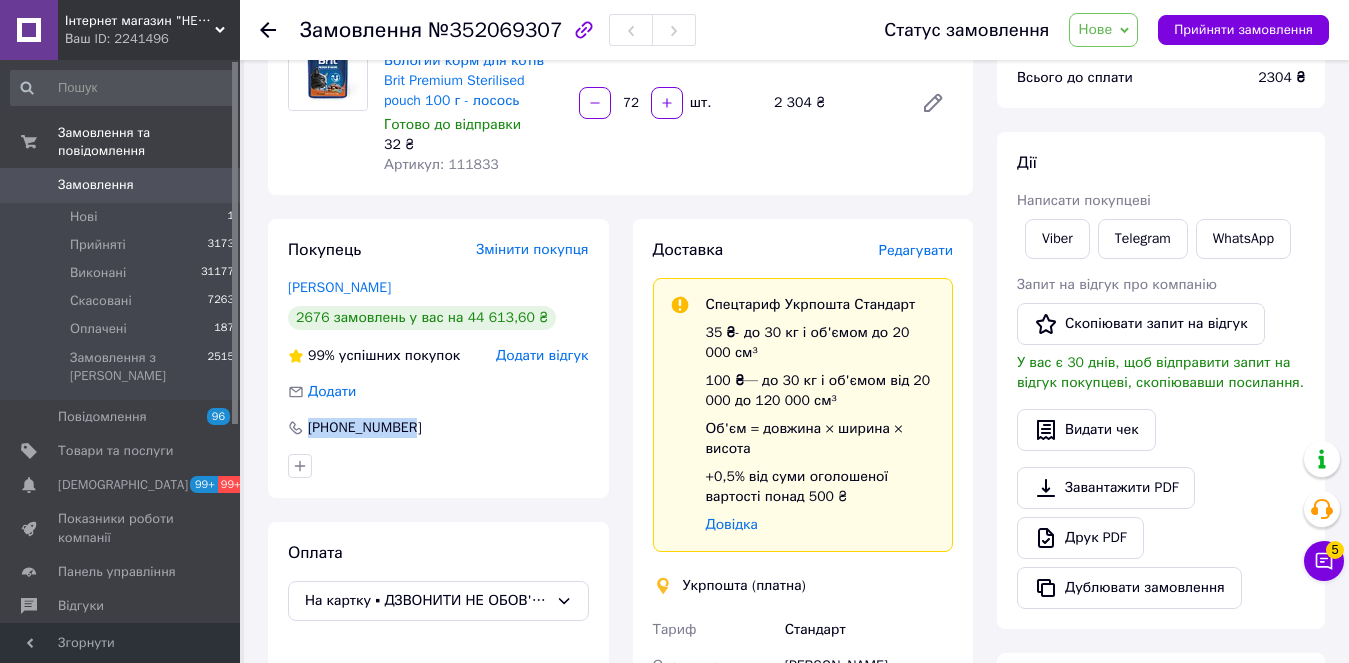 drag, startPoint x: 311, startPoint y: 424, endPoint x: 707, endPoint y: 383, distance: 398.11682 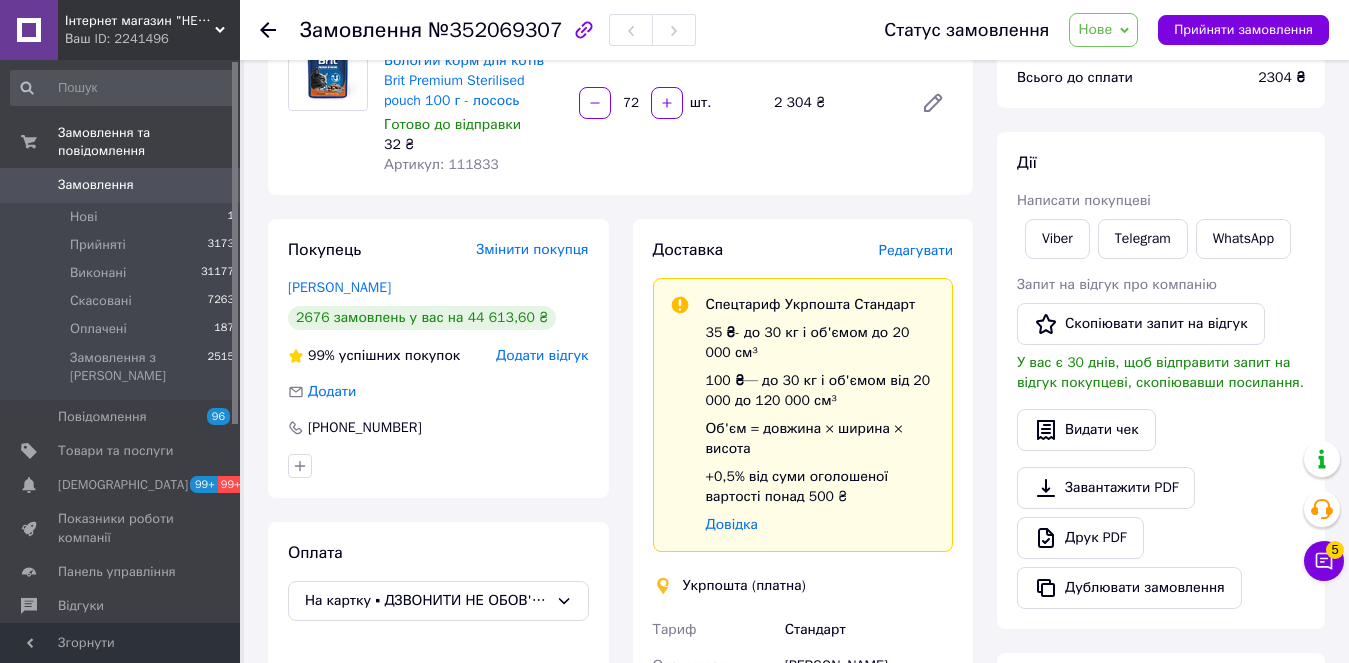 click on "Редагувати" at bounding box center (916, 250) 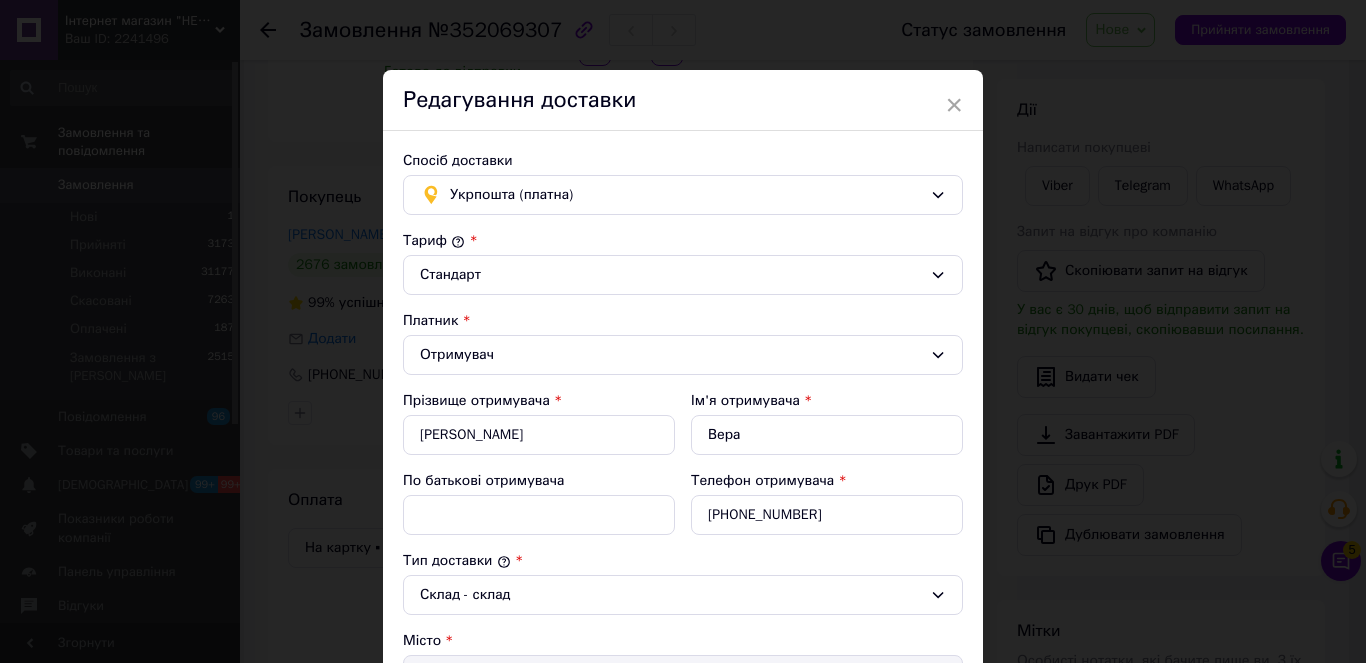 scroll, scrollTop: 300, scrollLeft: 0, axis: vertical 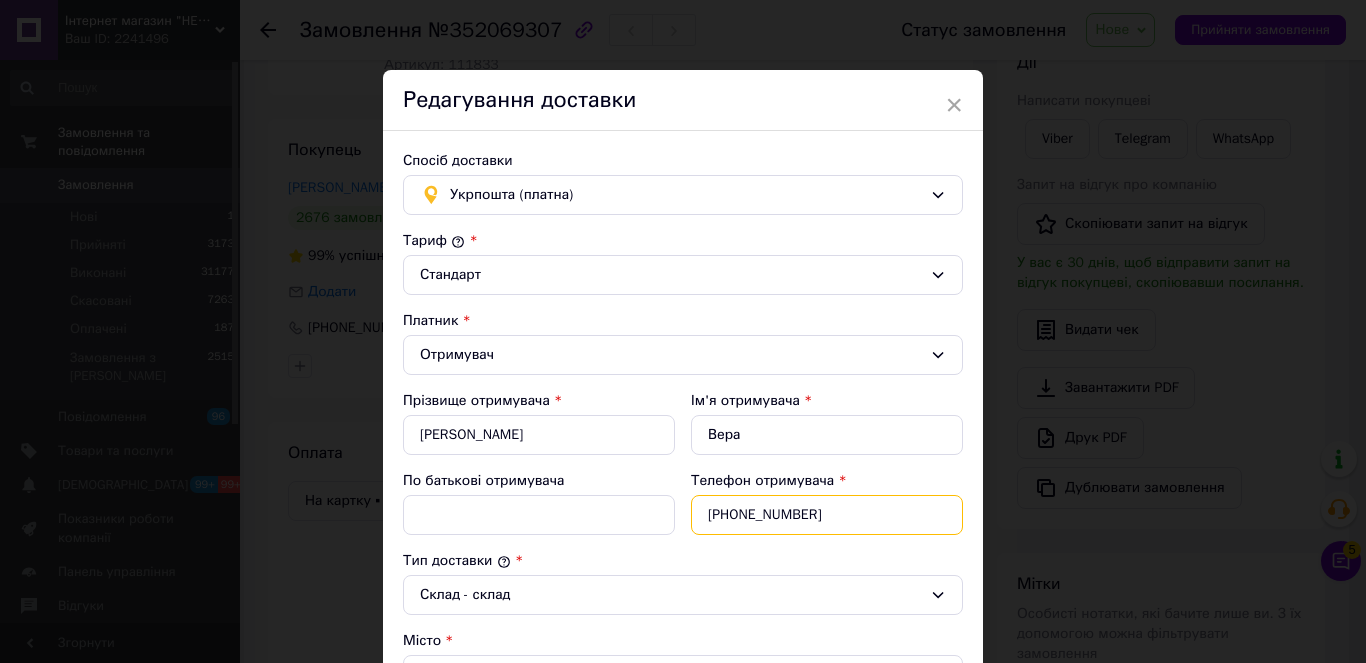 click on "Прізвище отримувача   * [PERSON_NAME] Ім'я отримувача   * [PERSON_NAME] батькові отримувача Телефон отримувача   * [PHONE_NUMBER]" at bounding box center (683, 463) 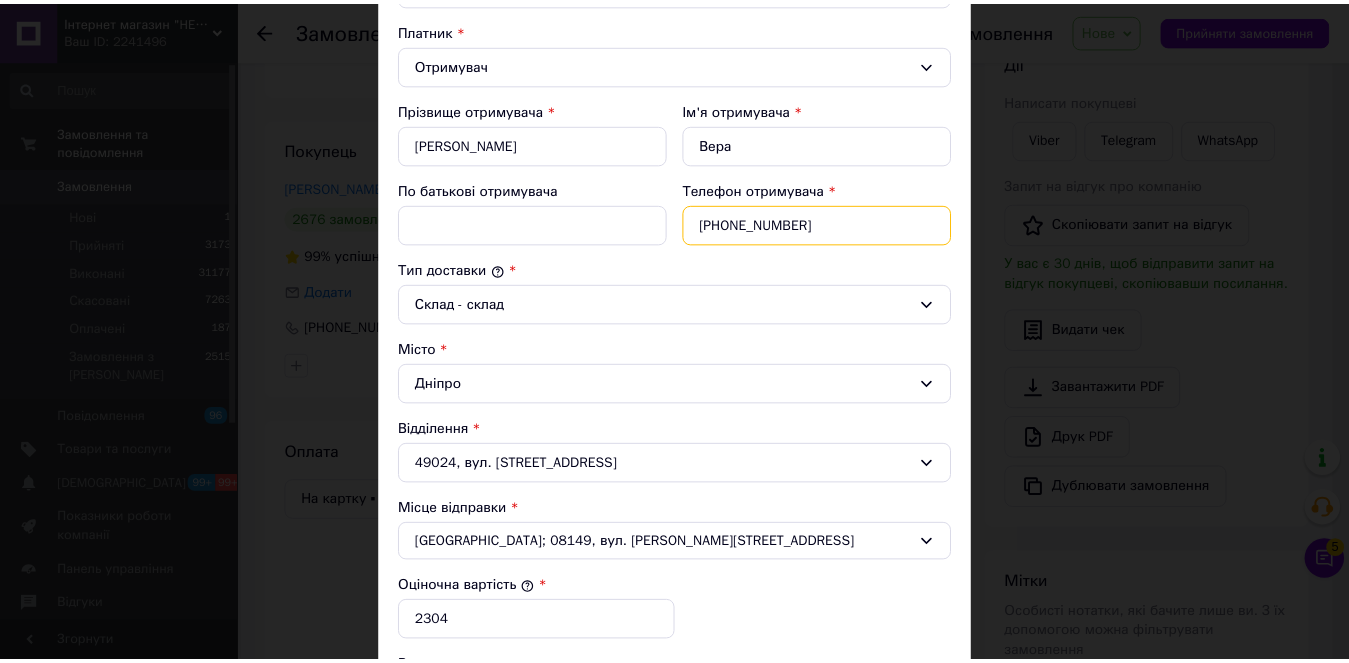 scroll, scrollTop: 660, scrollLeft: 0, axis: vertical 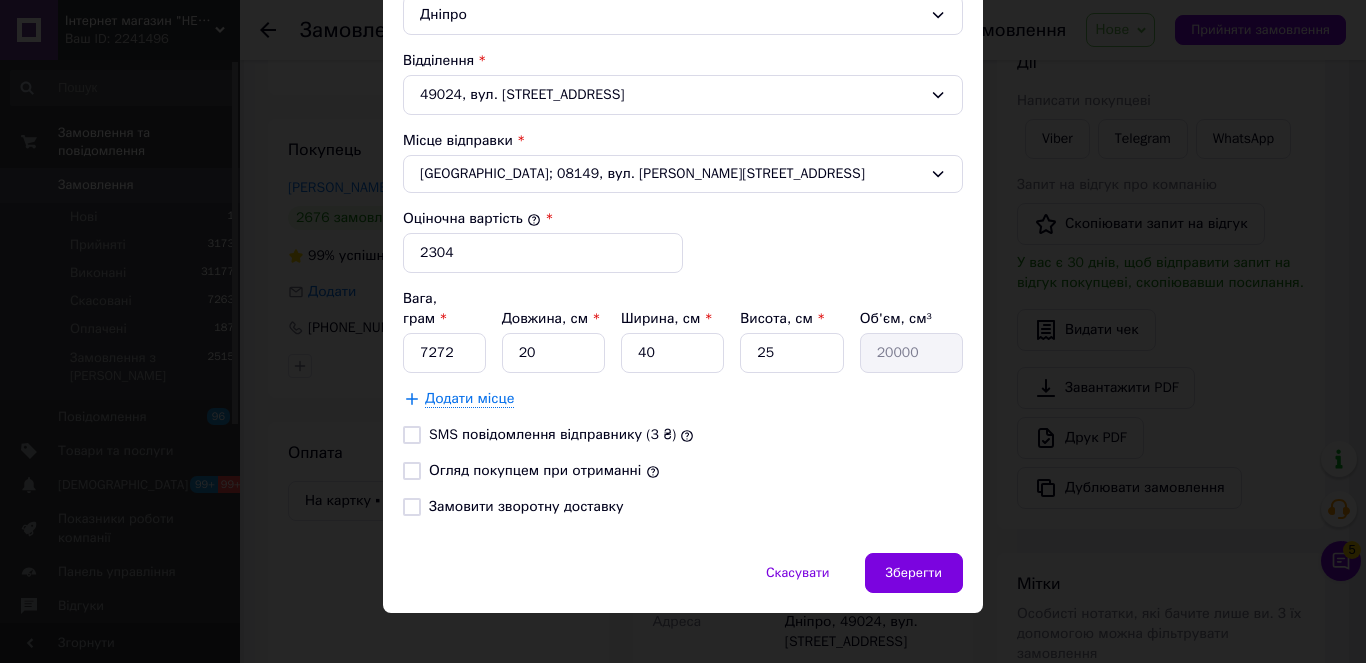 click on "Огляд покупцем при отриманні" at bounding box center (412, 471) 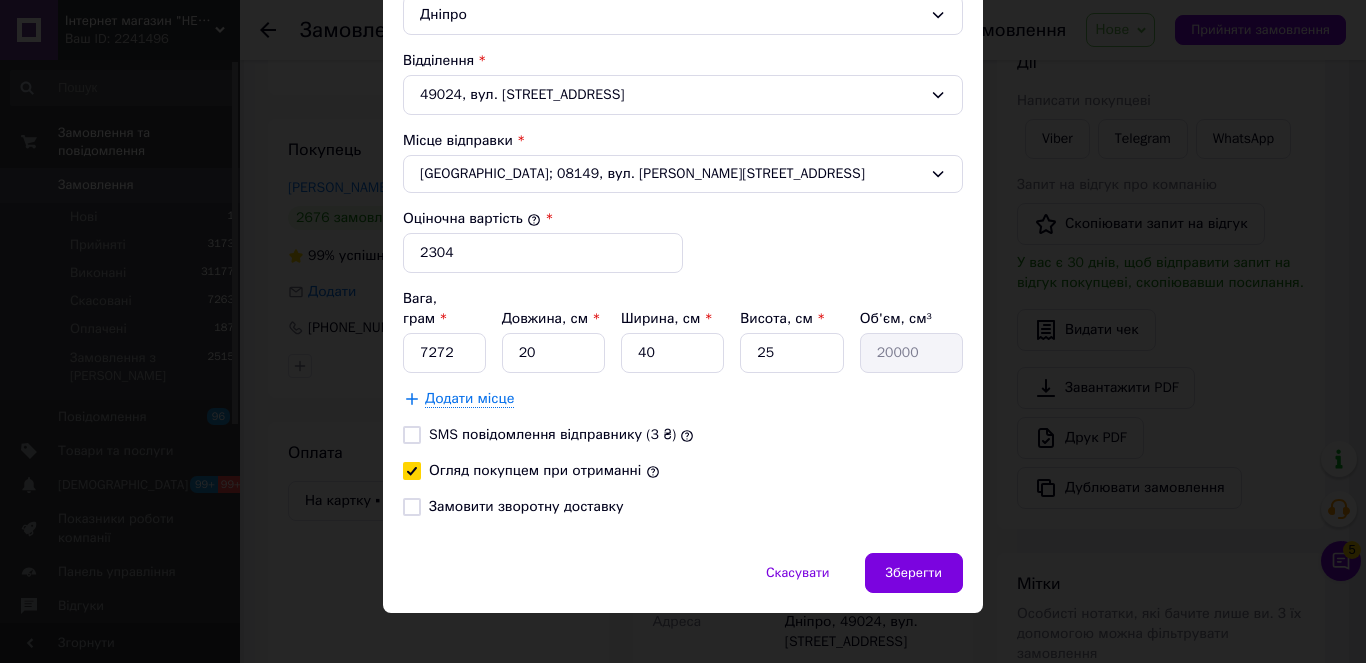 checkbox on "true" 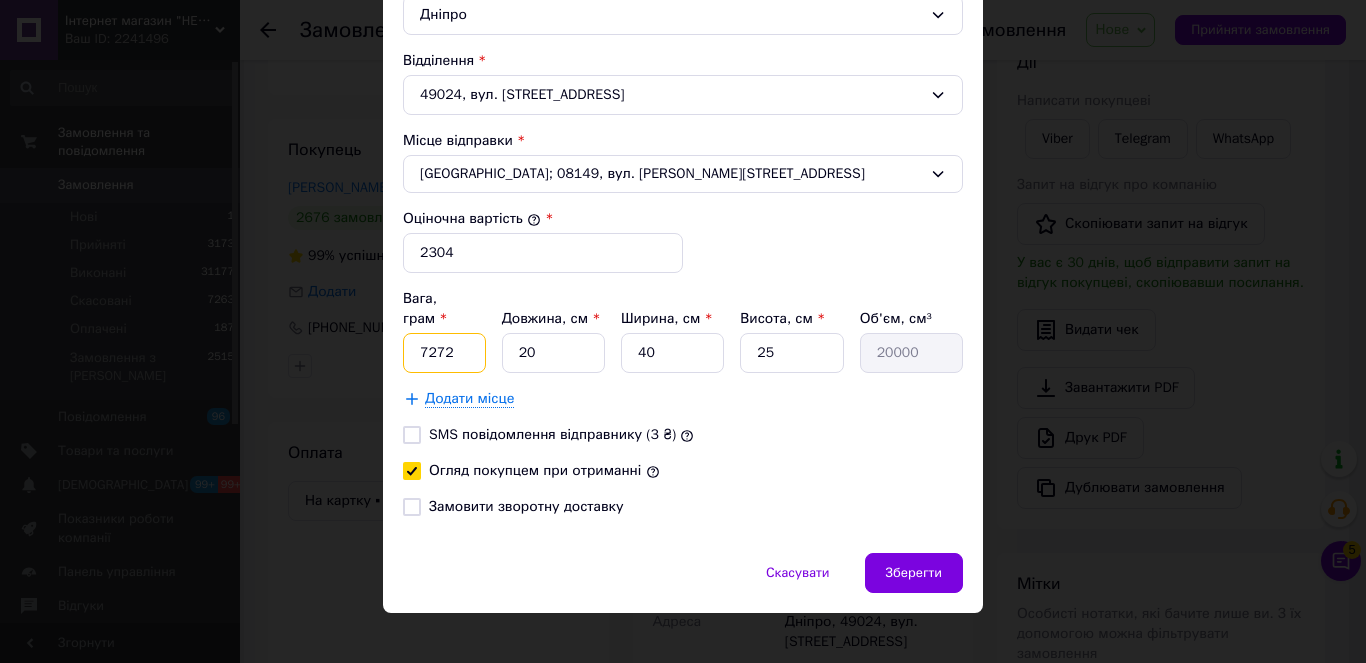drag, startPoint x: 447, startPoint y: 328, endPoint x: 400, endPoint y: 332, distance: 47.169907 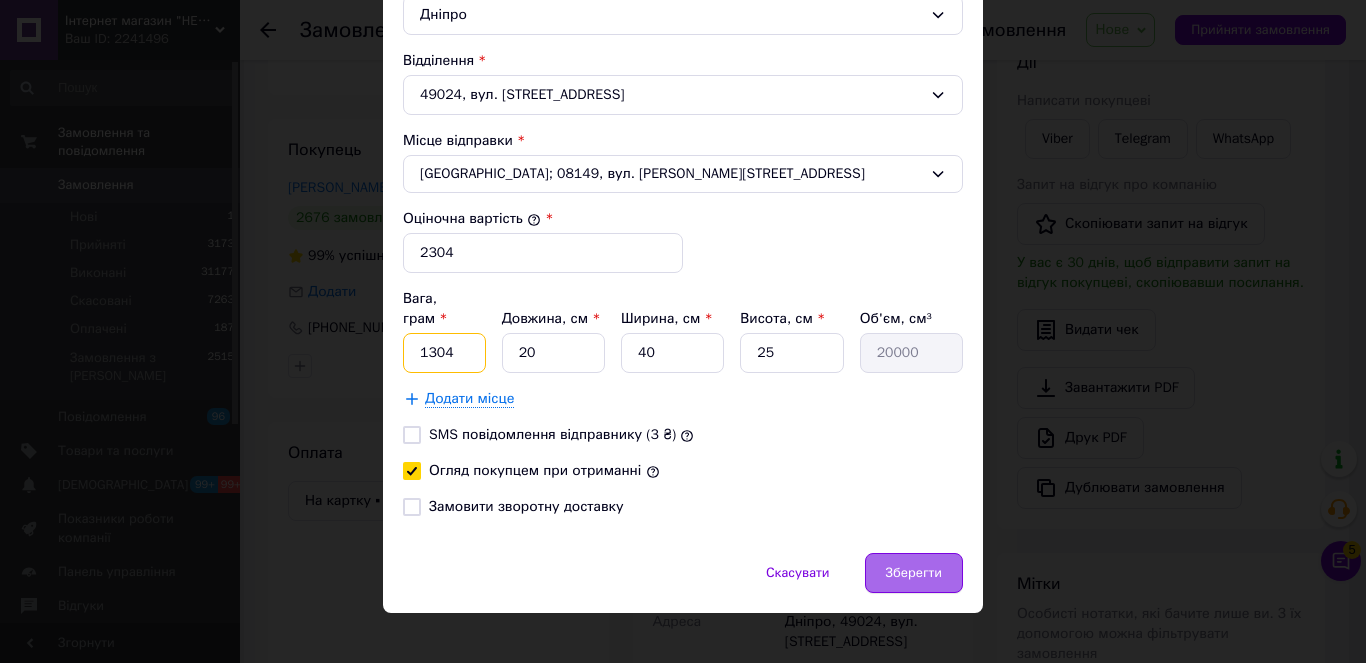 type on "1304" 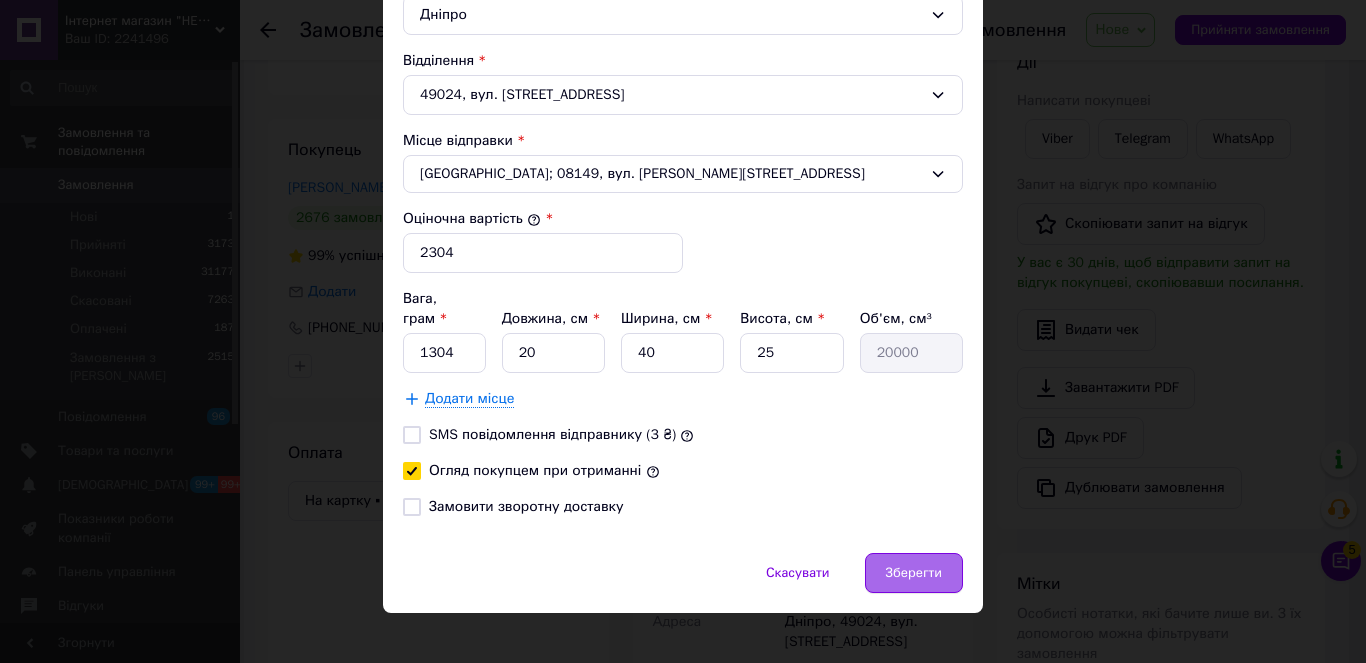 click on "Зберегти" at bounding box center (914, 573) 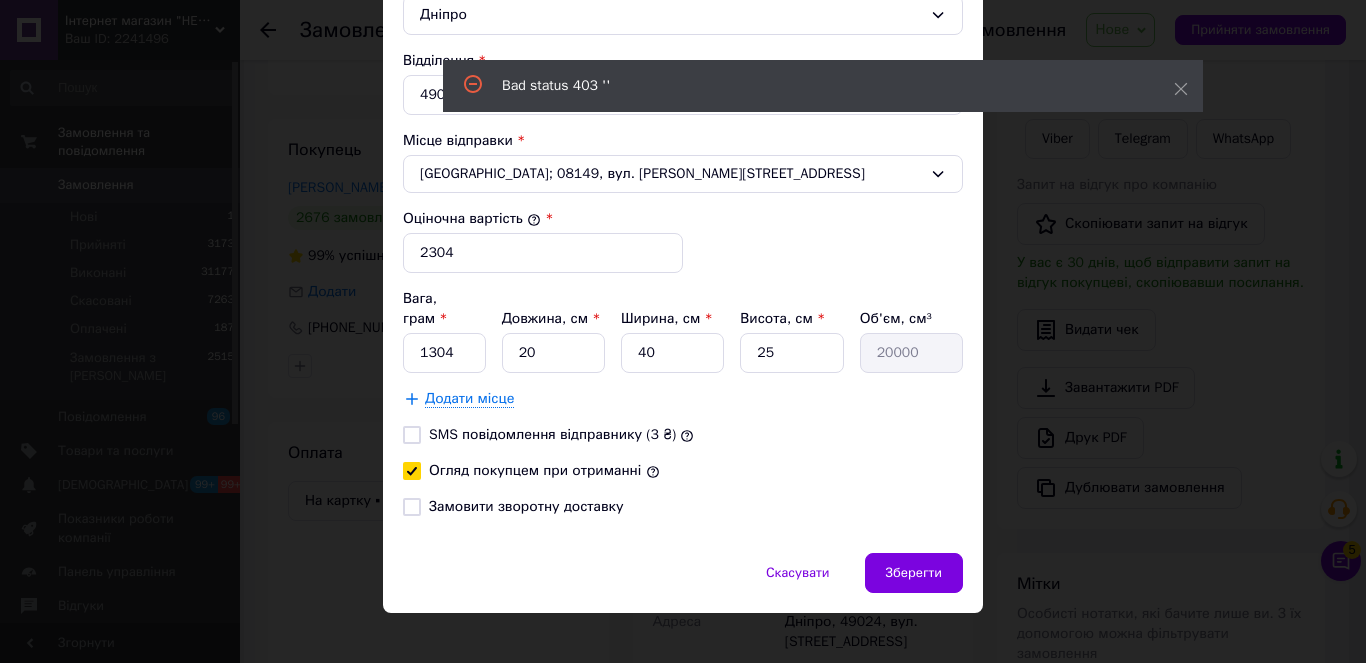 click on "× Редагування доставки Спосіб доставки Укрпошта (платна) Тариф     * Стандарт Платник   * Отримувач Прізвище отримувача   * Ткаченко Ім'я отримувача   * Вера По батькові отримувача Телефон отримувача   * +380978874936 Тип доставки     * Склад - склад Місто Дніпро Відділення 49024, вул. Універсальна, 27 Місце відправки   * Софіївська Борщагівка; 08149, вул. Павла Чубинського, 8В Оціночна вартість     * 2304 Вага, грам   * 1304 Довжина, см   * 20 Ширина, см   * 40 Висота, см   * 25 Об'єм, см³ 20000 Додати місце SMS повідомлення відправнику (3 ₴)   Огляд покупцем при отриманні   Скасувати" at bounding box center [683, 331] 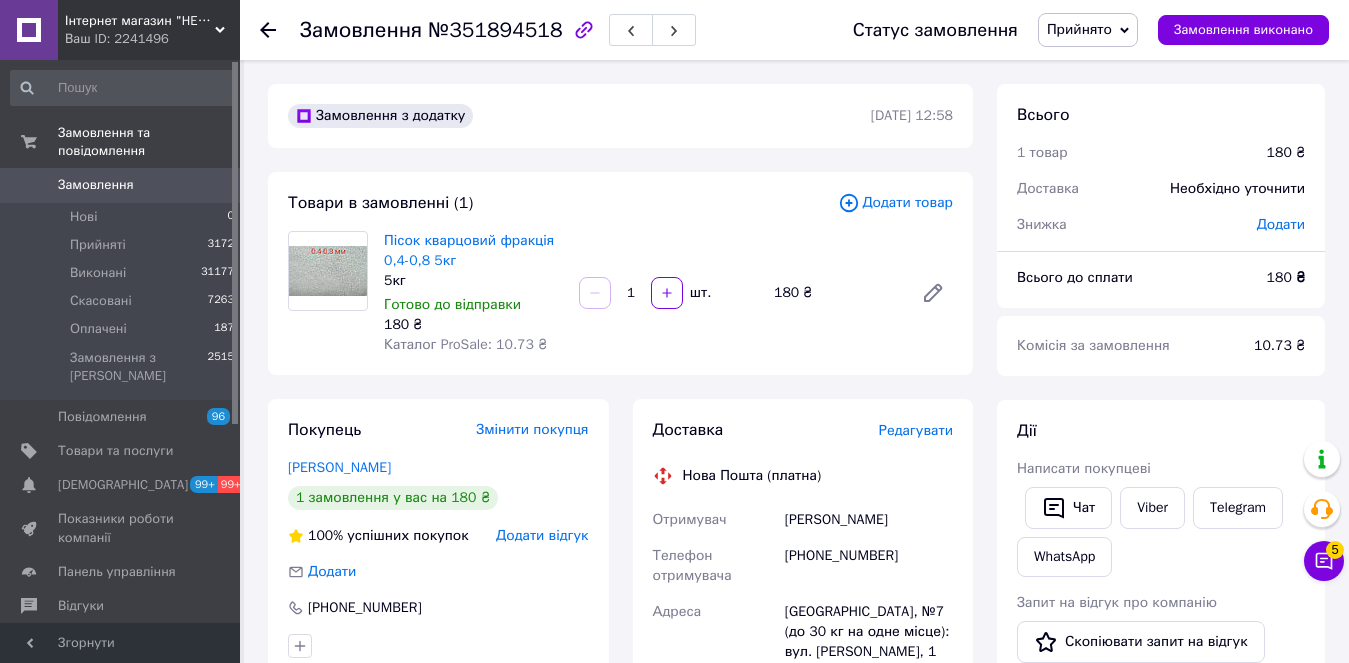scroll, scrollTop: 0, scrollLeft: 0, axis: both 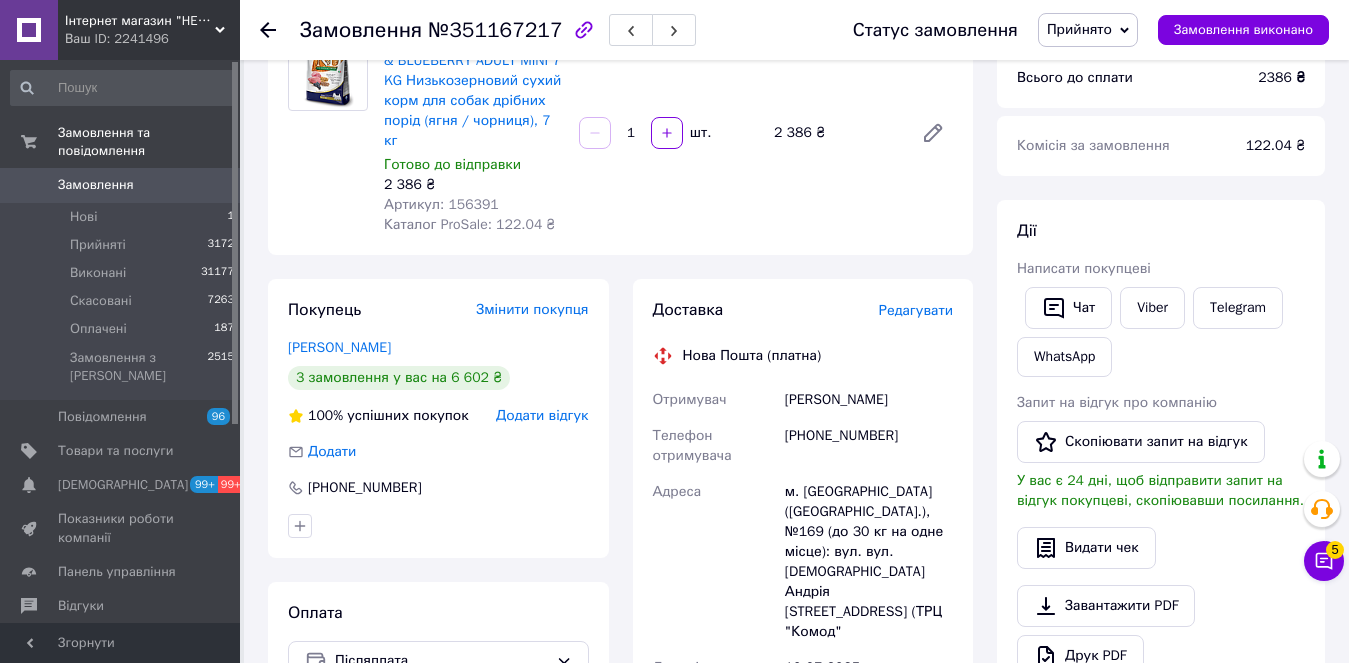 click on "Редагувати" at bounding box center (916, 310) 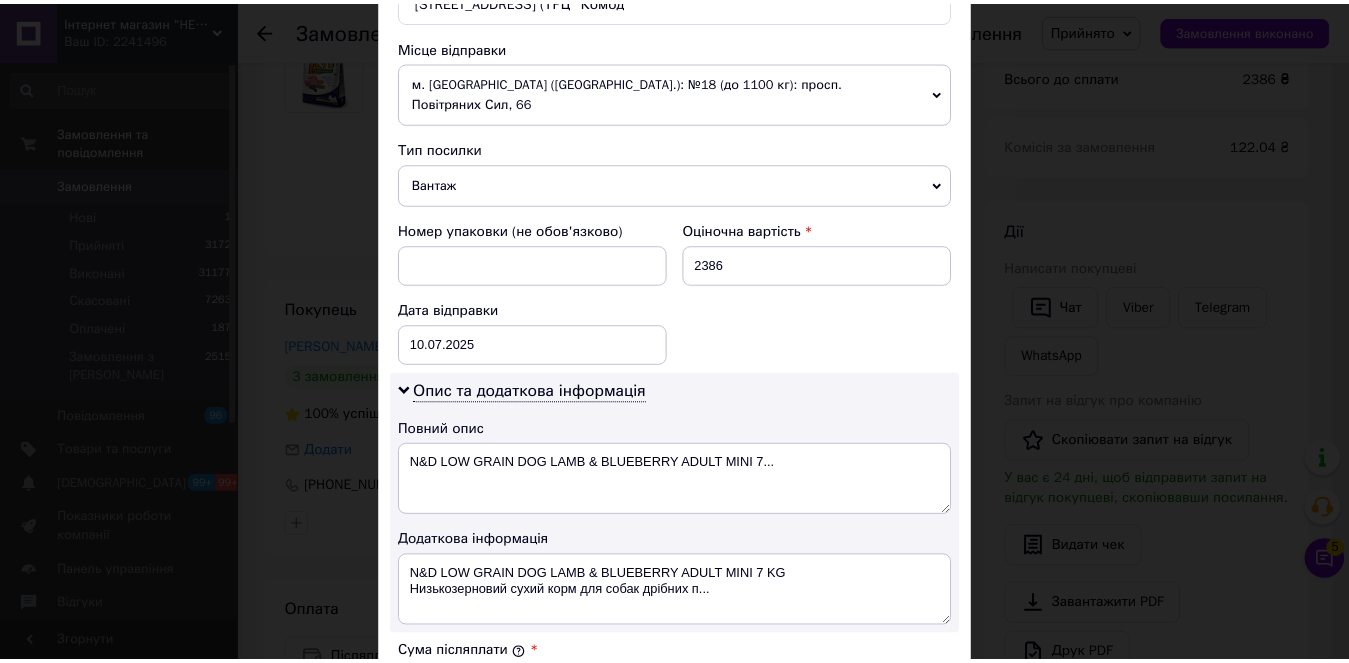 scroll, scrollTop: 1109, scrollLeft: 0, axis: vertical 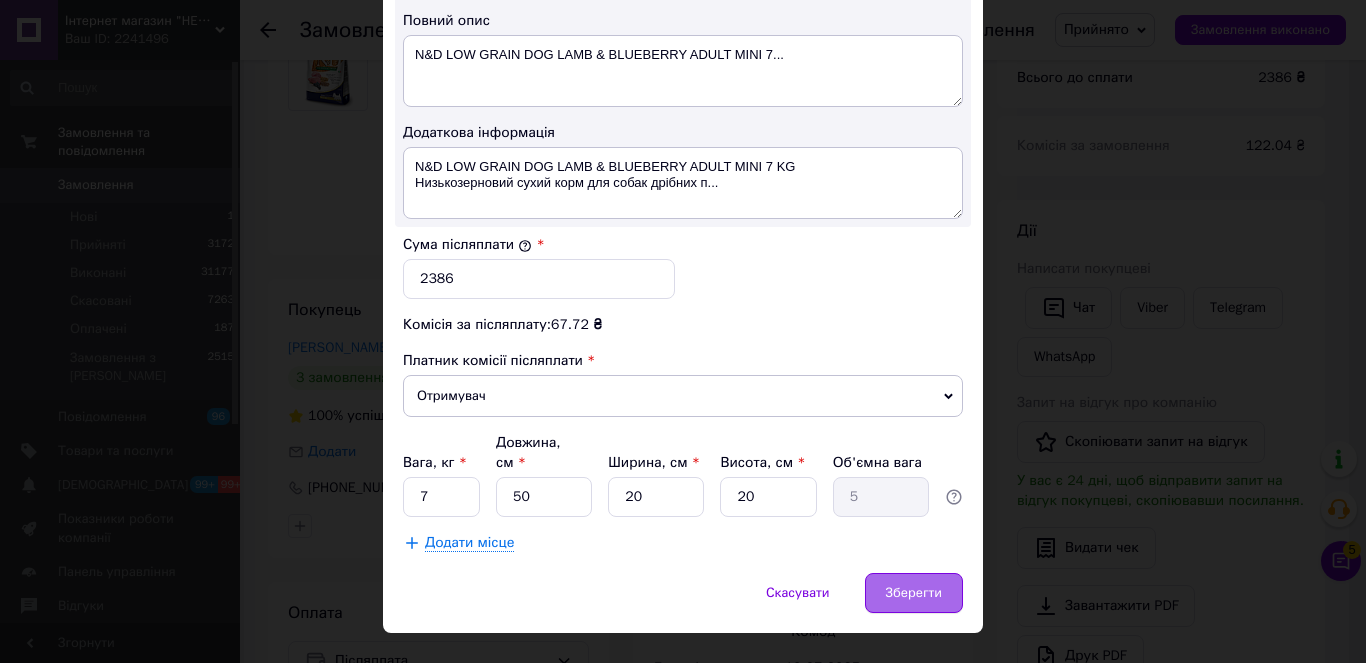 click on "Зберегти" at bounding box center (914, 593) 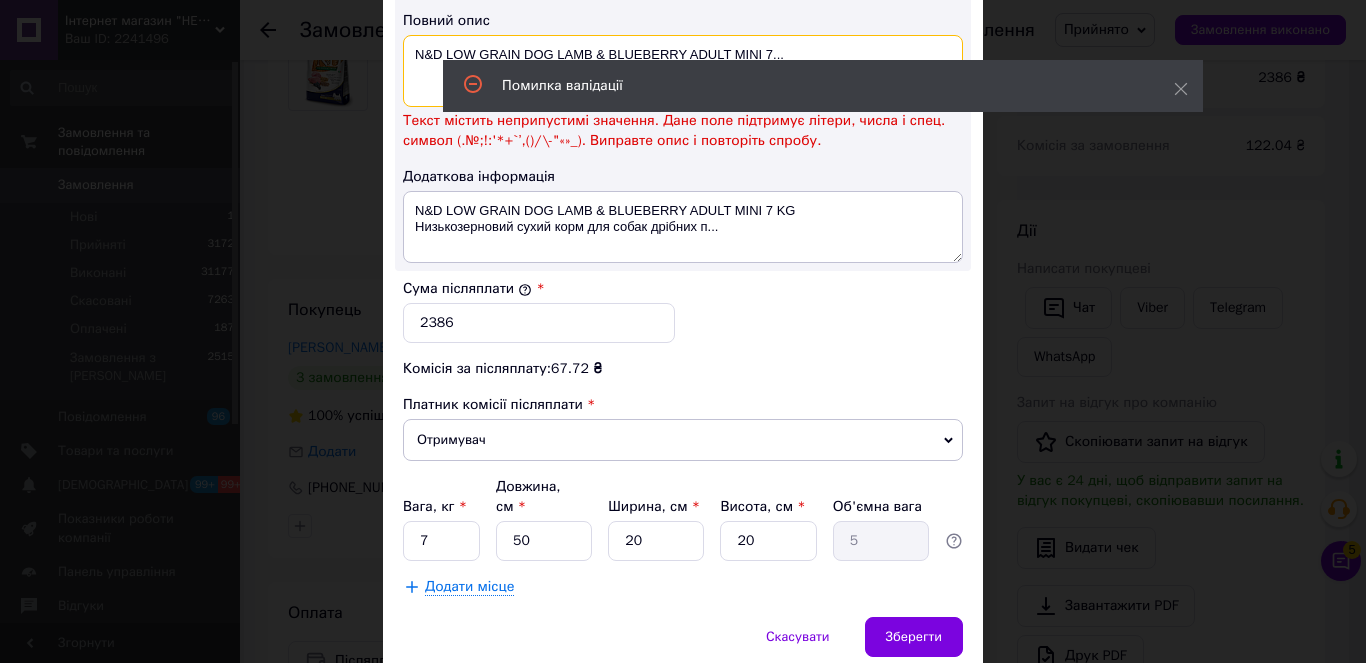 click on "N&D LOW GRAIN DOG LAMB & BLUEBERRY ADULT MINI 7..." at bounding box center (683, 71) 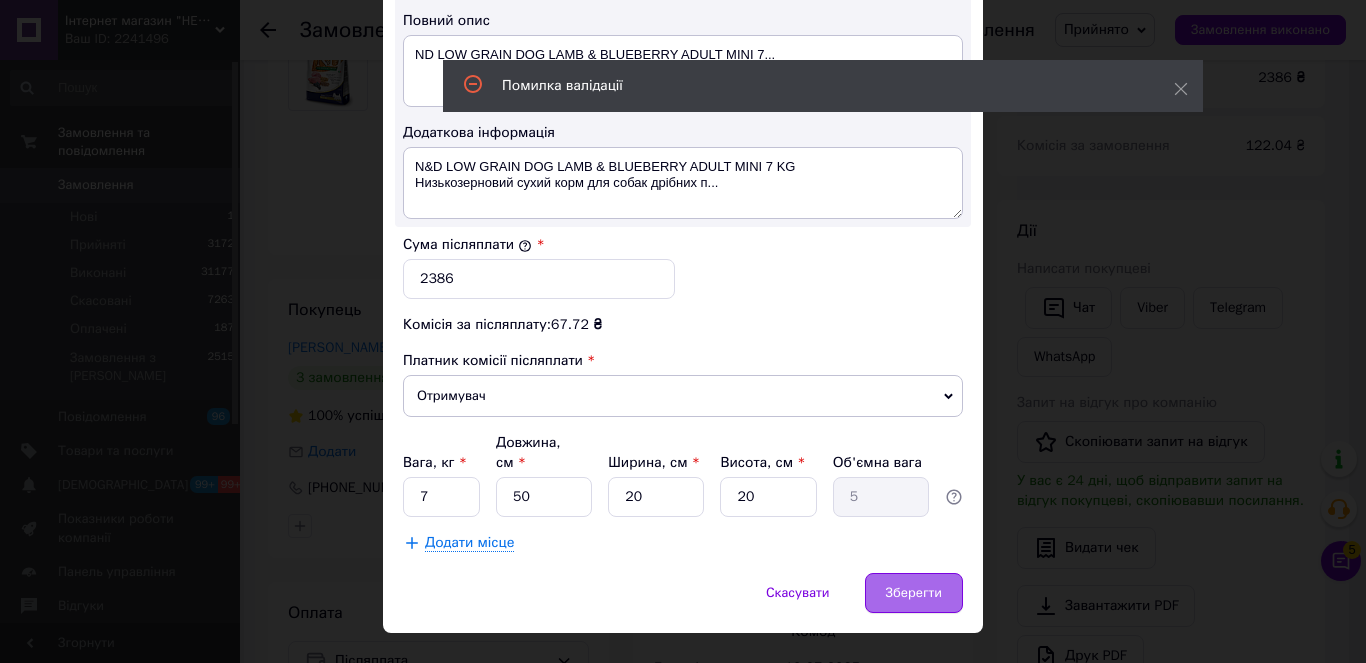 click on "Зберегти" at bounding box center [914, 593] 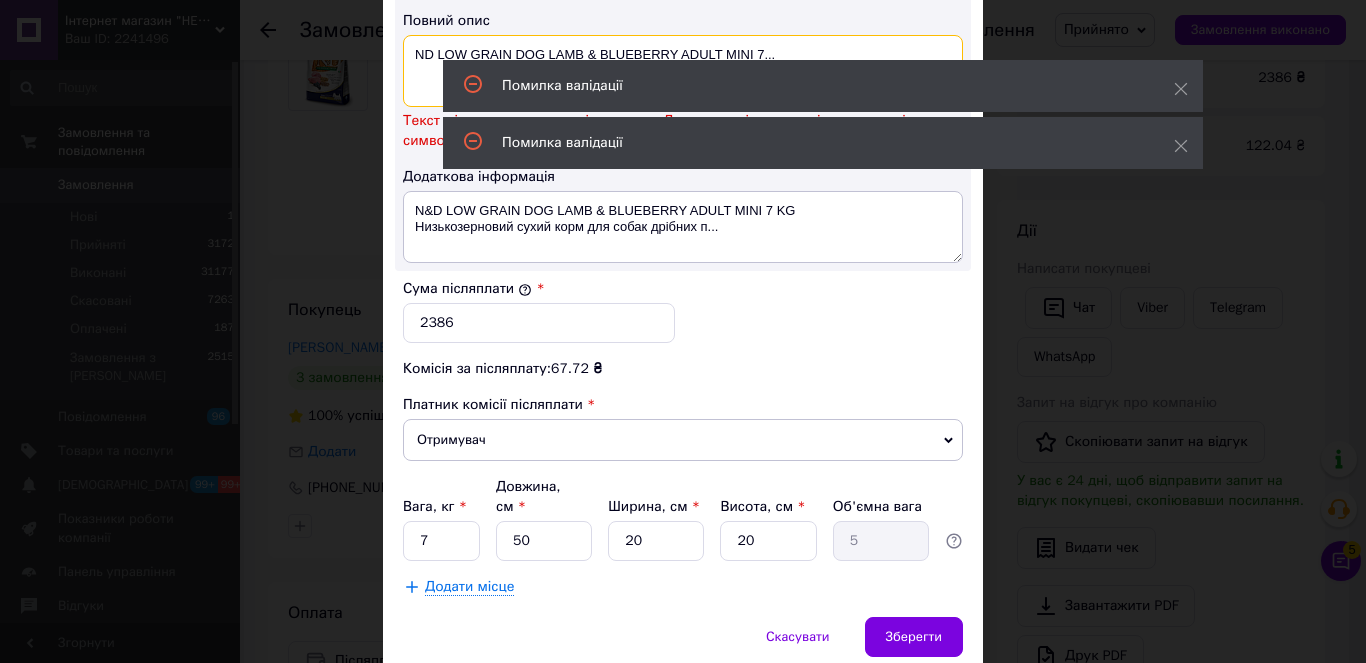 click on "ND LOW GRAIN DOG LAMB & BLUEBERRY ADULT MINI 7..." at bounding box center [683, 71] 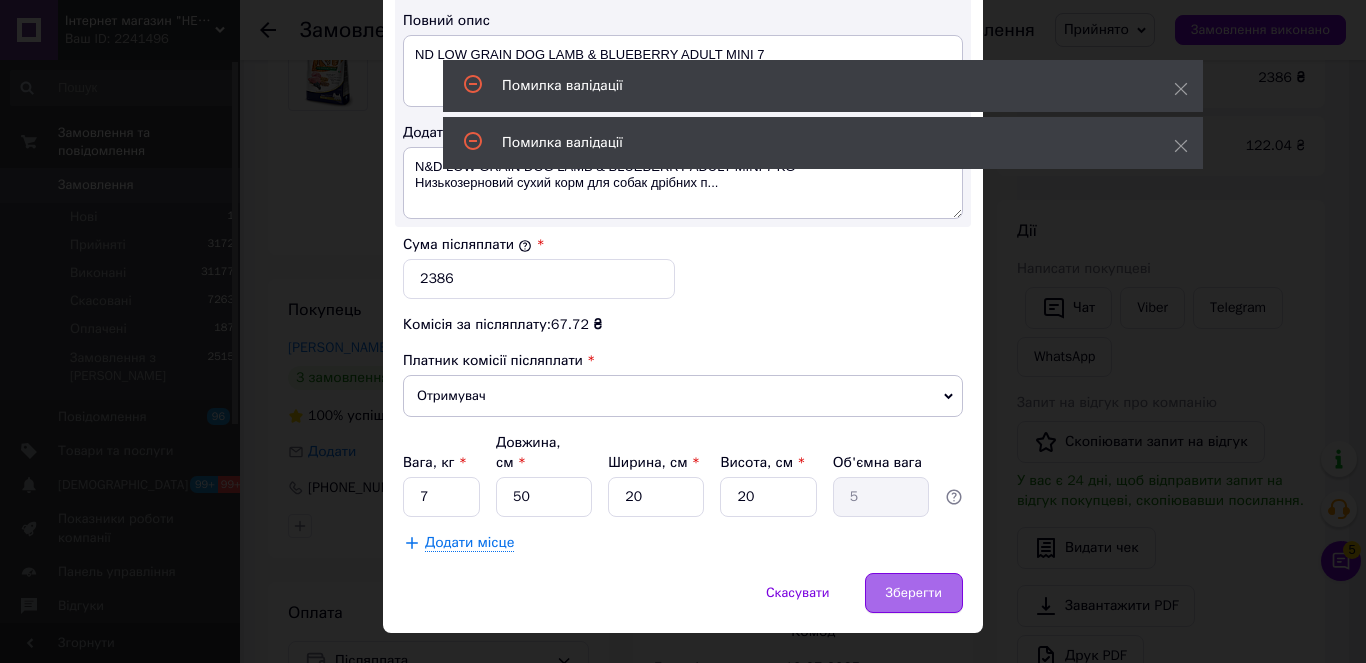 click on "Зберегти" at bounding box center (914, 593) 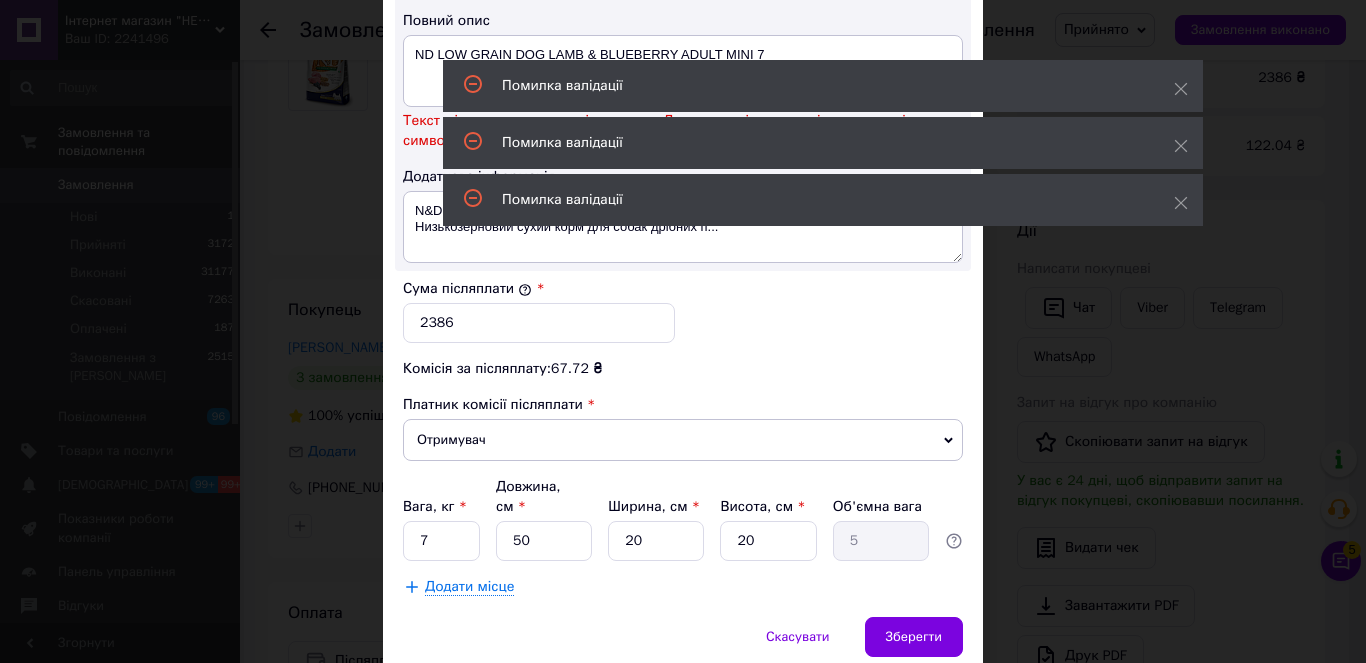 click on "Сума післяплати     * 2386" at bounding box center [683, 311] 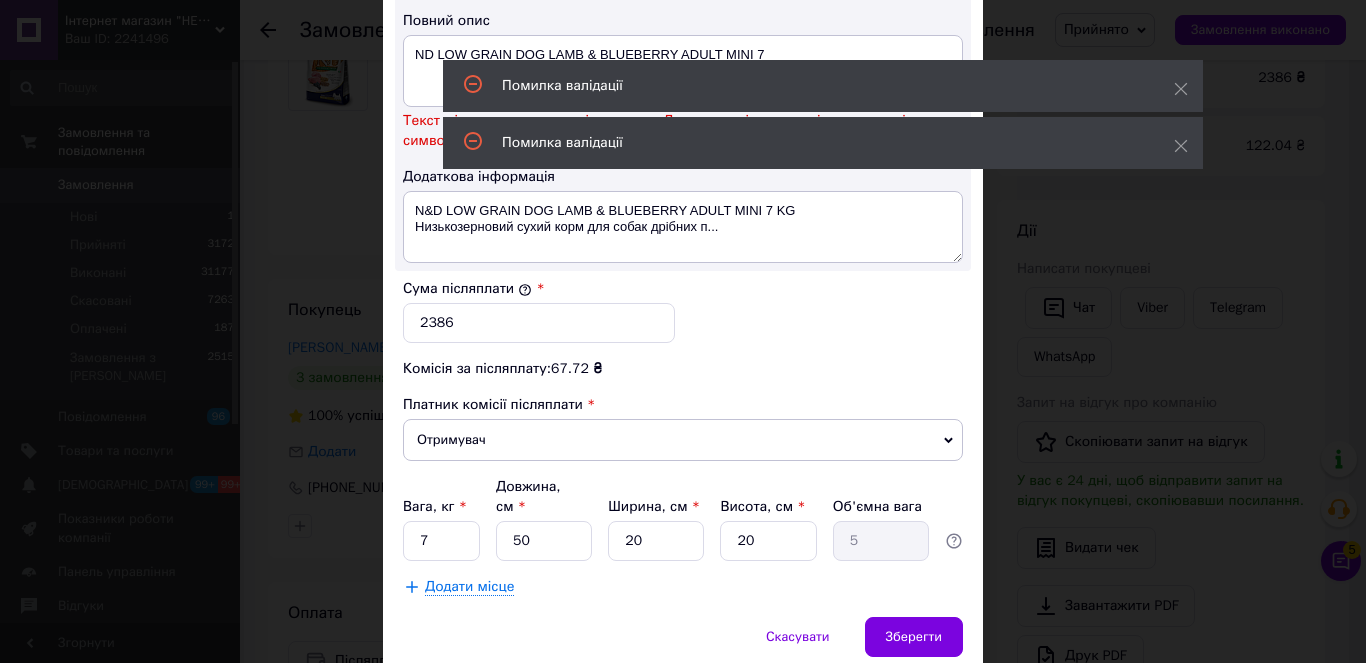 click on "Сума післяплати     * 2386" at bounding box center [683, 311] 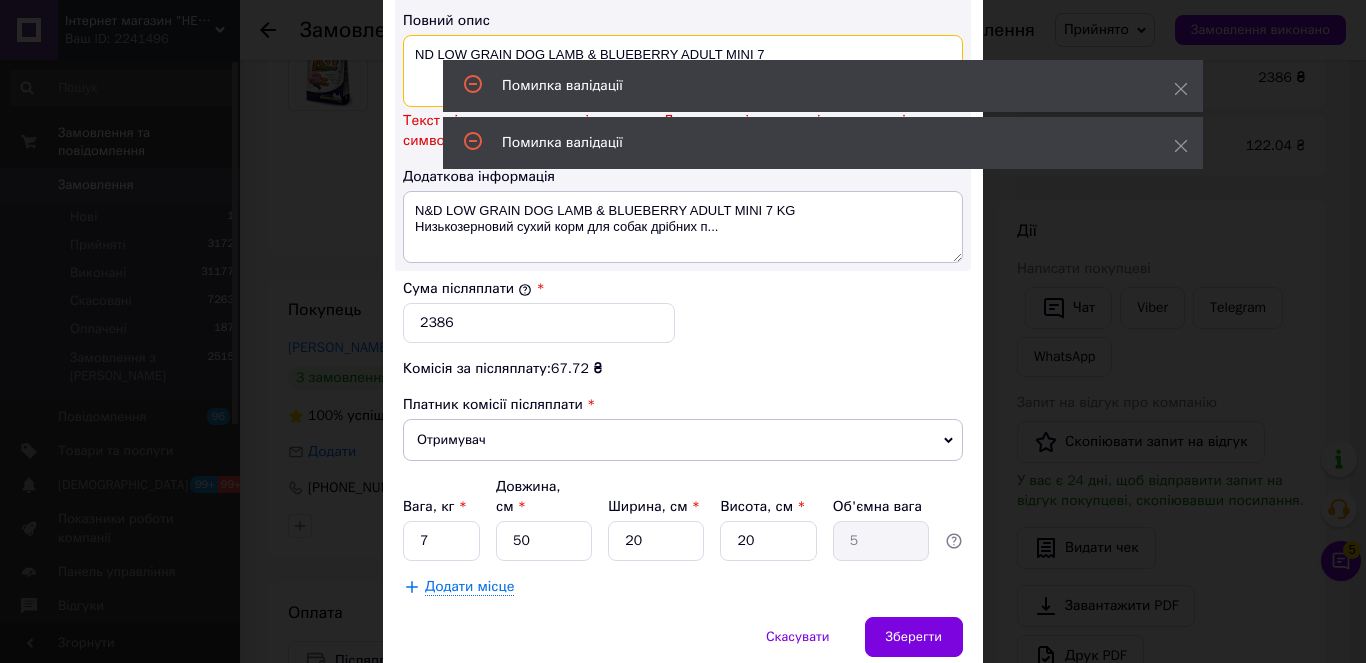 click on "ND LOW GRAIN DOG LAMB & BLUEBERRY ADULT MINI 7" at bounding box center (683, 71) 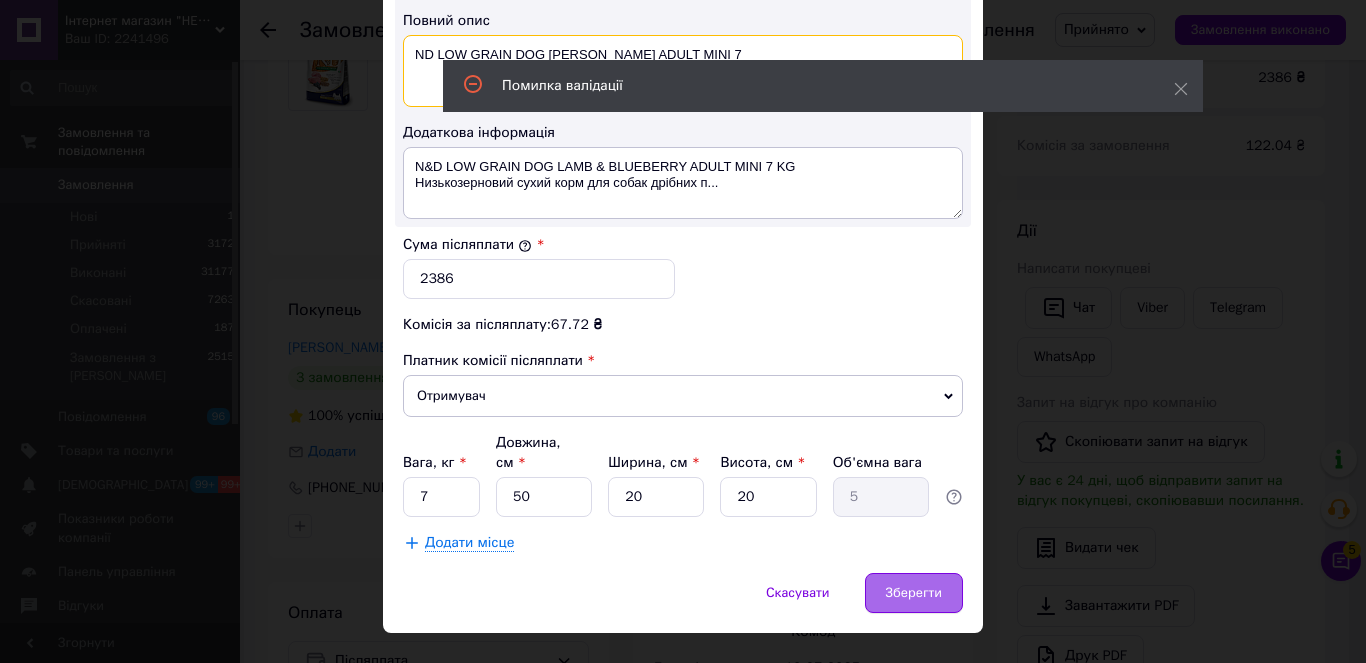 type on "ND LOW GRAIN DOG LAMB BLUEBERRY ADULT MINI 7" 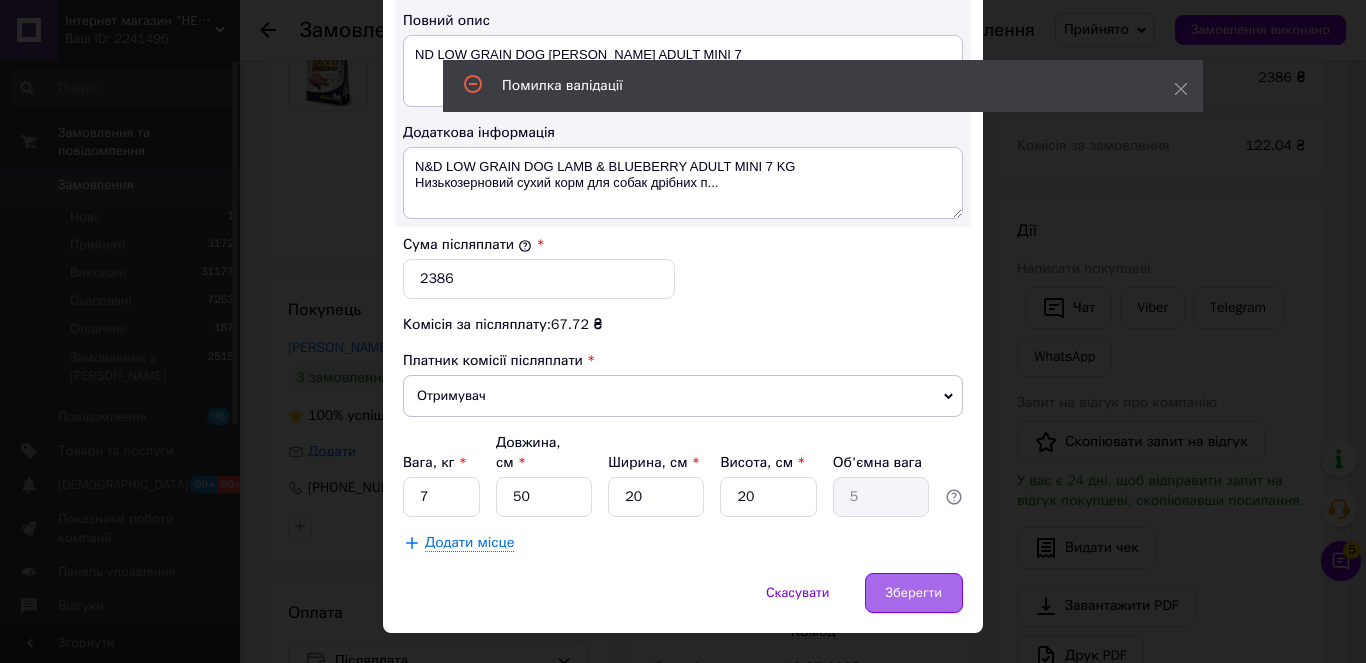 click on "Зберегти" at bounding box center [914, 593] 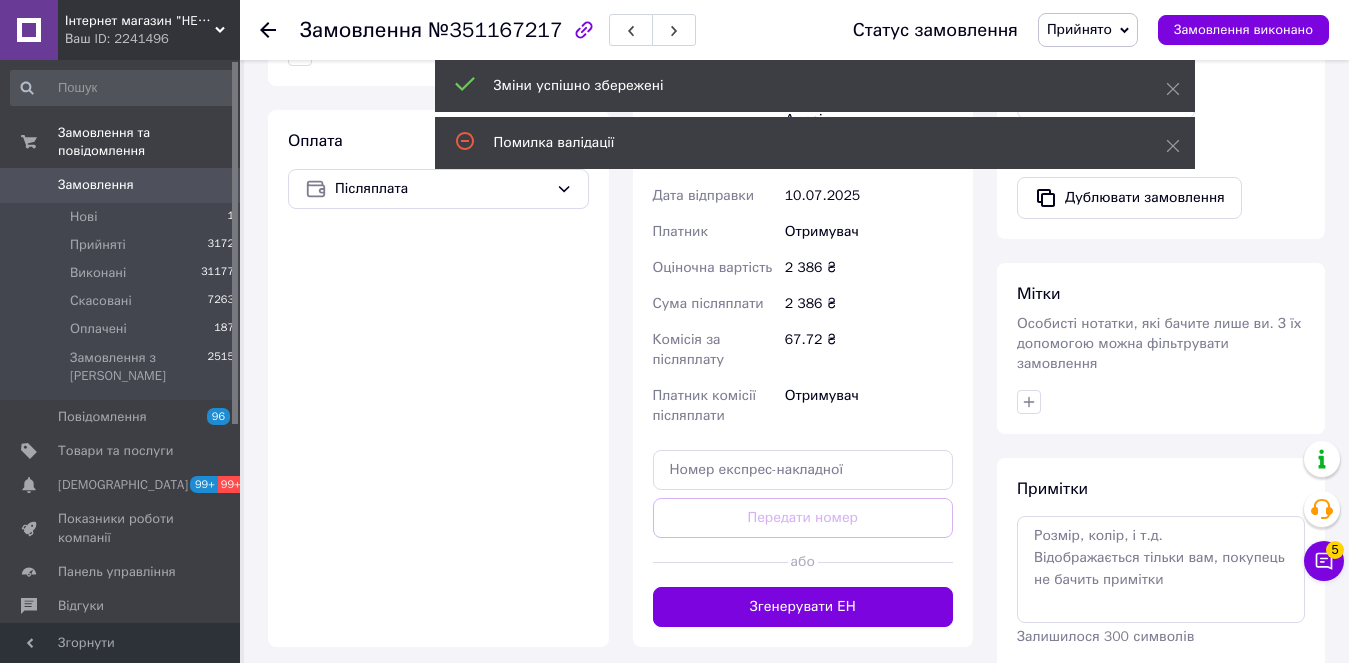 scroll, scrollTop: 800, scrollLeft: 0, axis: vertical 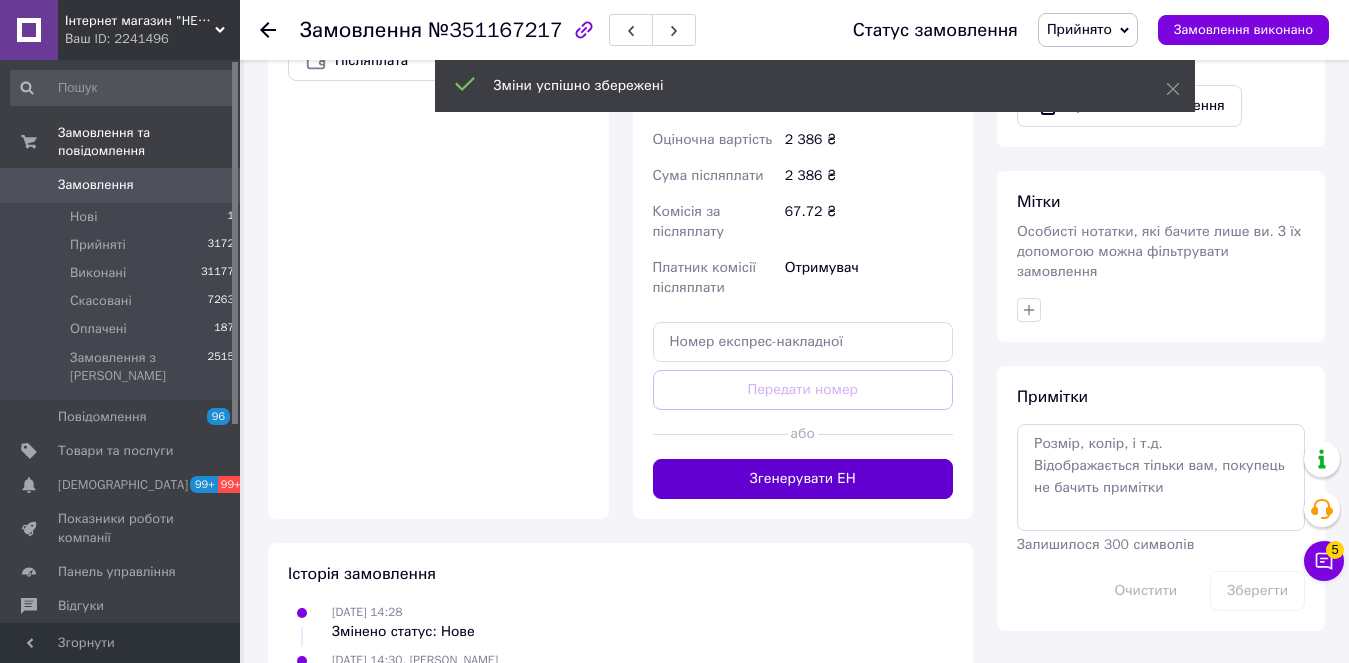 click on "Згенерувати ЕН" at bounding box center [803, 479] 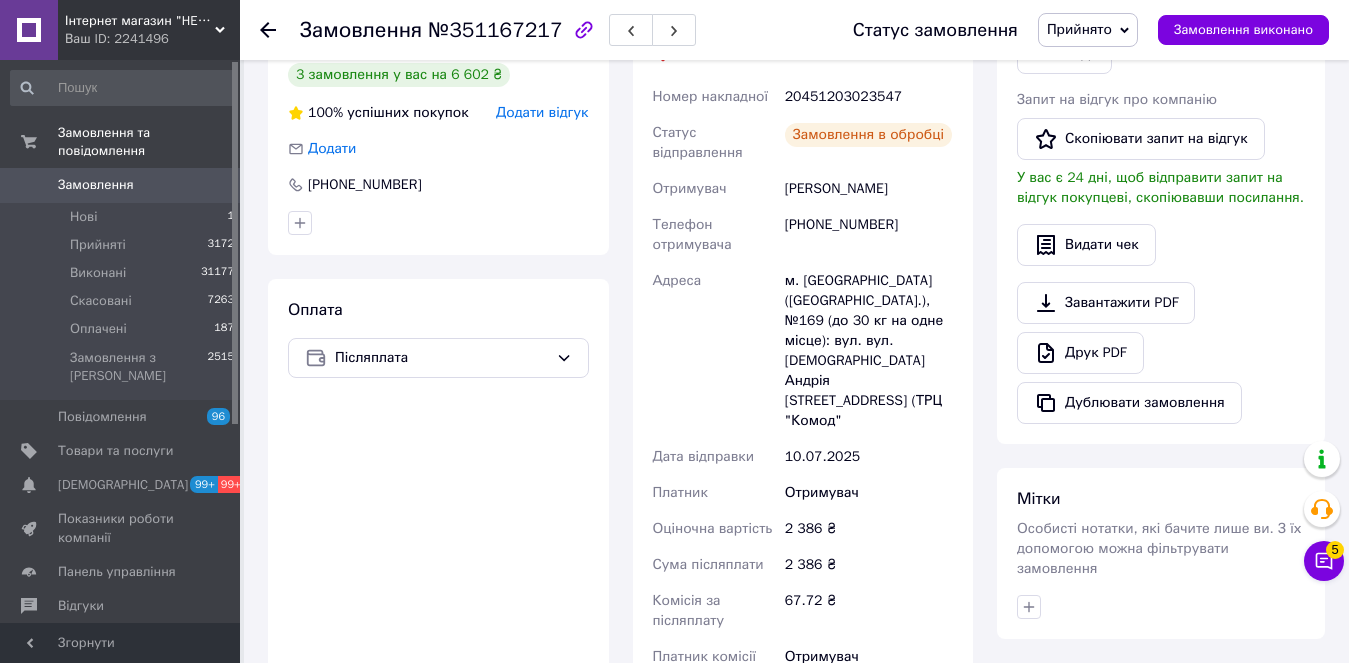 scroll, scrollTop: 500, scrollLeft: 0, axis: vertical 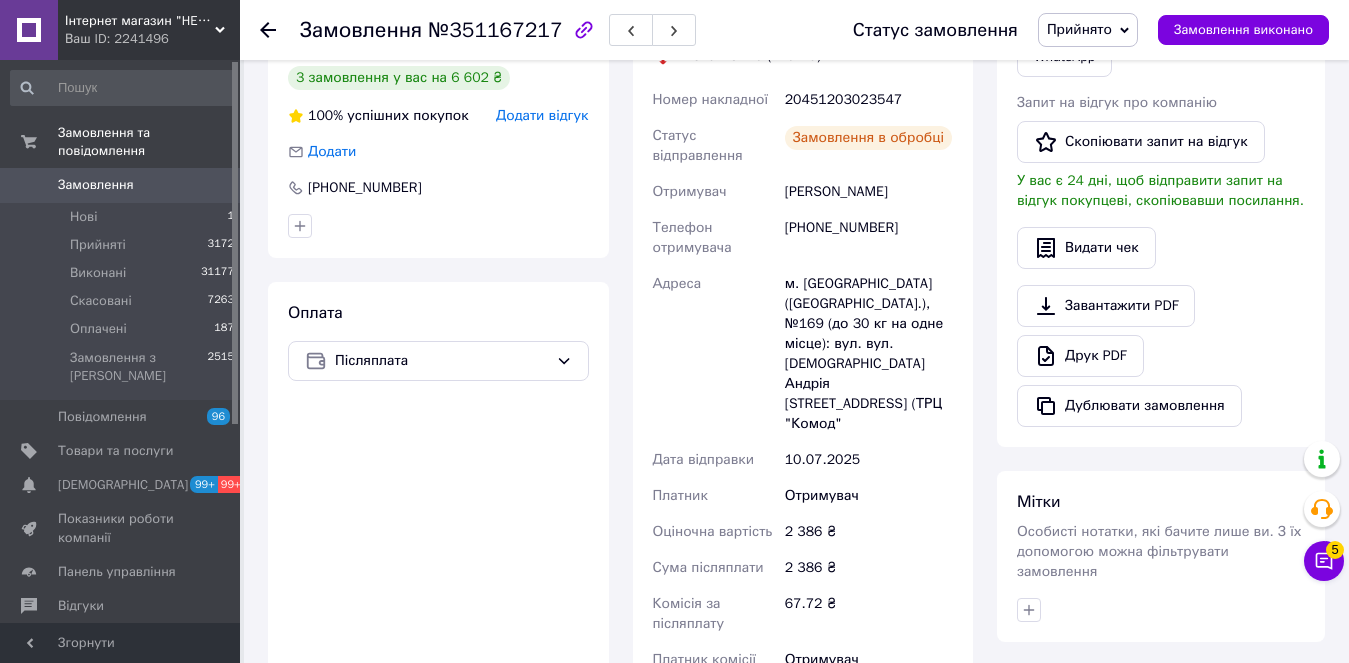 click on "20451203023547" at bounding box center (869, 100) 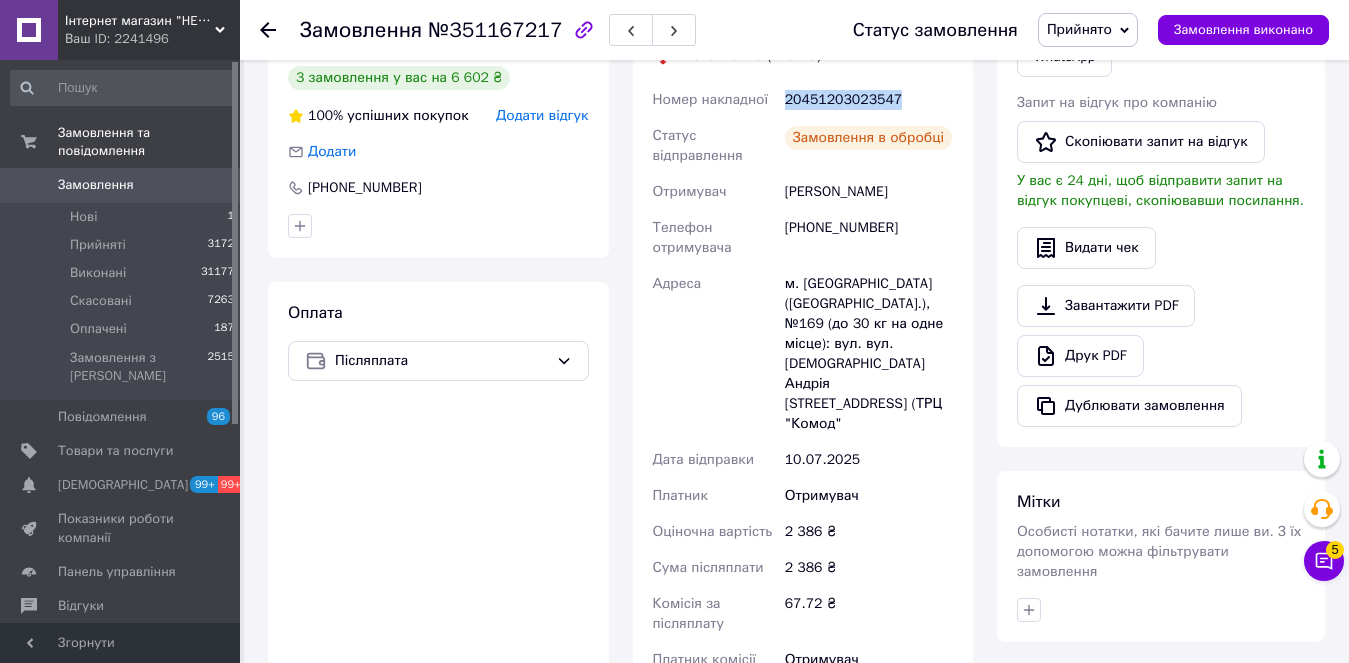 click on "20451203023547" at bounding box center [869, 100] 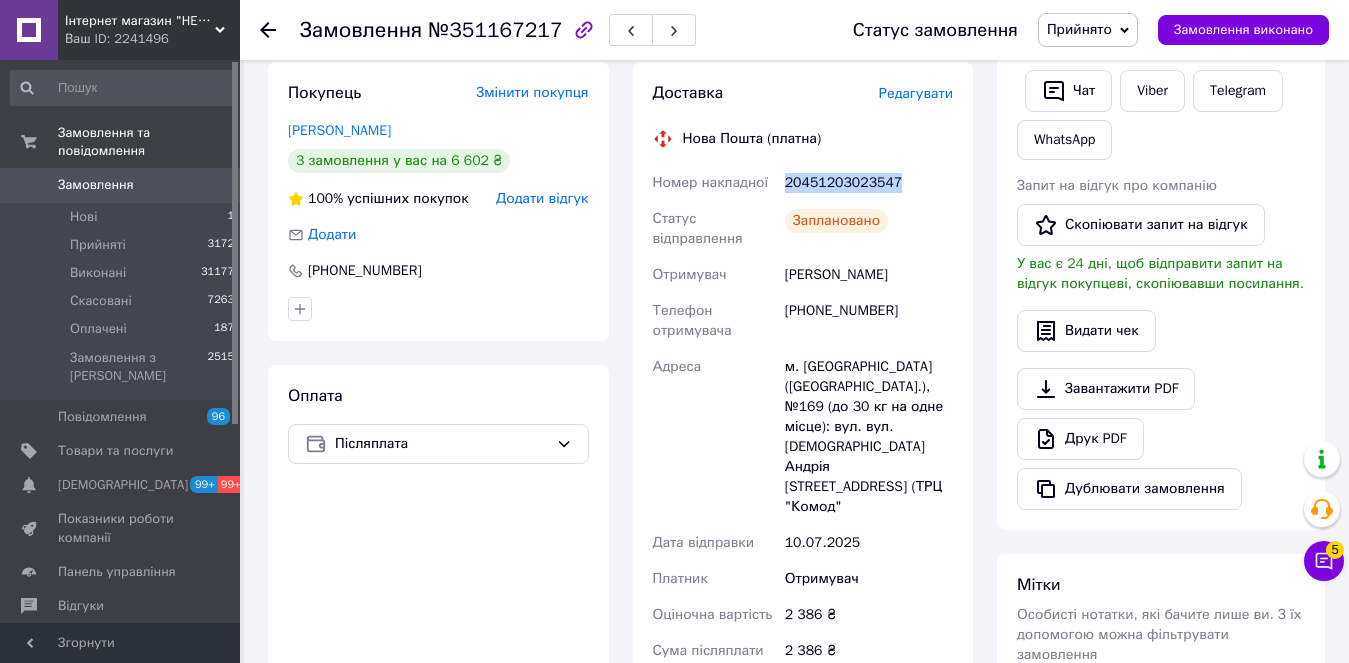 scroll, scrollTop: 500, scrollLeft: 0, axis: vertical 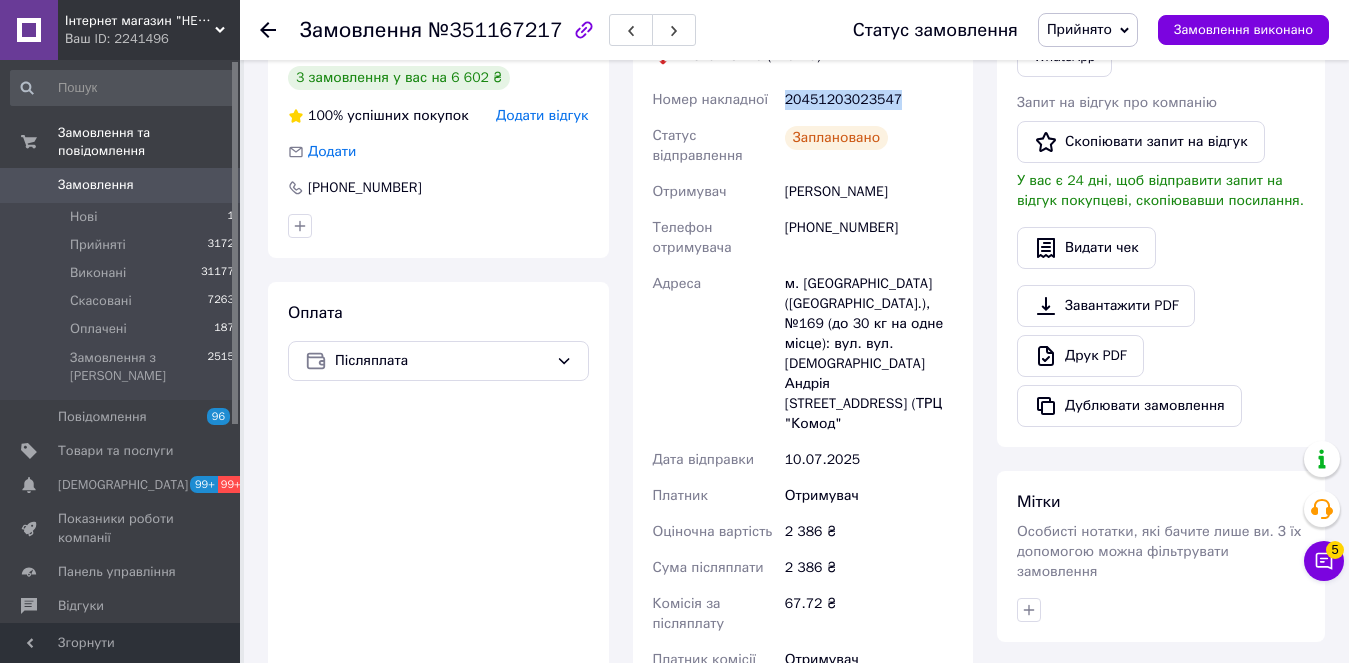 copy on "20451203023547" 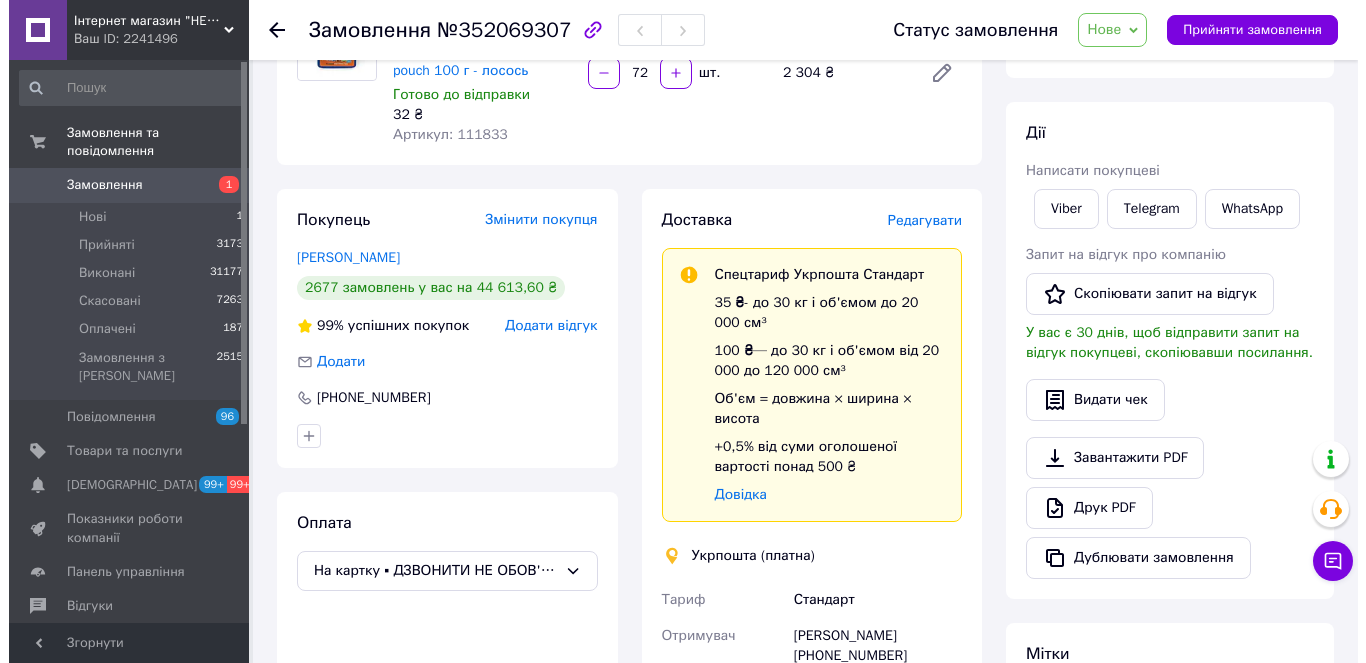 scroll, scrollTop: 251, scrollLeft: 0, axis: vertical 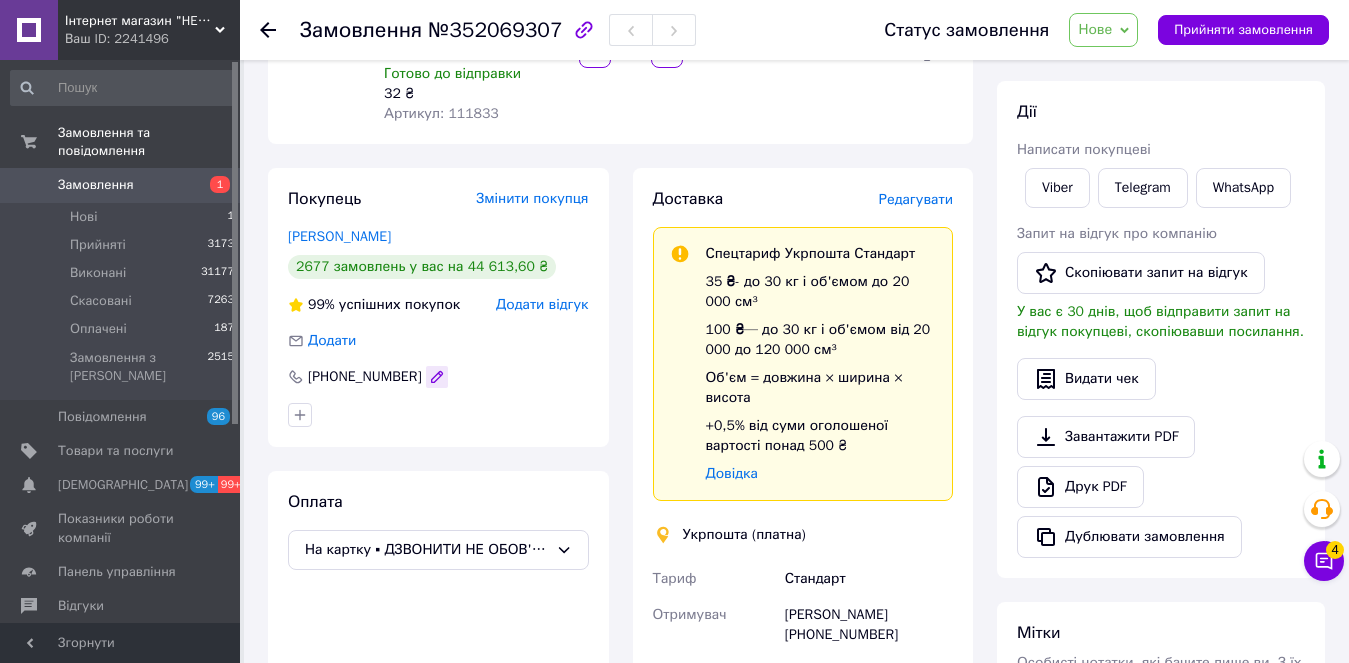 click 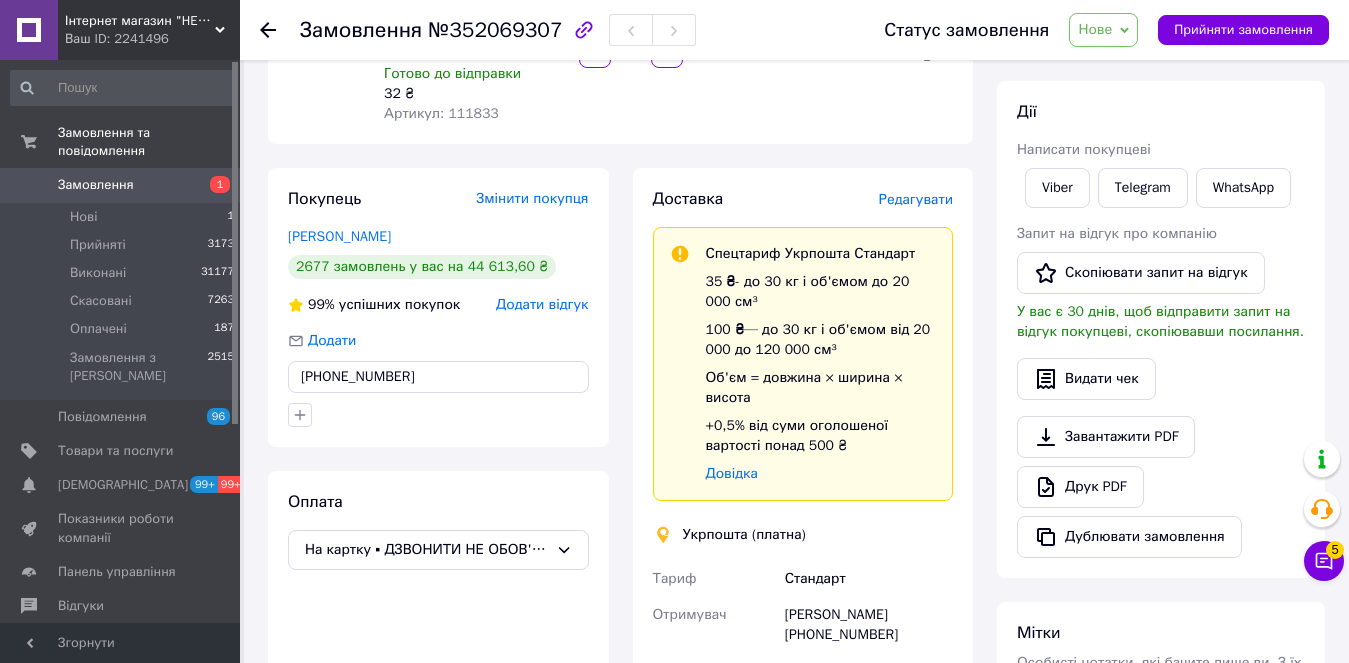 click at bounding box center (438, 415) 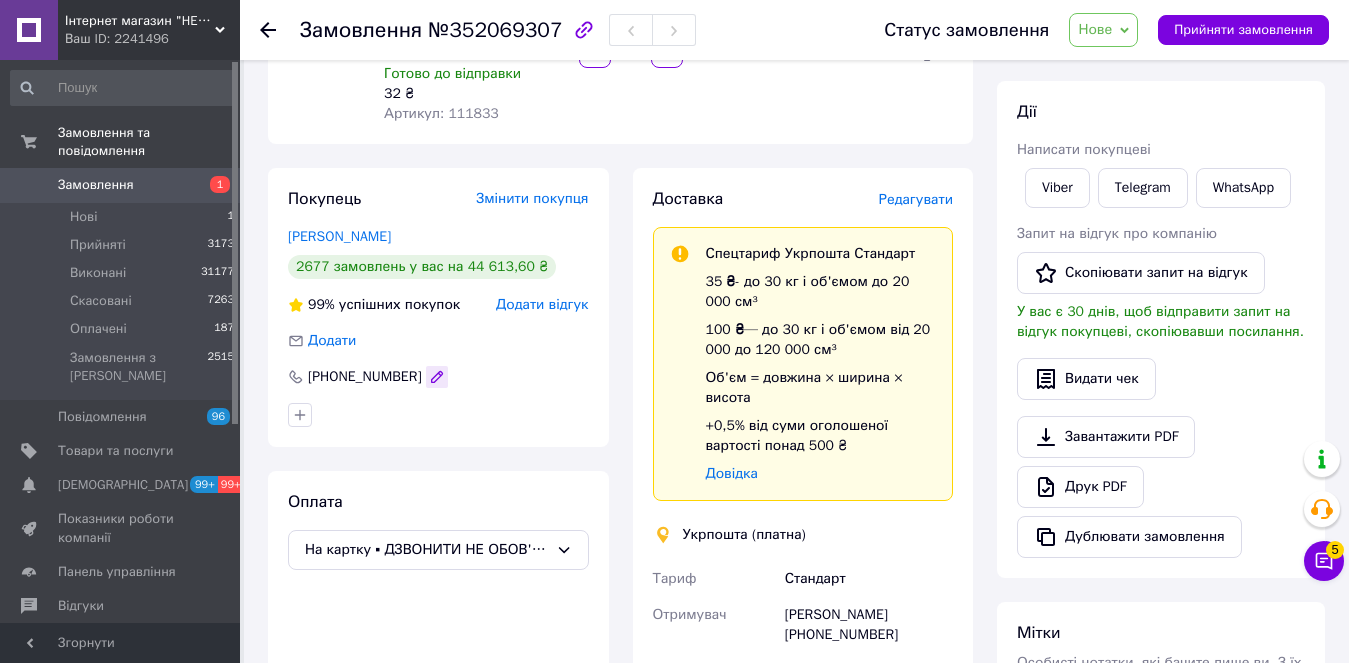 click 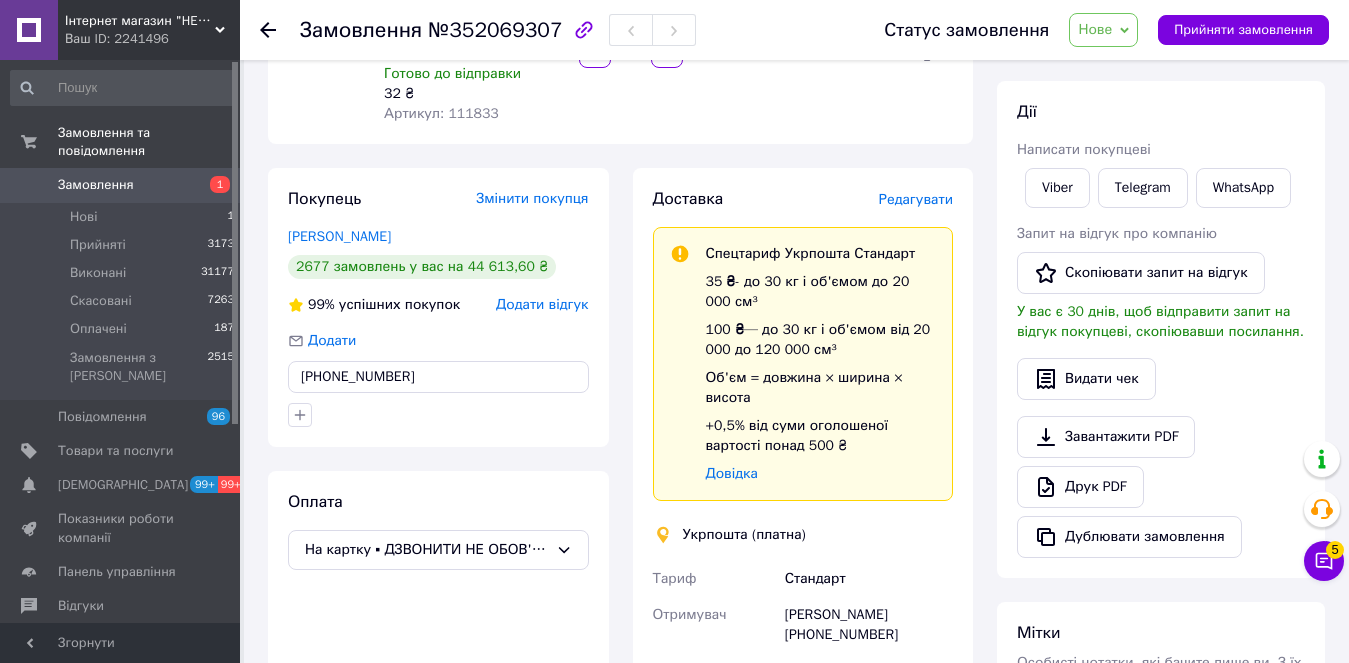 drag, startPoint x: 327, startPoint y: 372, endPoint x: 466, endPoint y: 372, distance: 139 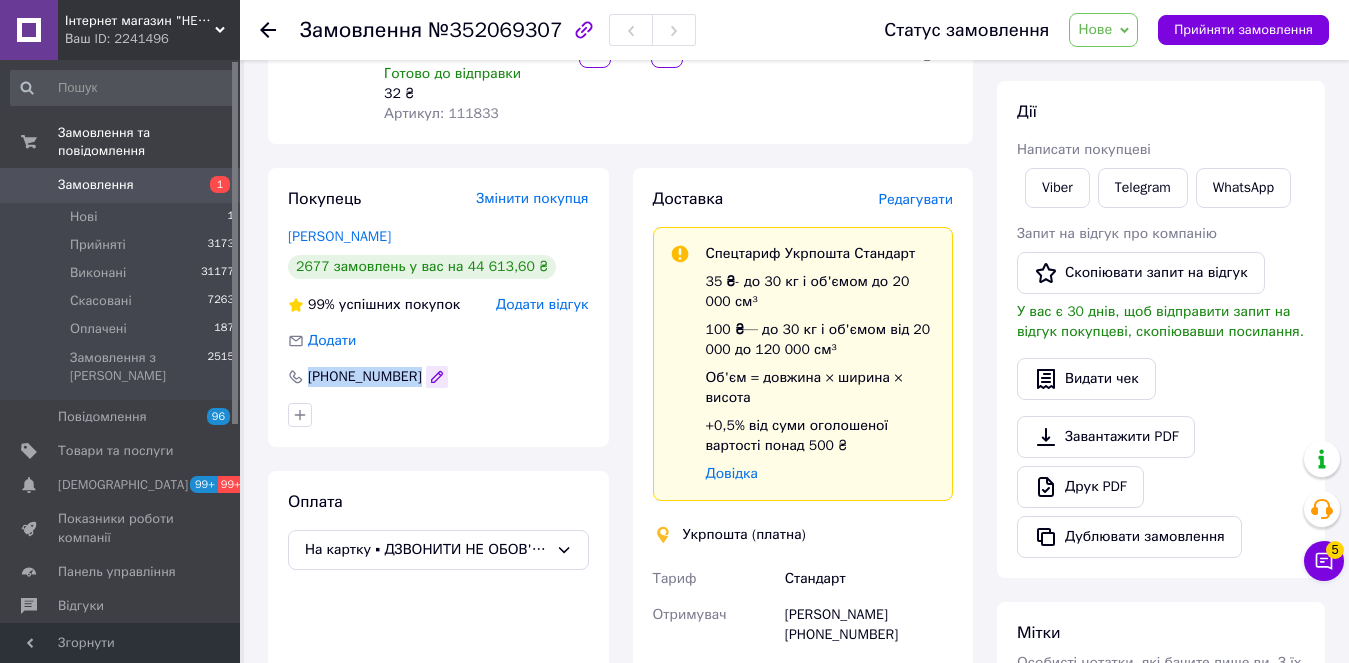 drag, startPoint x: 322, startPoint y: 374, endPoint x: 427, endPoint y: 377, distance: 105.04285 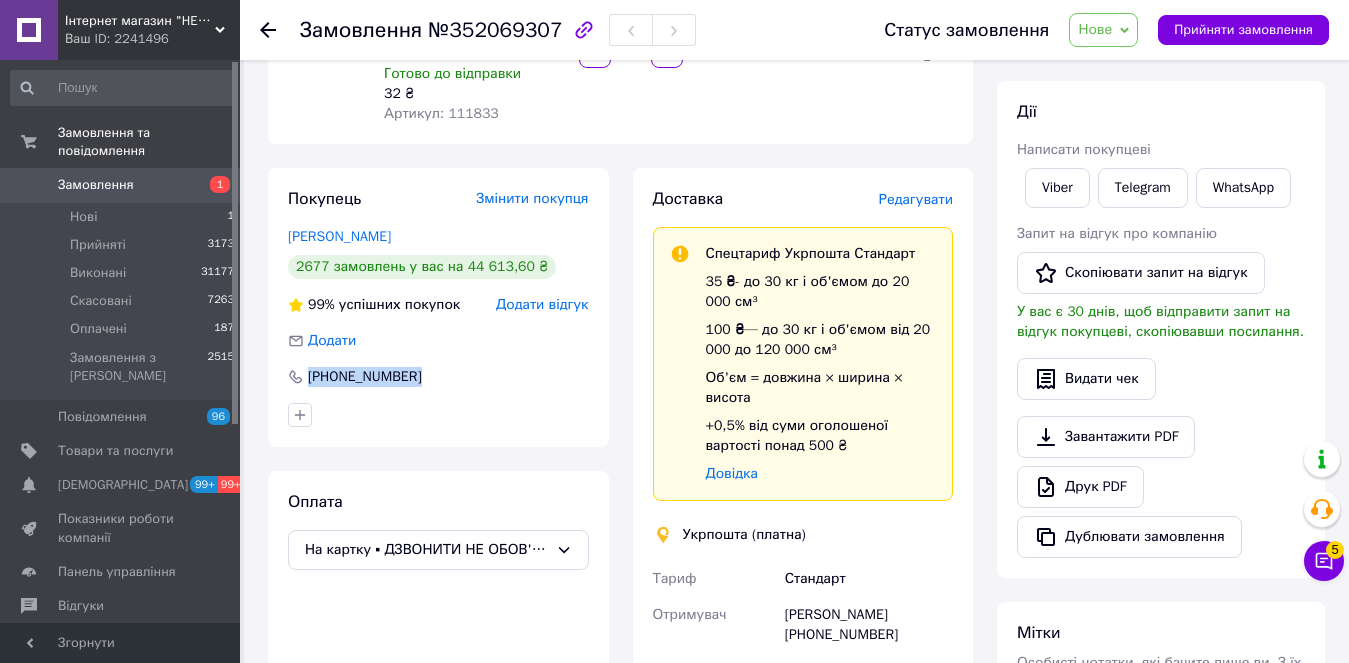 copy on "[PHONE_NUMBER]" 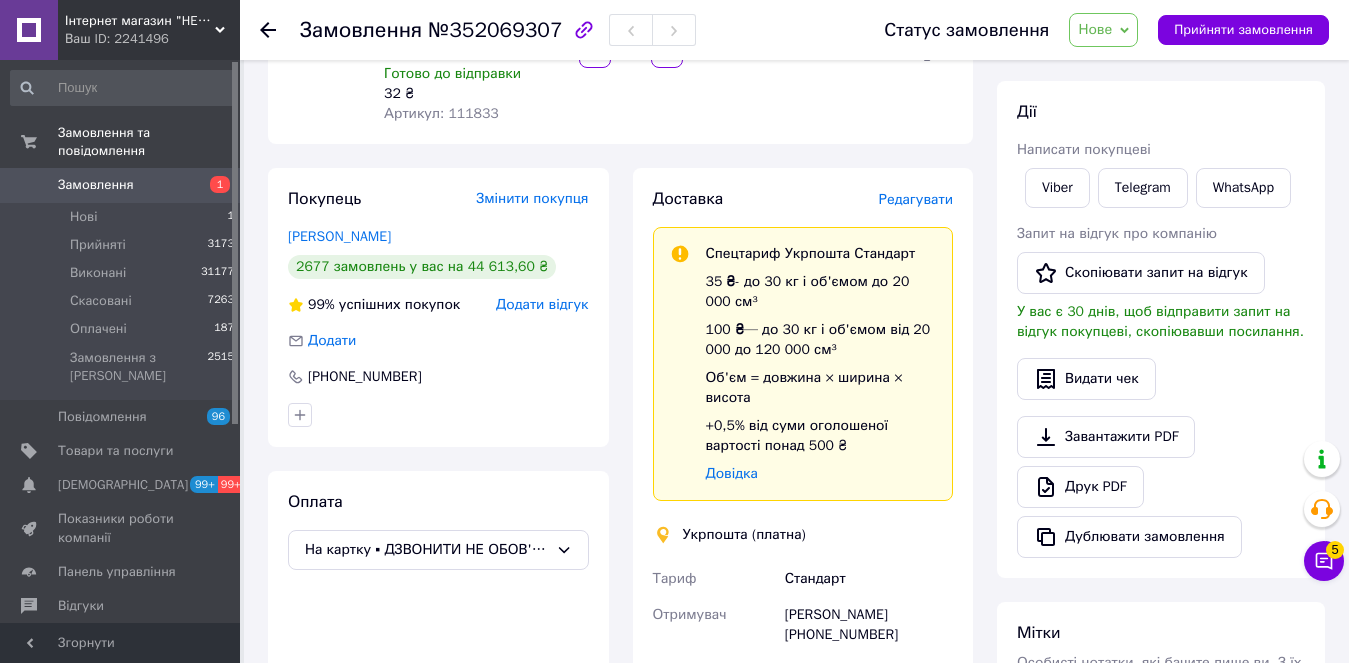 click on "Редагувати" at bounding box center (916, 199) 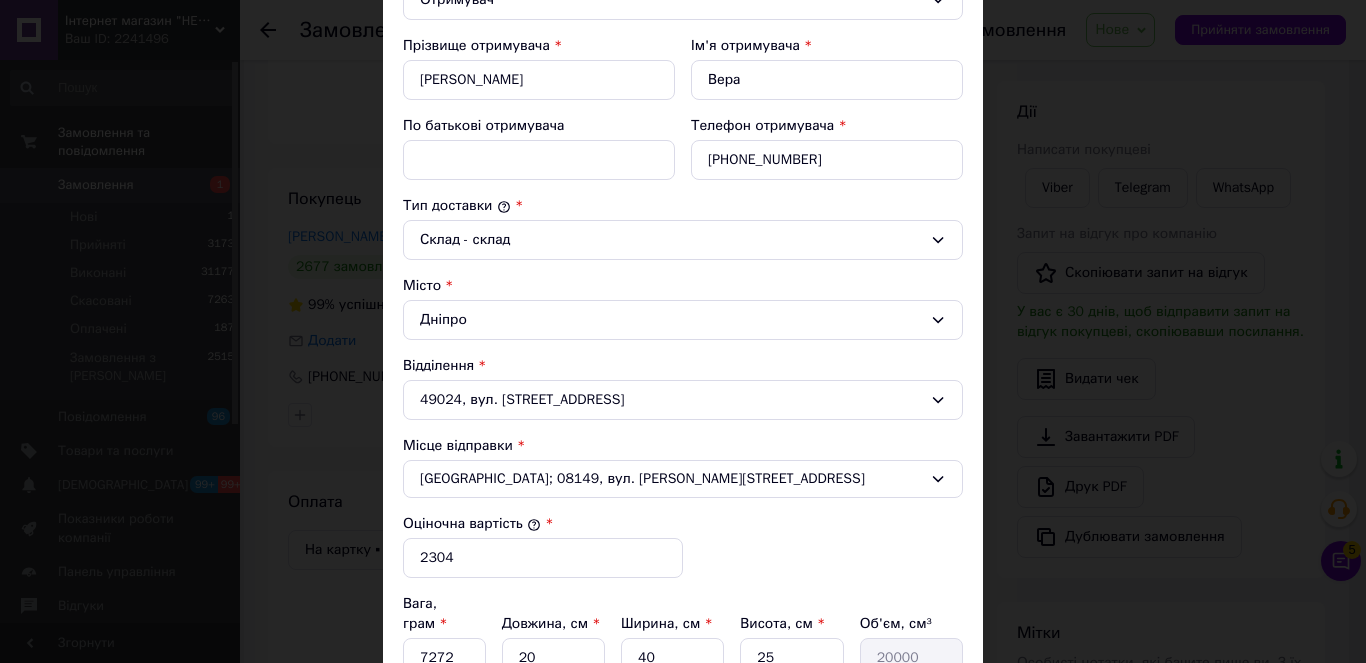 scroll, scrollTop: 400, scrollLeft: 0, axis: vertical 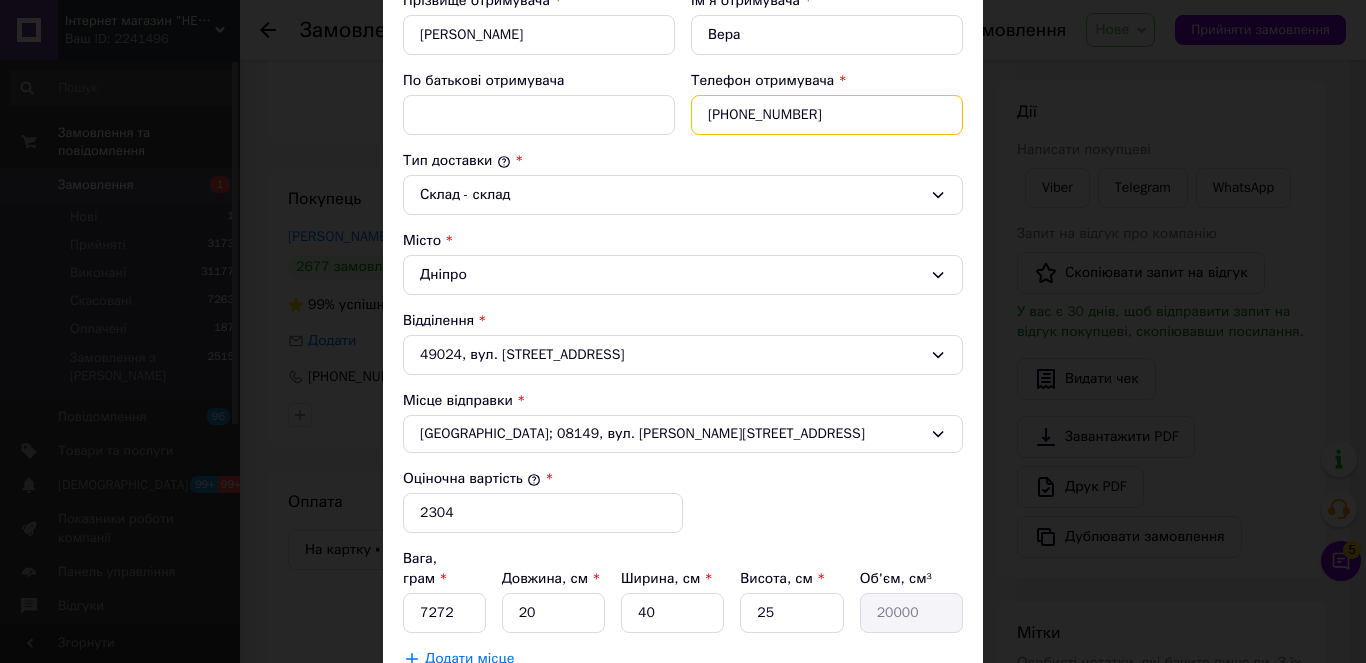drag, startPoint x: 819, startPoint y: 118, endPoint x: 641, endPoint y: 129, distance: 178.33957 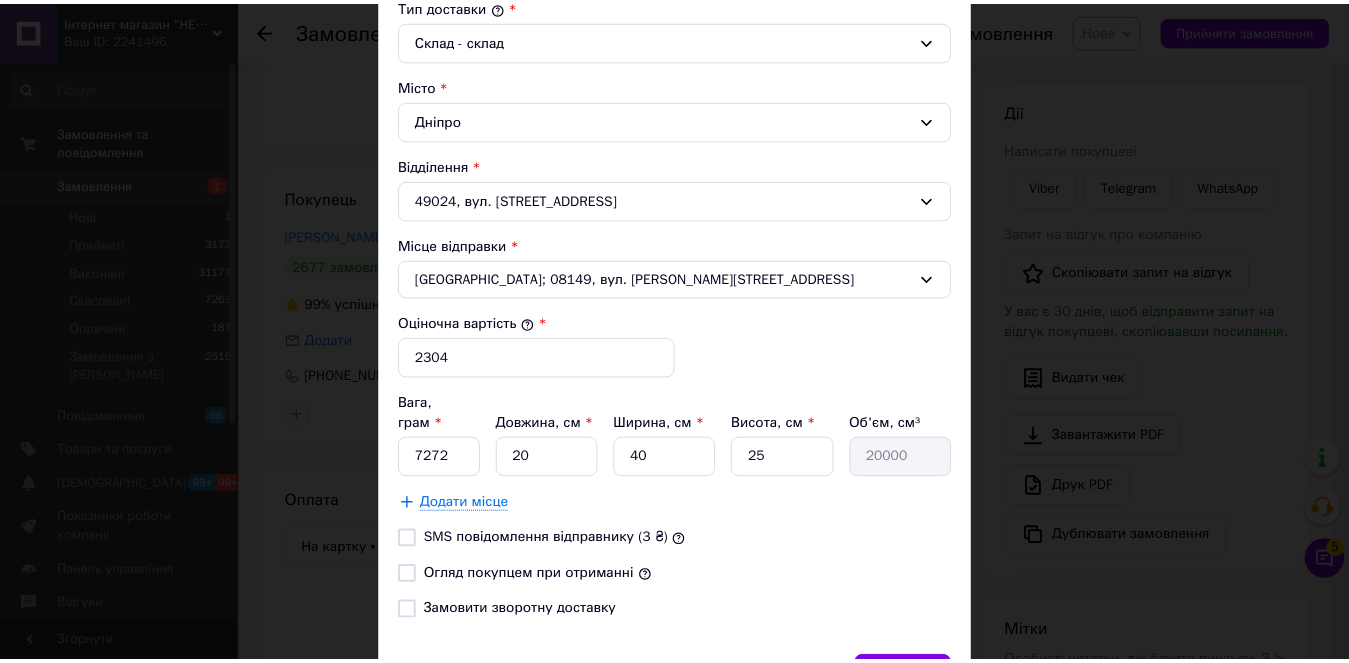 scroll, scrollTop: 660, scrollLeft: 0, axis: vertical 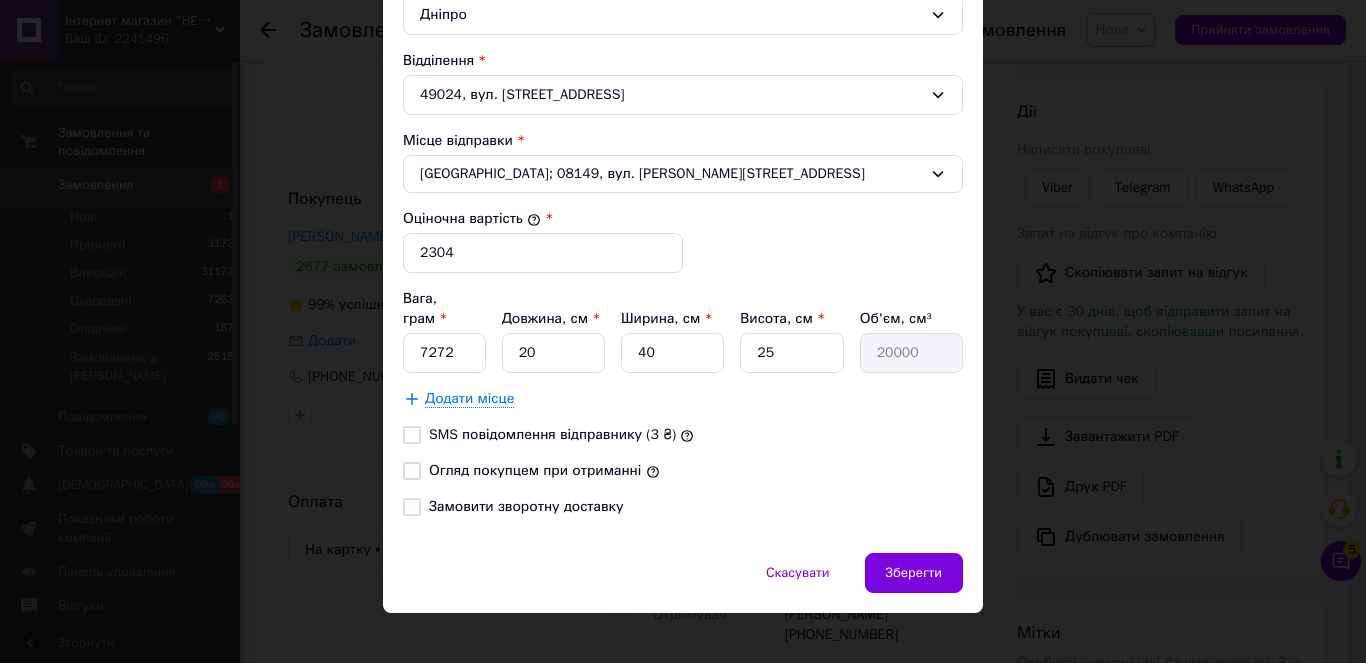 type on "[PHONE_NUMBER]" 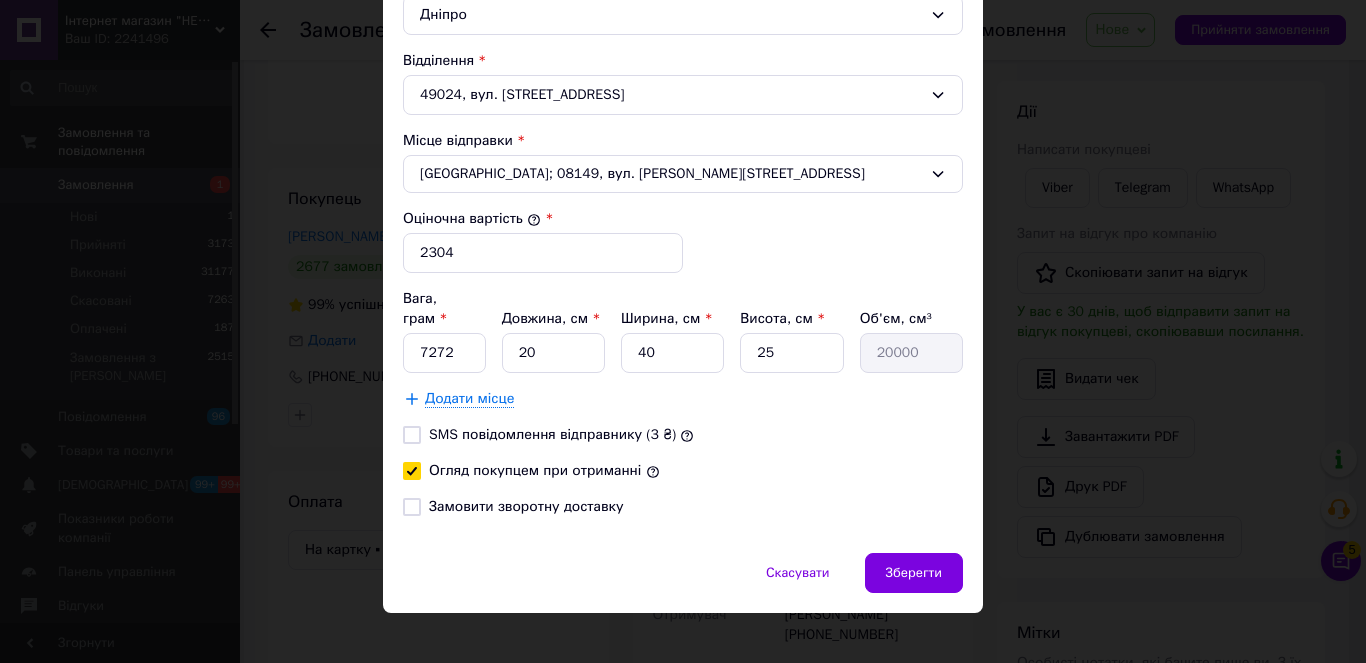 checkbox on "true" 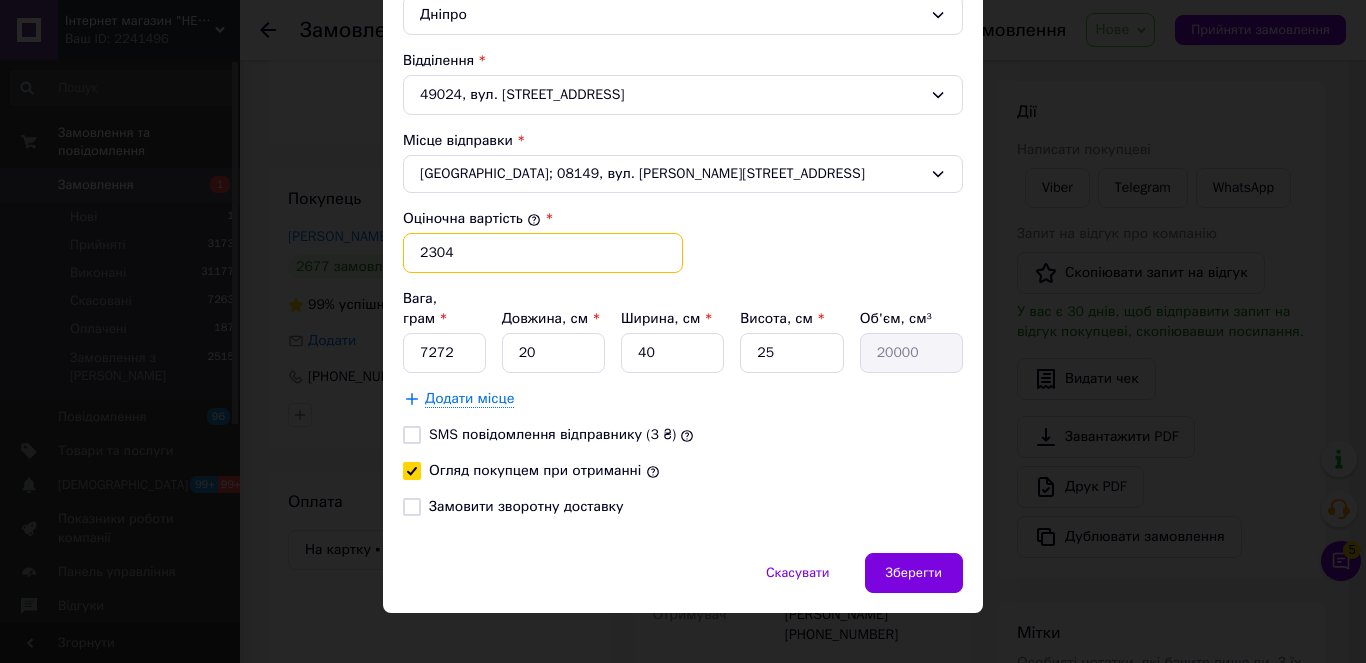 drag, startPoint x: 465, startPoint y: 249, endPoint x: 419, endPoint y: 252, distance: 46.09772 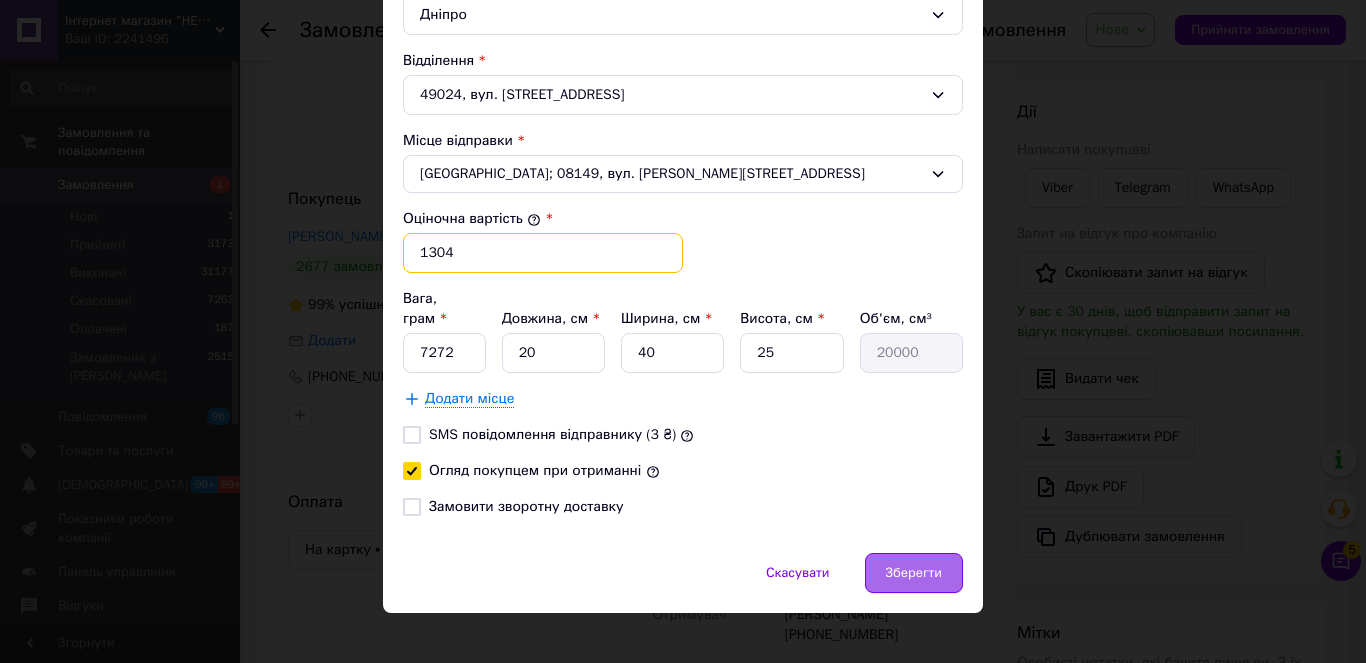 type on "1304" 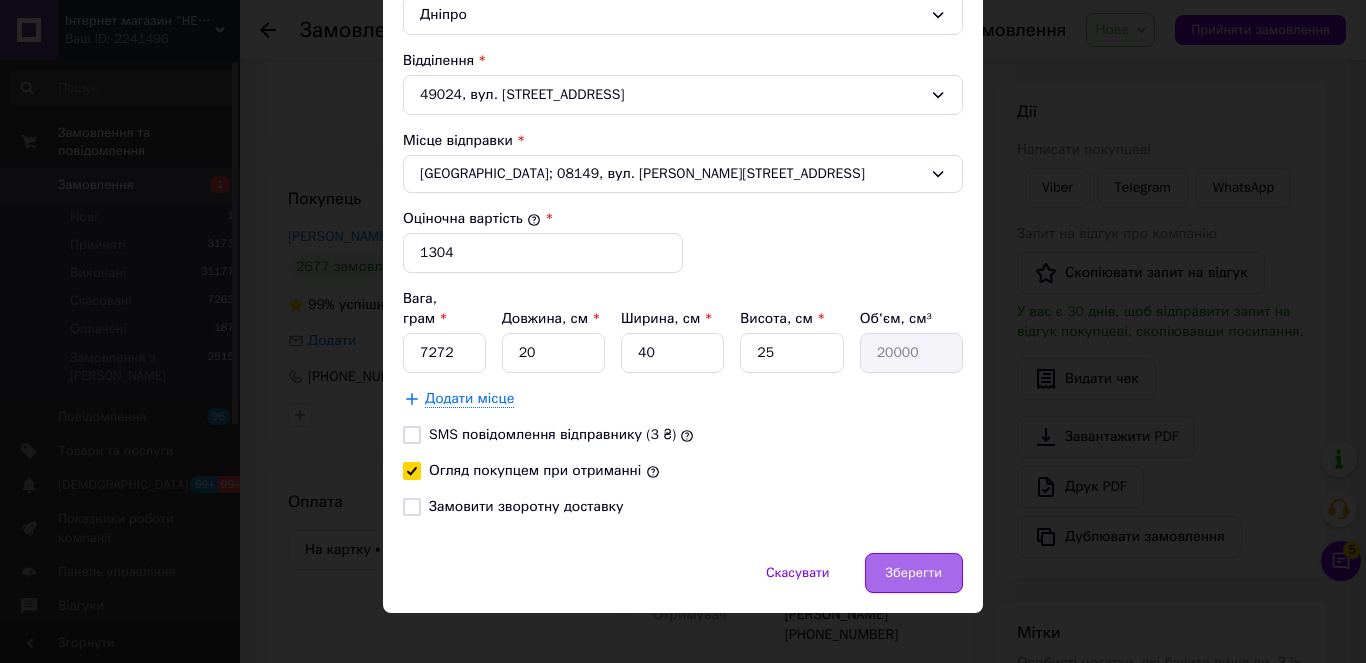 drag, startPoint x: 912, startPoint y: 542, endPoint x: 939, endPoint y: 538, distance: 27.294687 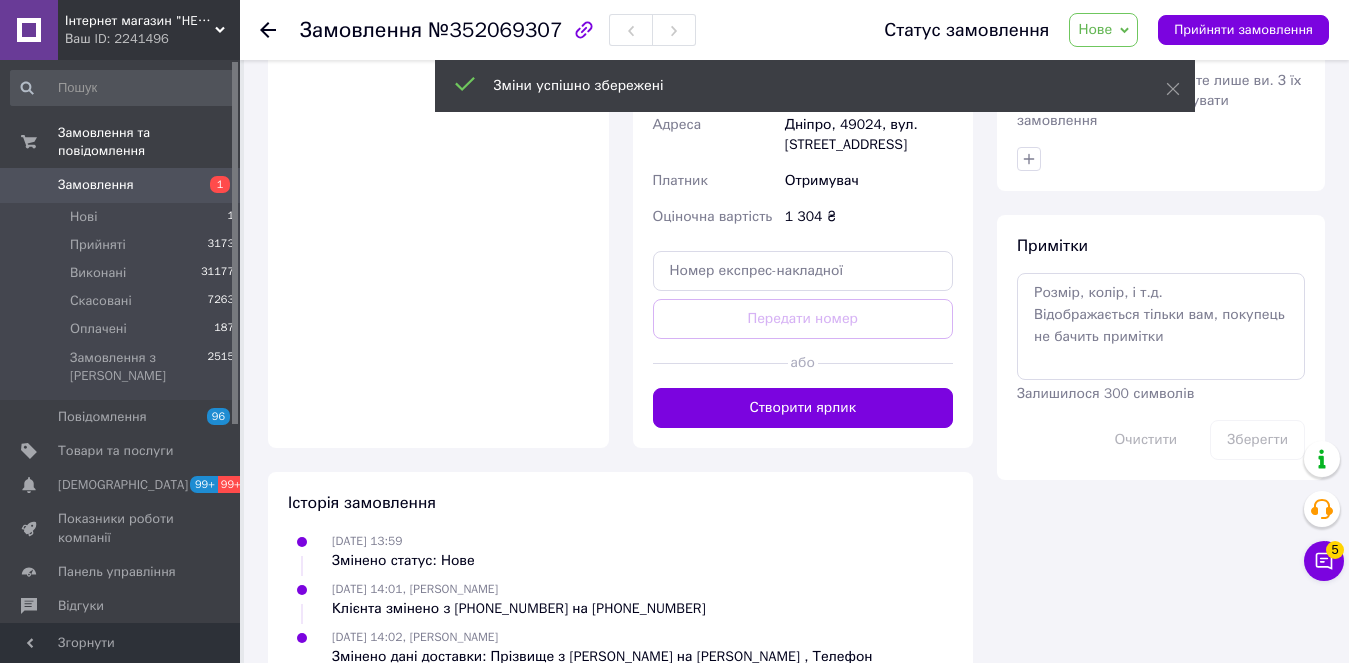 click on "Створити ярлик" at bounding box center (803, 408) 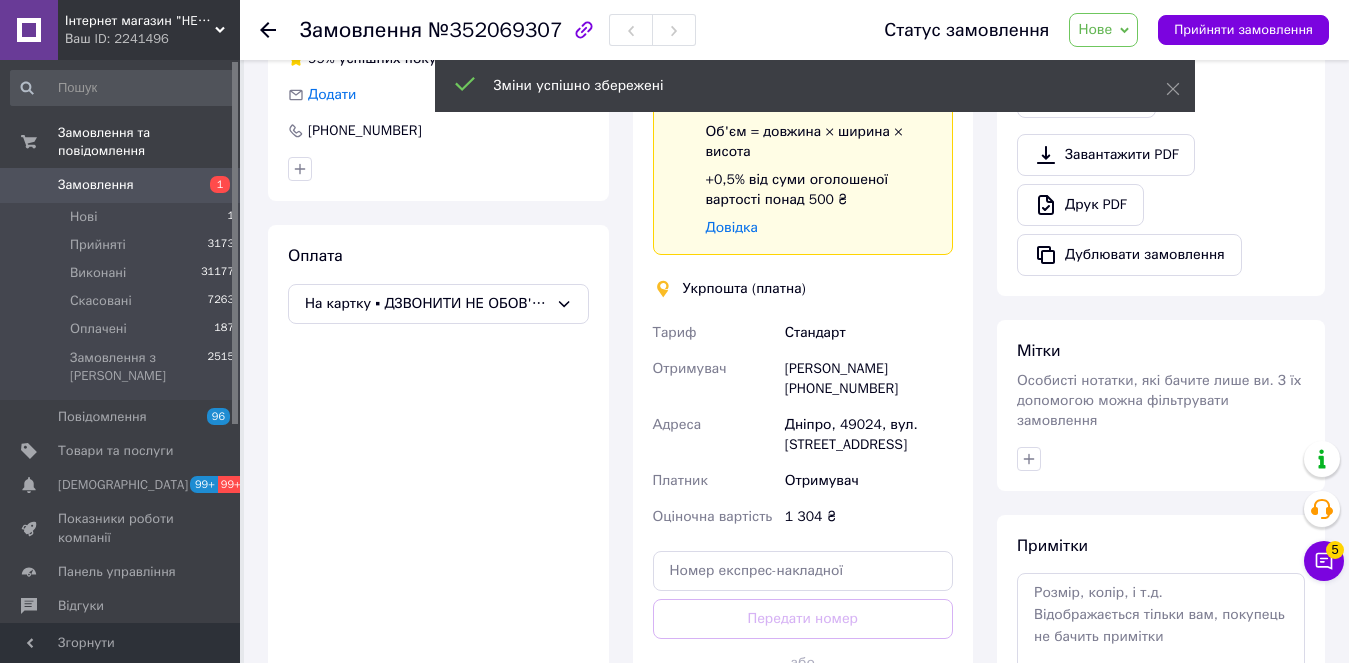 scroll, scrollTop: 597, scrollLeft: 0, axis: vertical 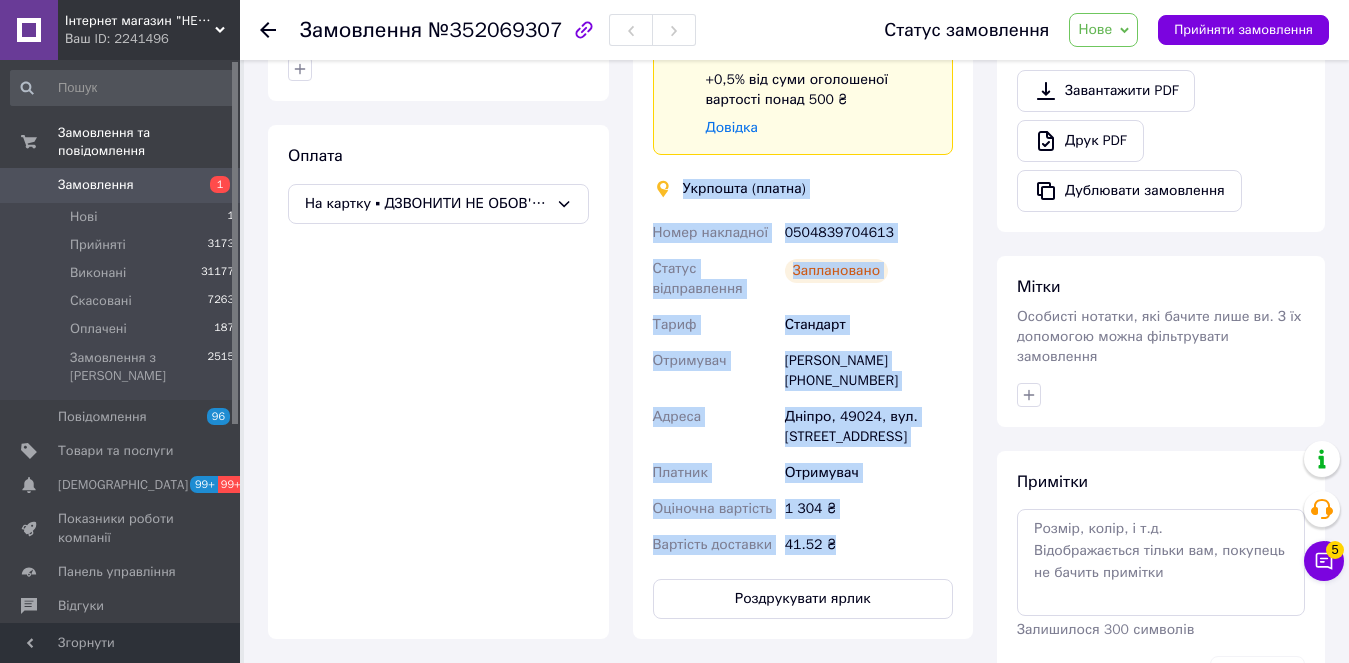 drag, startPoint x: 761, startPoint y: 299, endPoint x: 839, endPoint y: 557, distance: 269.53293 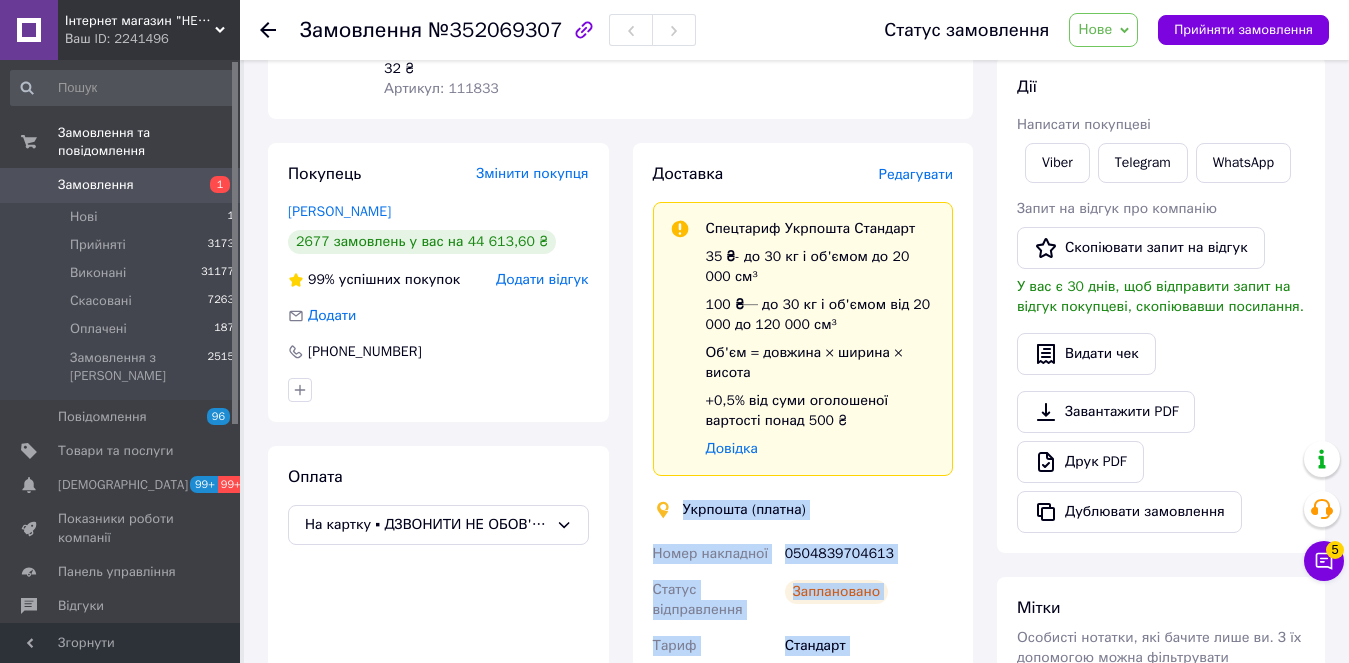 scroll, scrollTop: 97, scrollLeft: 0, axis: vertical 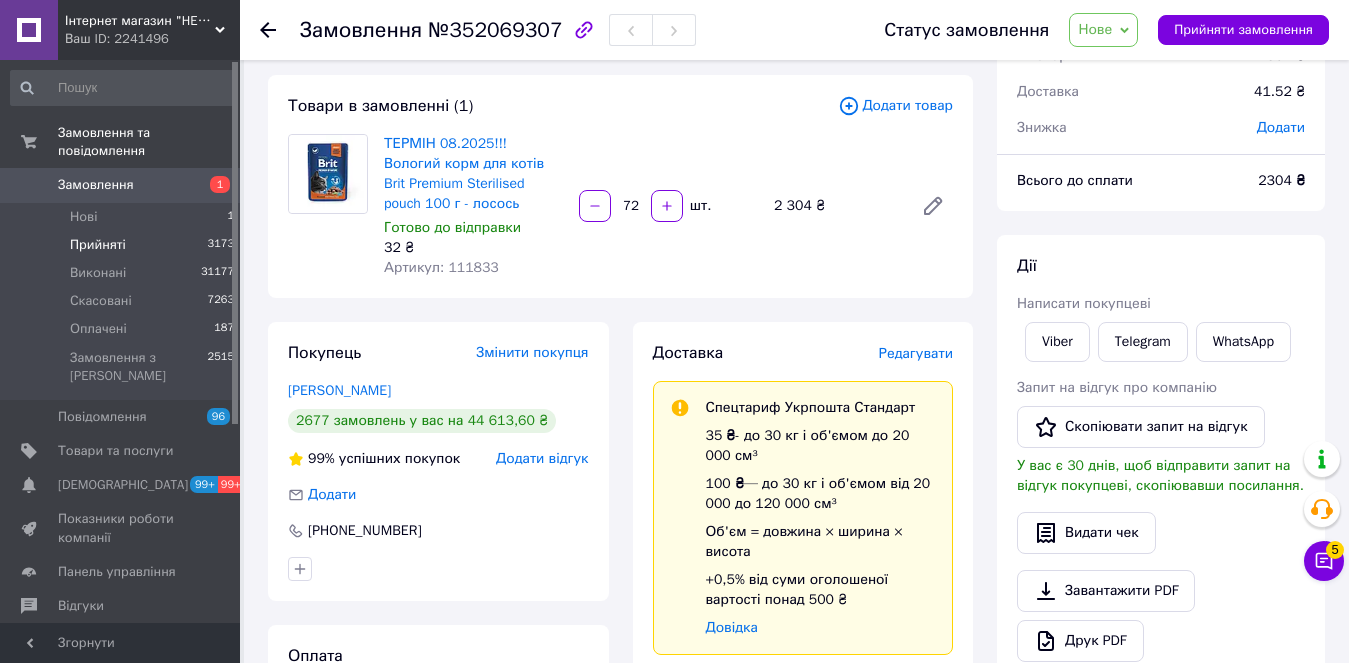 click on "Прийняті" at bounding box center [98, 245] 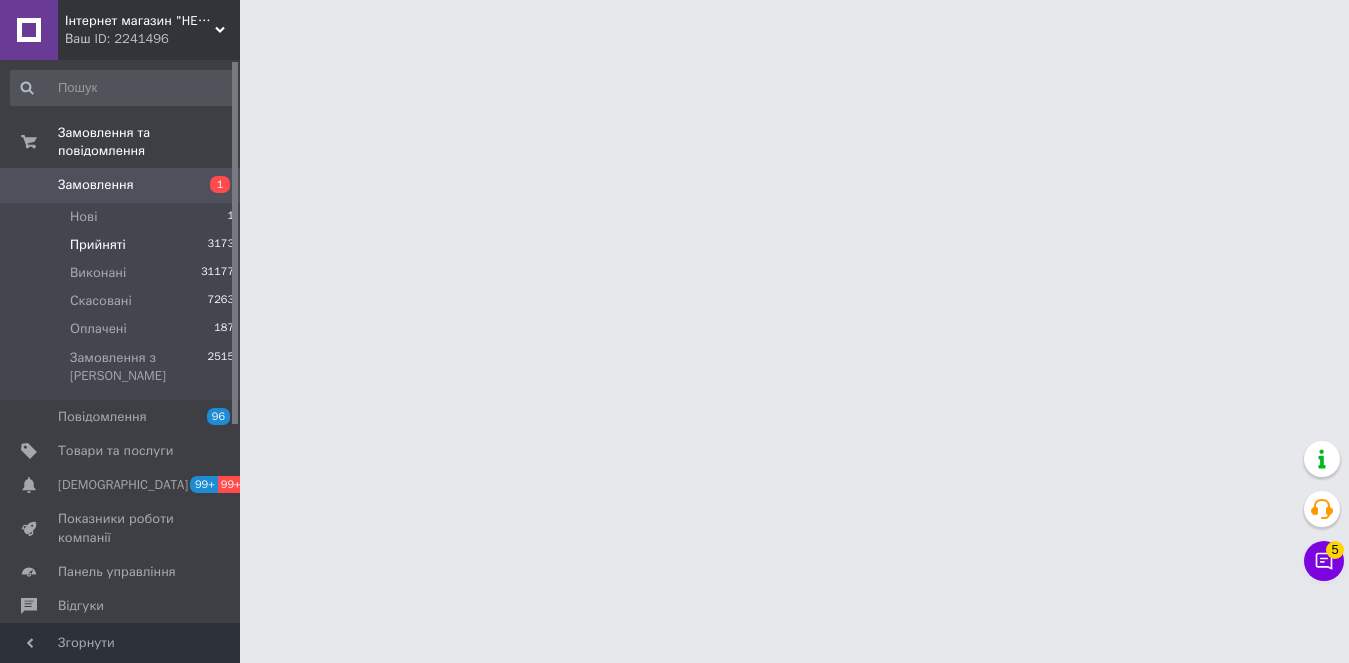 scroll, scrollTop: 0, scrollLeft: 0, axis: both 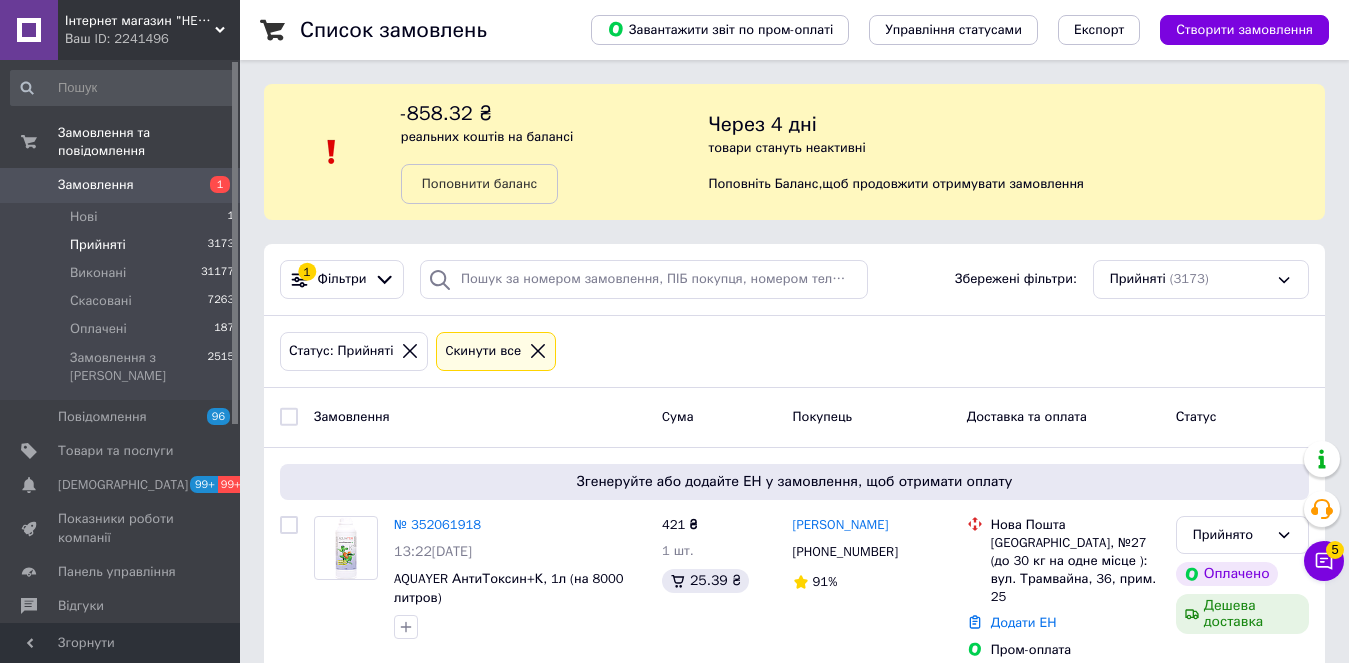 click on "Статус: Прийняті Cкинути все" at bounding box center [794, 352] 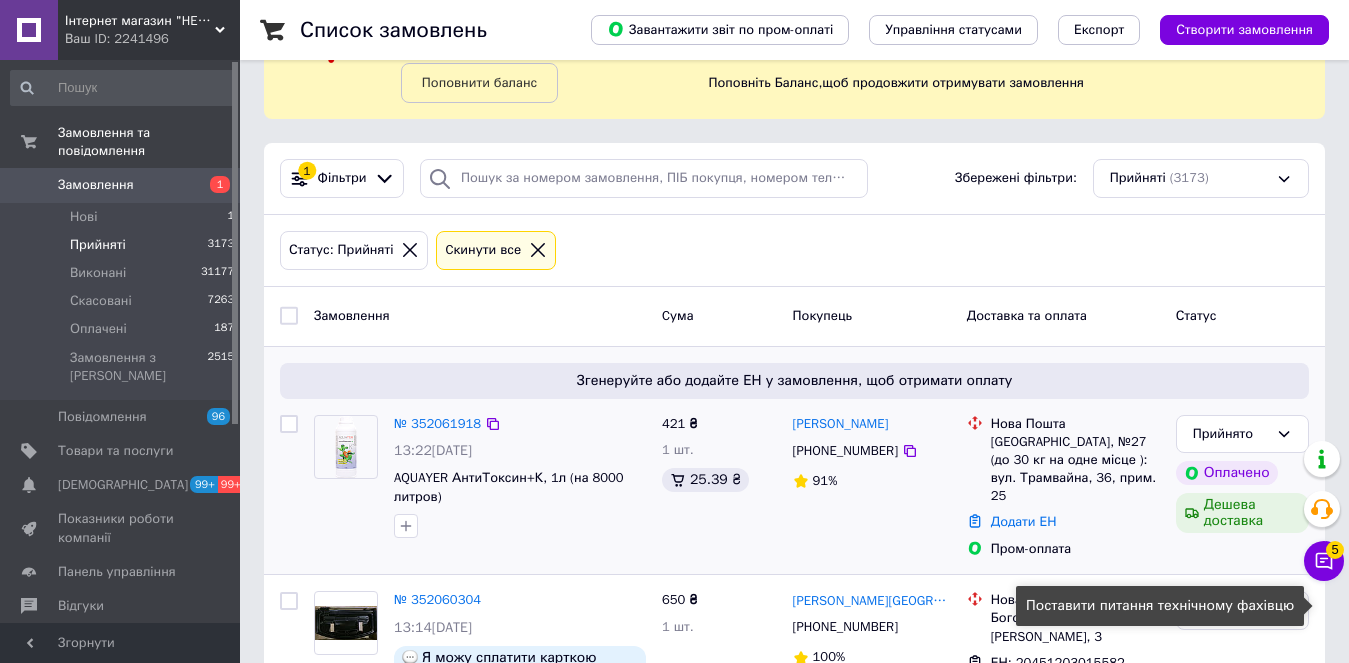 scroll, scrollTop: 200, scrollLeft: 0, axis: vertical 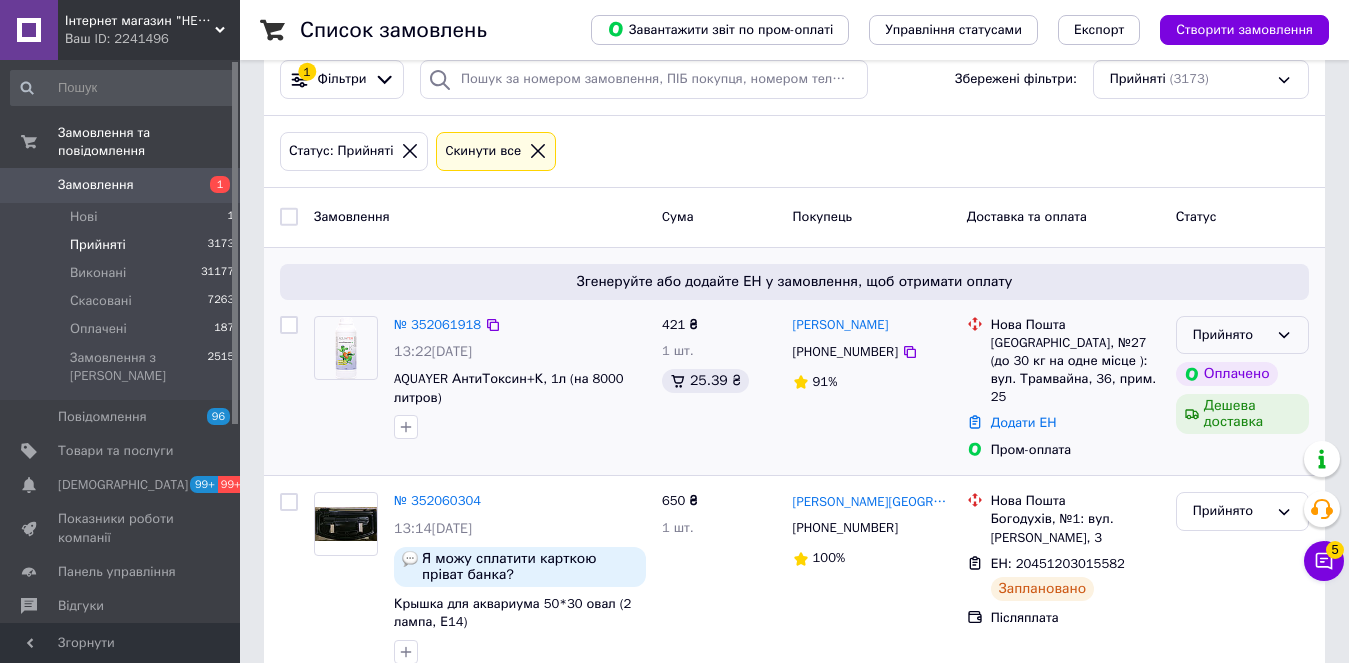 click 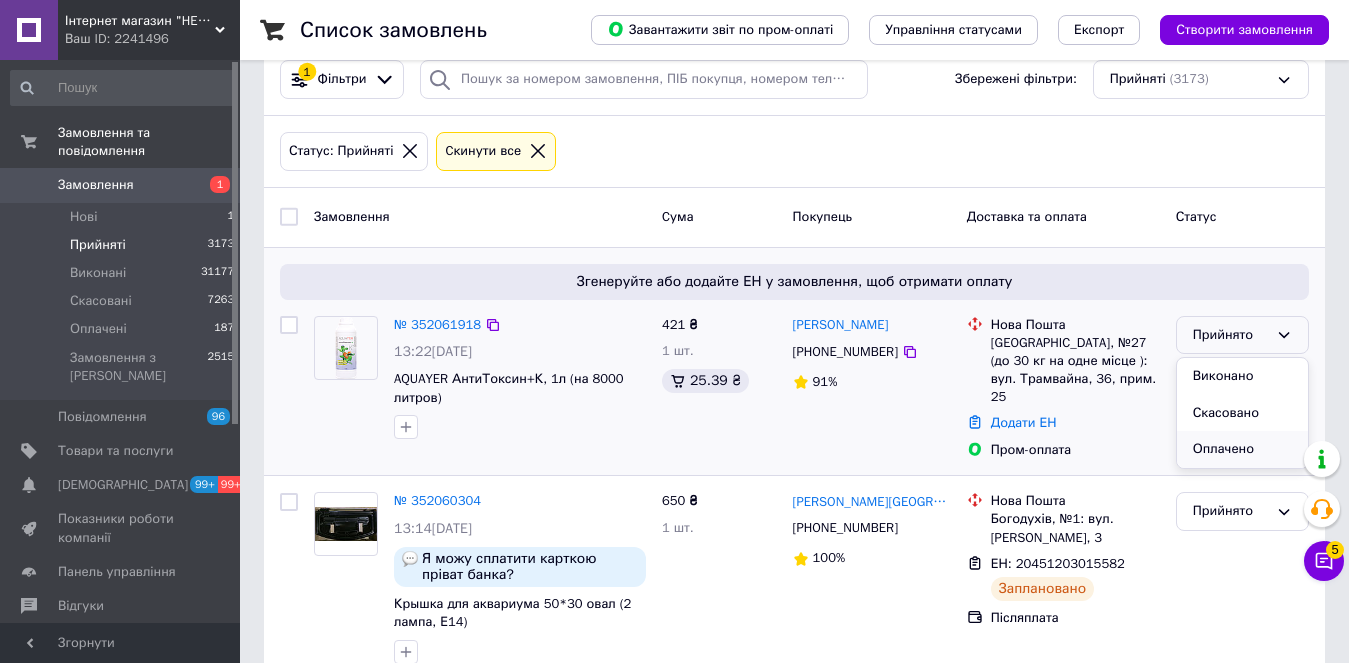 click on "Оплачено" at bounding box center [1242, 449] 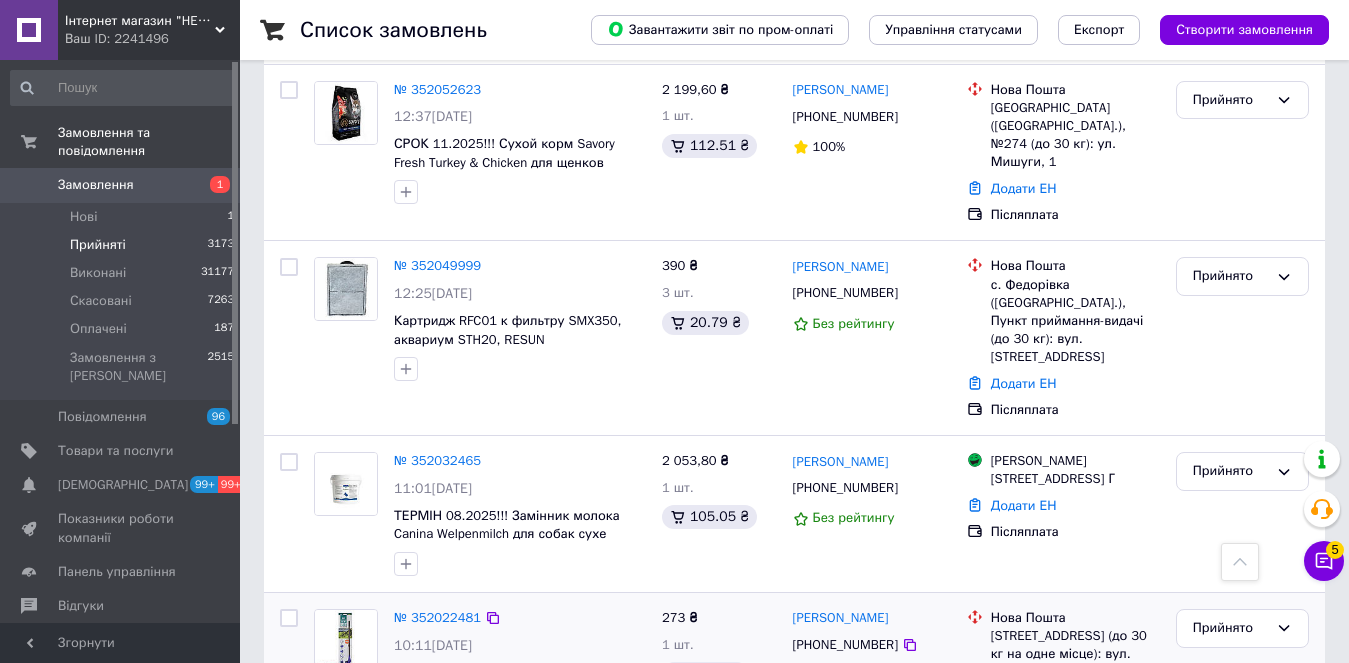 scroll, scrollTop: 1100, scrollLeft: 0, axis: vertical 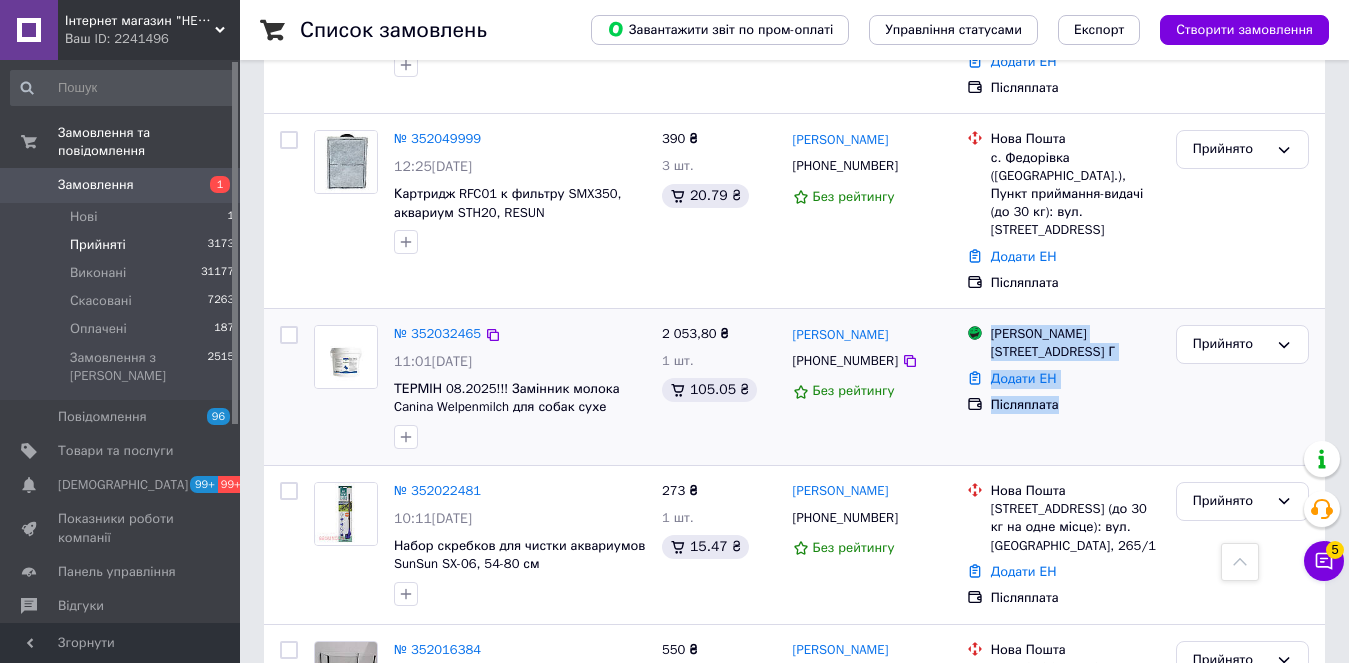 drag, startPoint x: 1083, startPoint y: 366, endPoint x: 991, endPoint y: 269, distance: 133.68994 